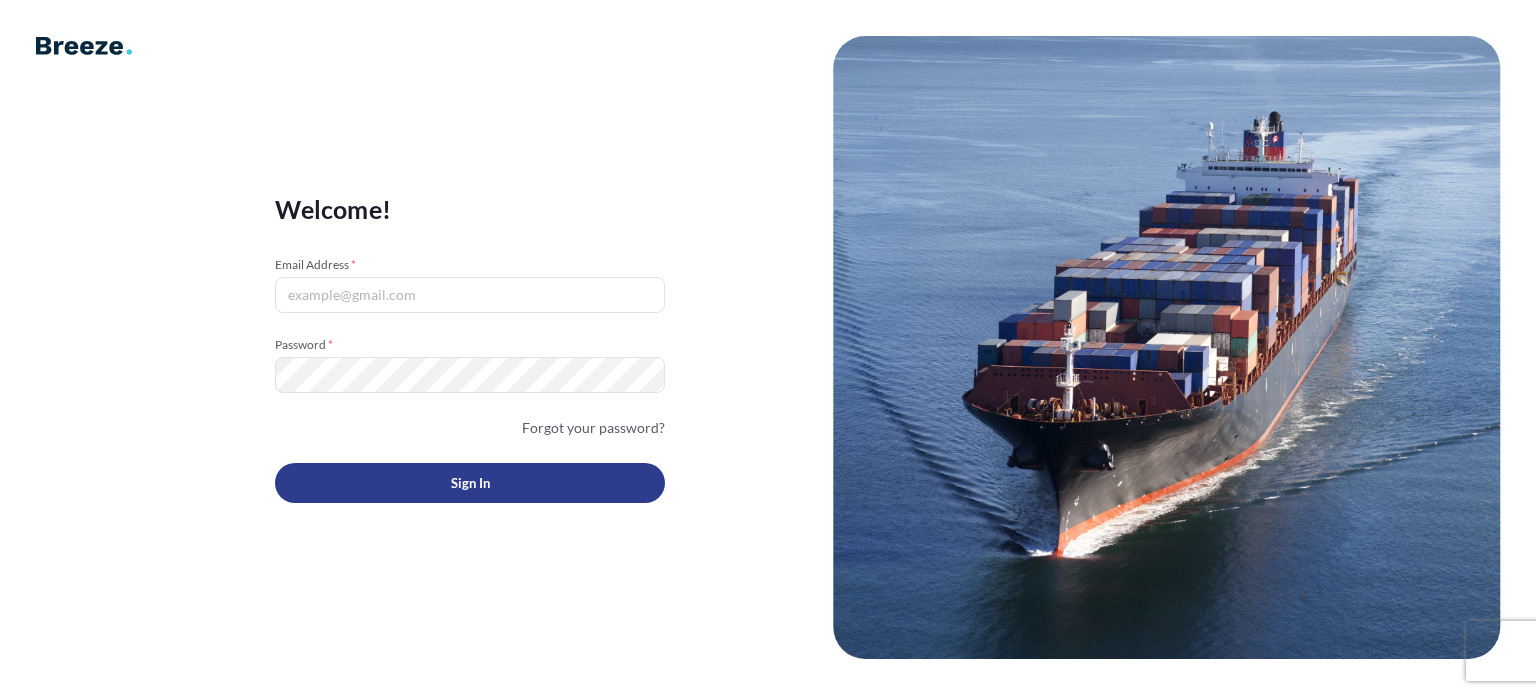 scroll, scrollTop: 0, scrollLeft: 0, axis: both 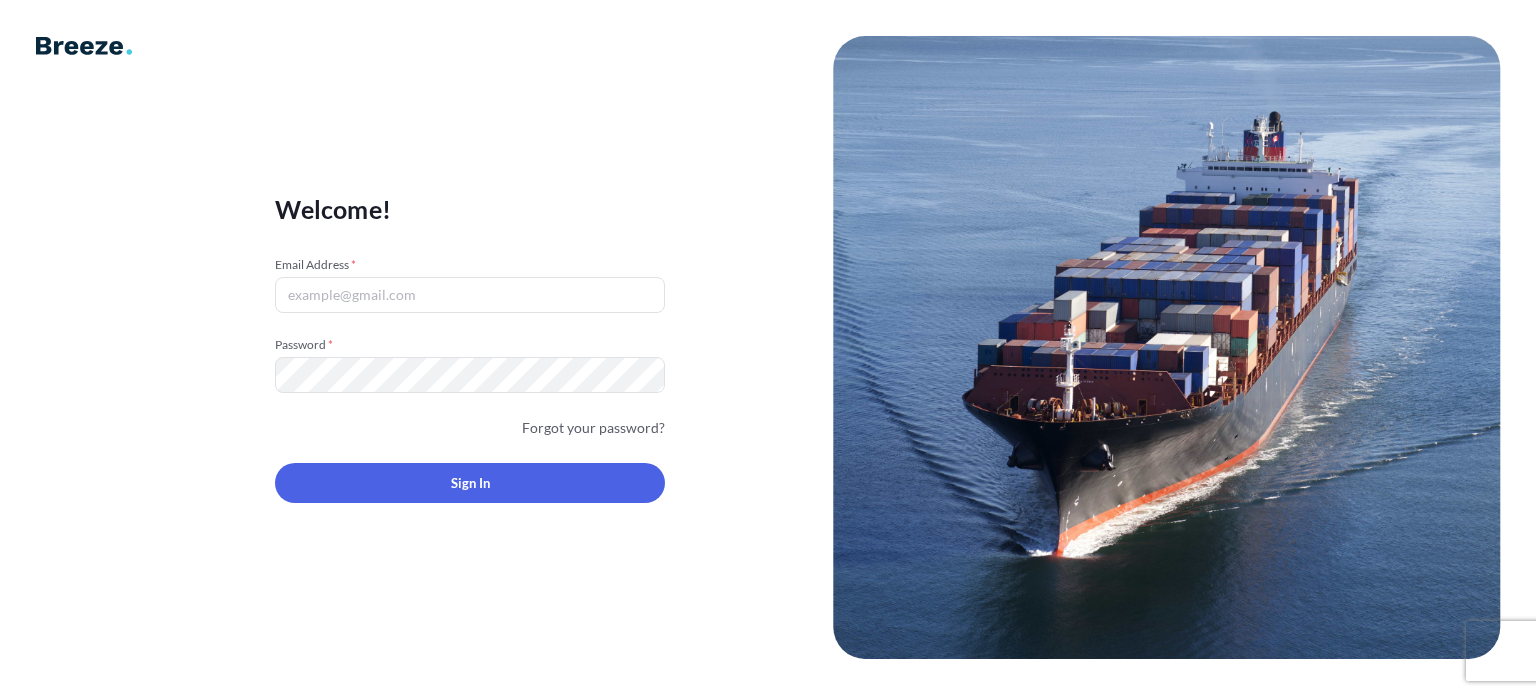 type on "[PERSON_NAME][EMAIL_ADDRESS][PERSON_NAME][DOMAIN_NAME]" 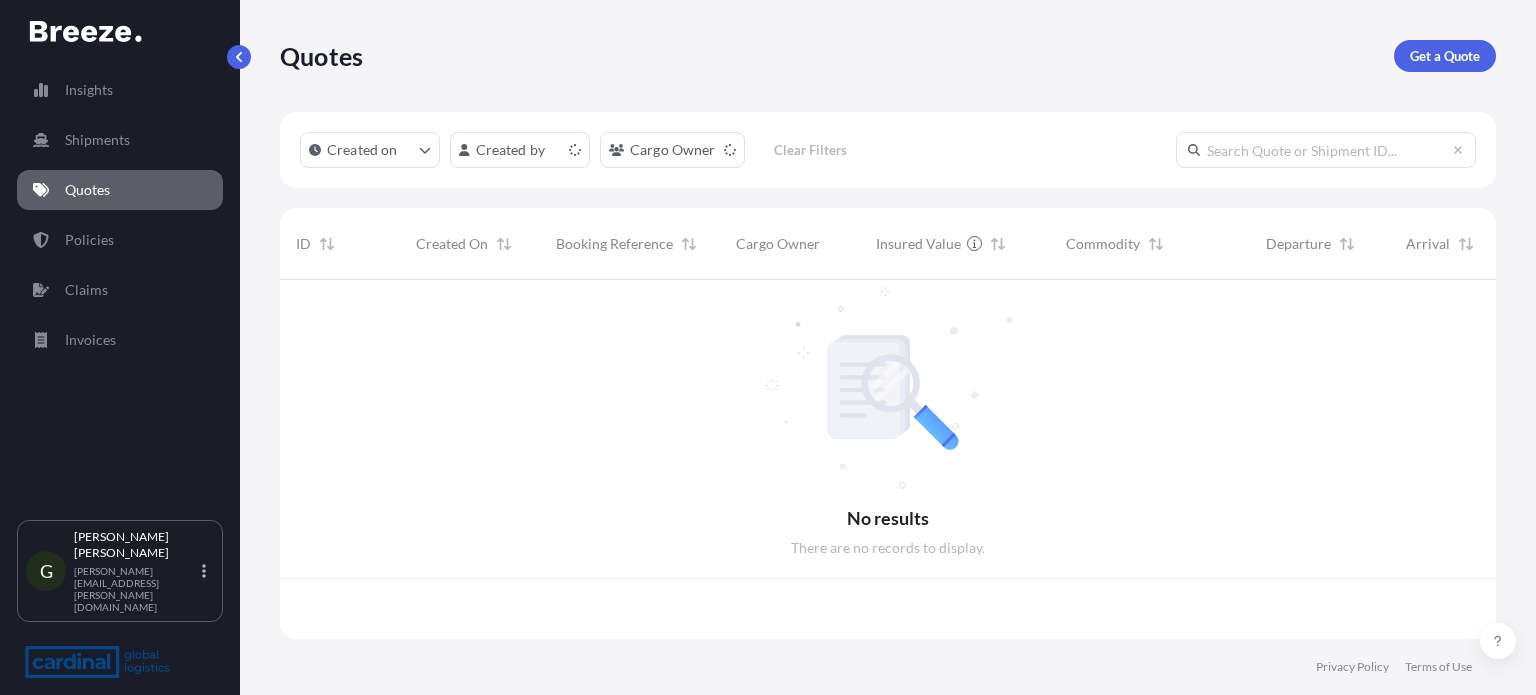 scroll, scrollTop: 16, scrollLeft: 16, axis: both 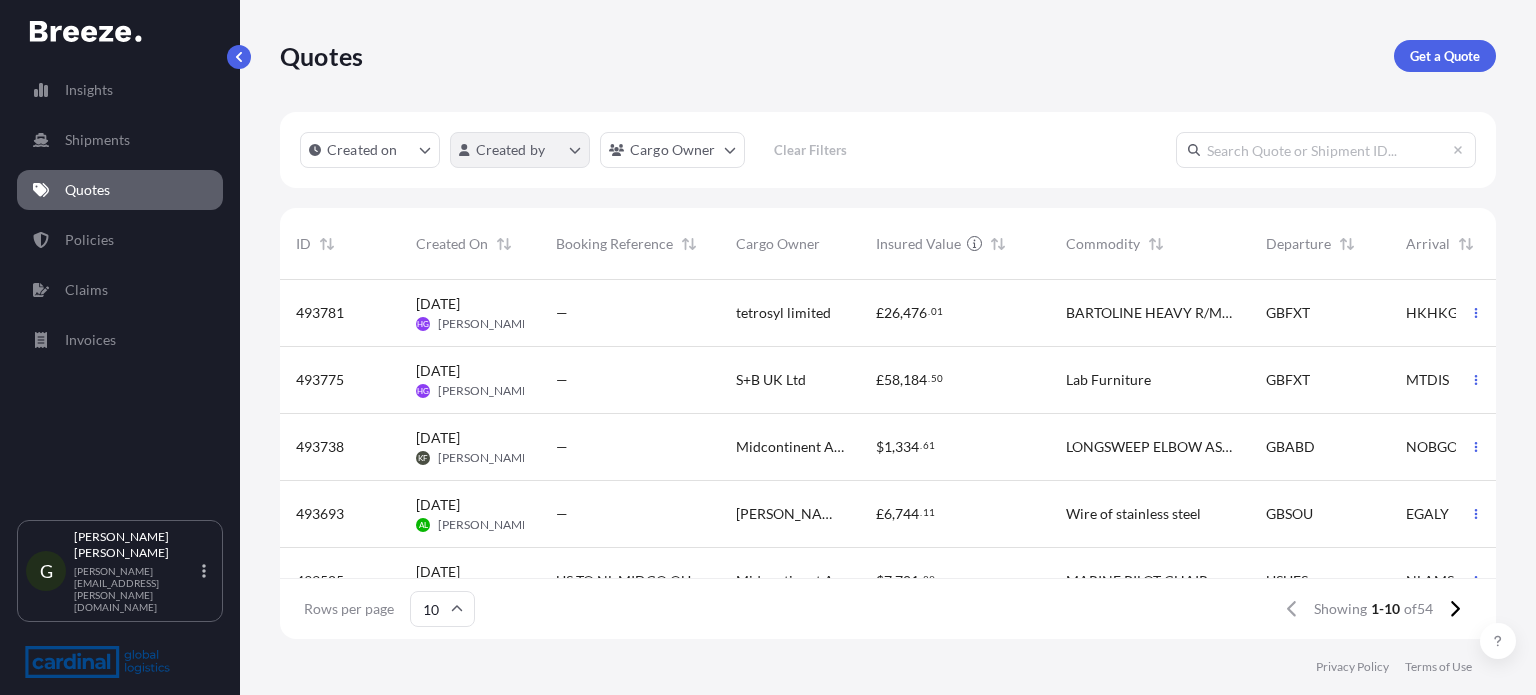 click on "Insights Shipments Quotes Policies Claims Invoices G [PERSON_NAME] [PERSON_NAME][EMAIL_ADDRESS][PERSON_NAME][DOMAIN_NAME] Quotes Get a Quote Created on Created by Cargo Owner Clear Filters ID Created On Booking Reference Cargo Owner Insured Value Commodity Departure Arrival Total Status 493781 [DATE] HG [PERSON_NAME] — tetrosyl limited £ 26 , 476 . 01 BARTOLINE HEAVY R/M WALLCOVERING ADHESIVE GBFXT HKHKG £ 39 . 71 Ready 493775 [DATE] HG [PERSON_NAME] — S+B UK Ltd £ 58 , 184 . 50 Lab Furniture GBFXT MTDIS £ 58 . 18 Ready 493738 [DATE] KF [PERSON_NAME] — Midcontinent Aberdeen Ltd $ 1 , 334 . 61 LONGSWEEP ELBOW ASSEMBLY GBABD NOBGO $ 1 . 33 Ready 493693 [DATE] AL [PERSON_NAME] — [PERSON_NAME] Logistics Ltd £ 6 , 744 . 11 Wire of stainless steel GBSOU EGALY £ 13 . 49 Ready 493585 [DATE] [PERSON_NAME] Brand US TO [GEOGRAPHIC_DATA] MIDCO QUOTE Midcontinent Aberdeen Ltd $ 7 , 701 . 89 MARINE PILOT CHAIR USUES NLAMS $ 11 . 55 Ready 493485 [DATE] LP [PERSON_NAME] — impact  $ 32 , 276 . 20 new furniture  $ 48" at bounding box center [768, 347] 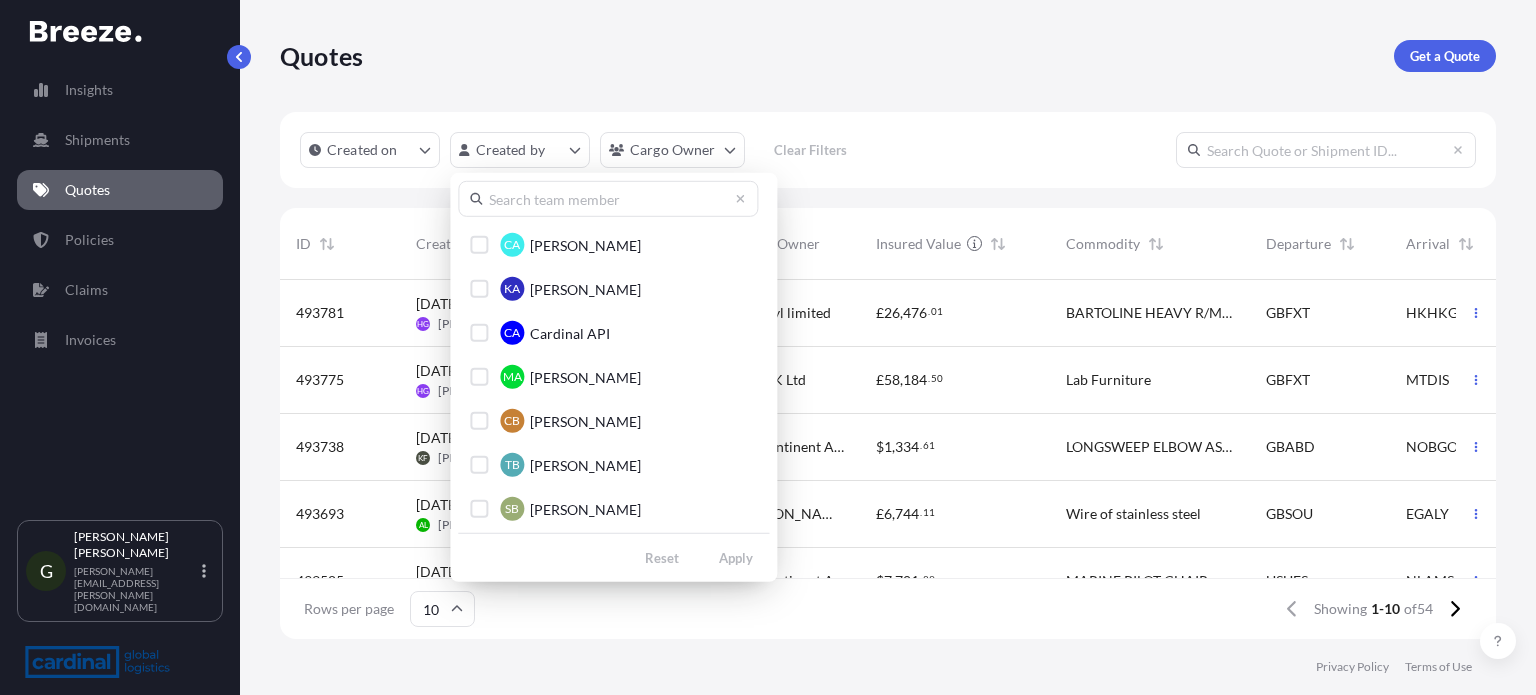 click at bounding box center (608, 199) 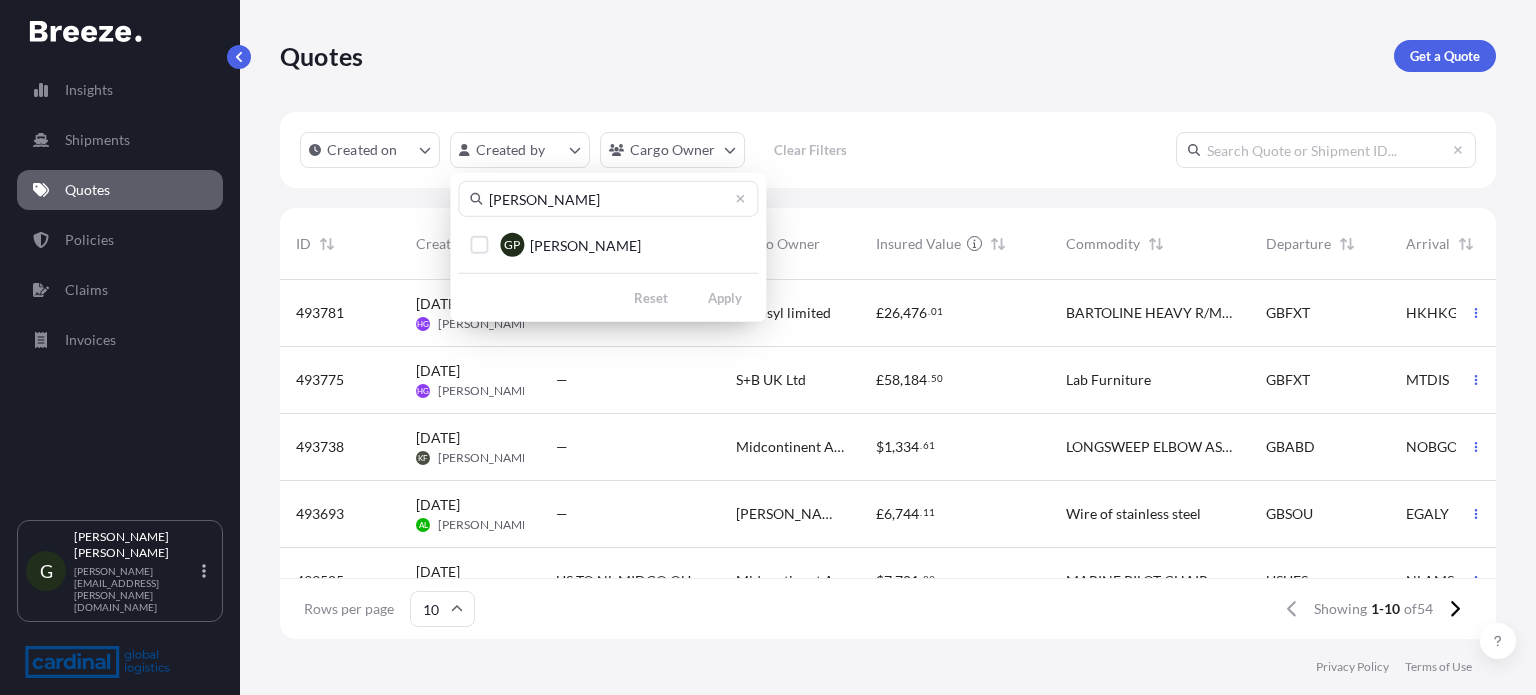 type on "[PERSON_NAME]" 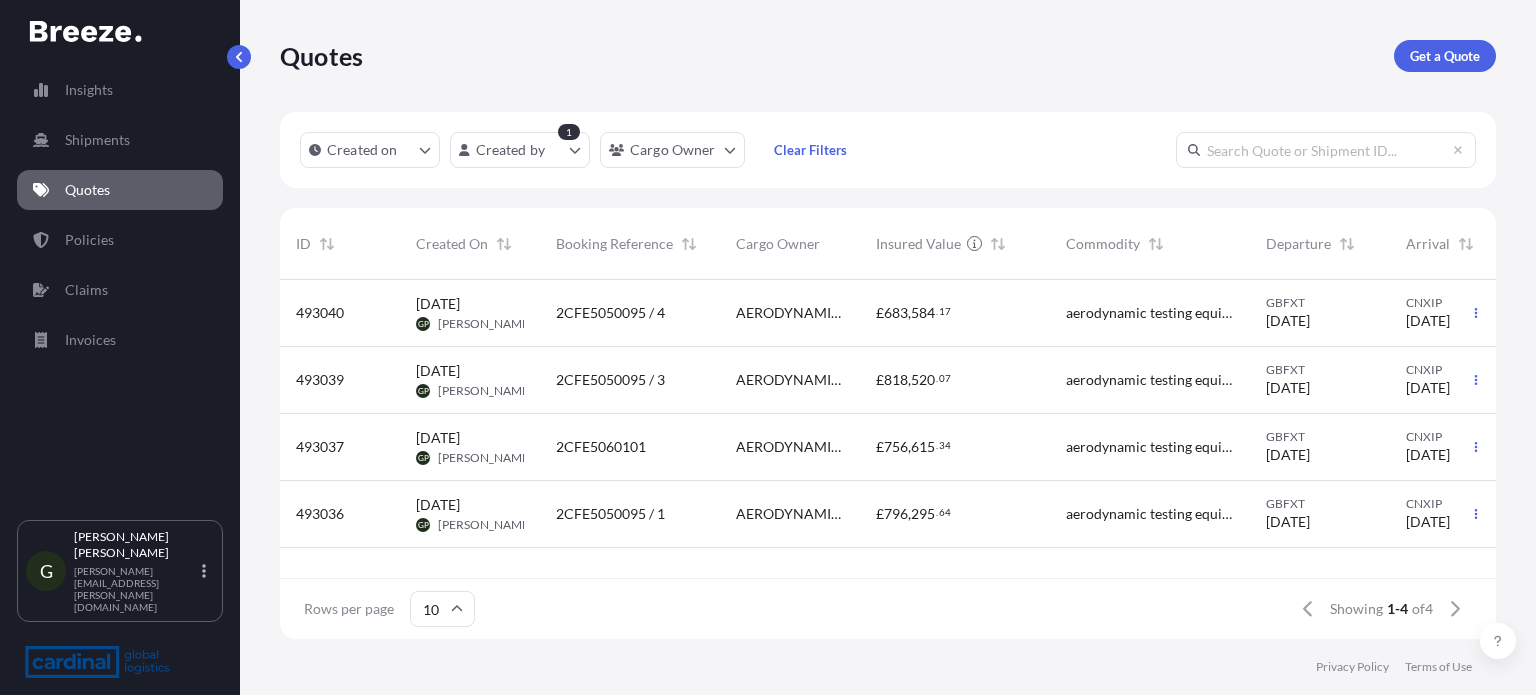 click on "2CFE5050095 / 1" at bounding box center [630, 514] 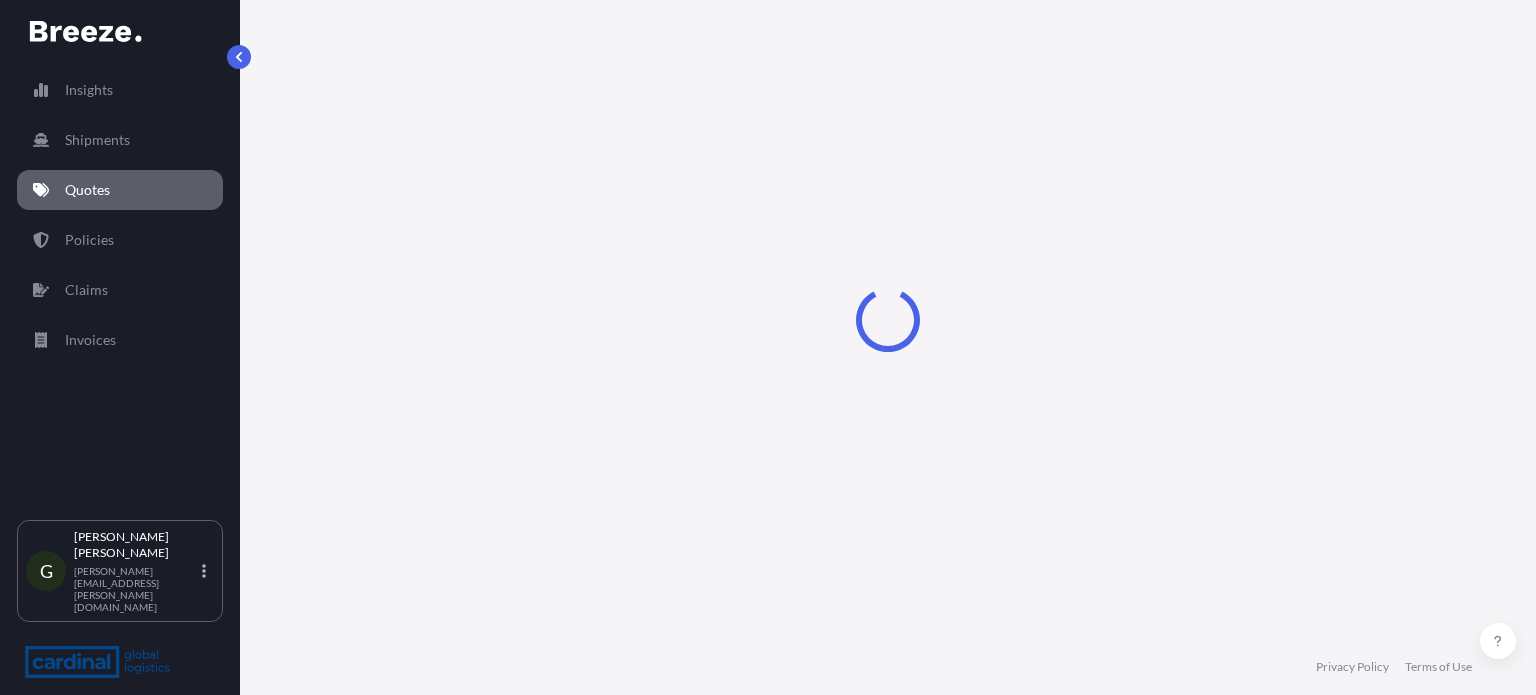 select on "Sea" 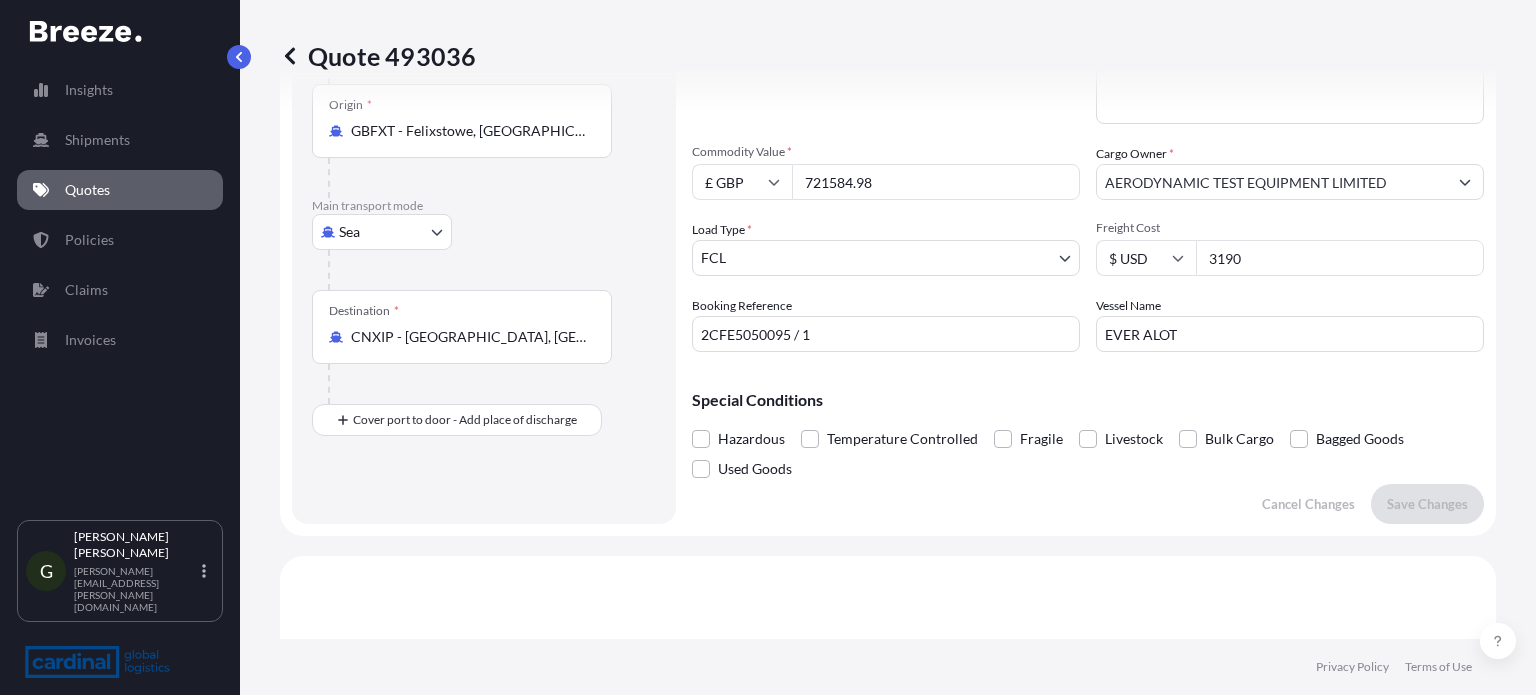 scroll, scrollTop: 132, scrollLeft: 0, axis: vertical 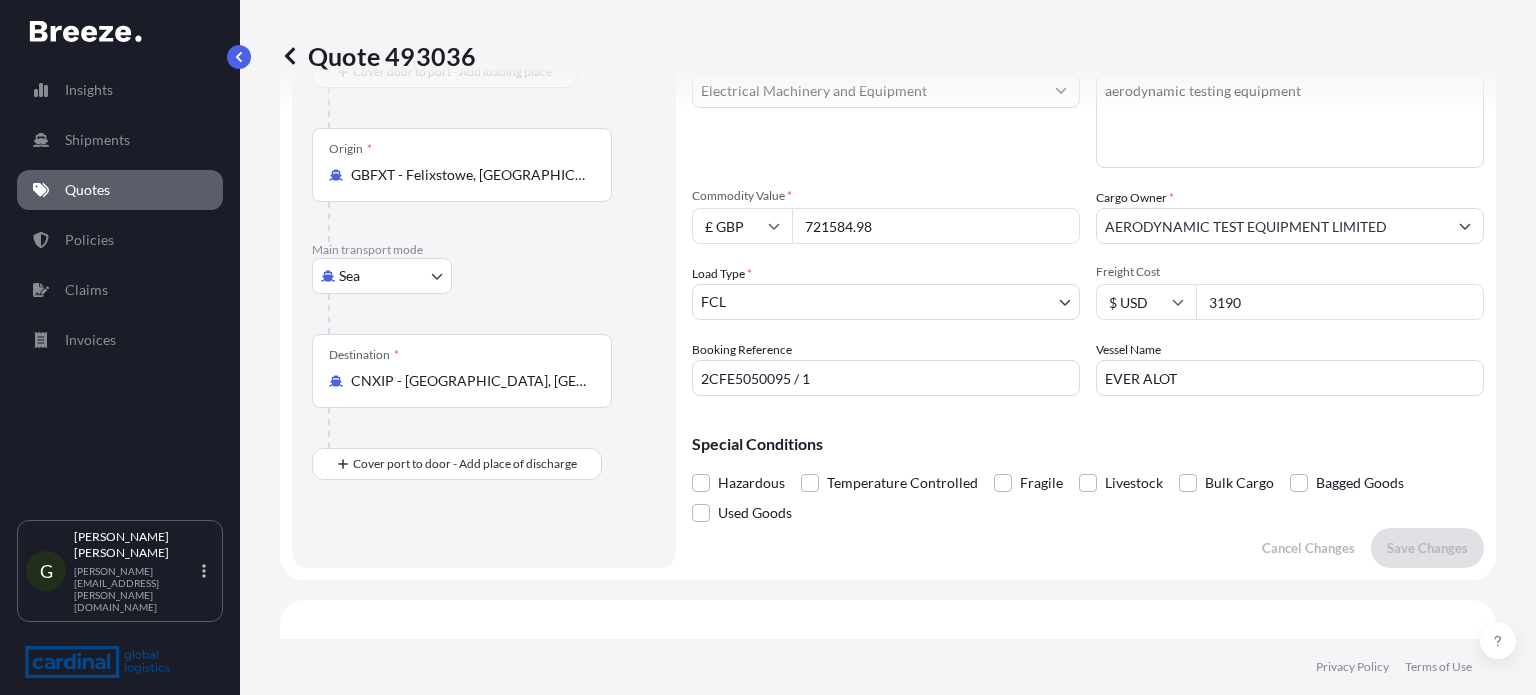 drag, startPoint x: 1245, startPoint y: 296, endPoint x: 1105, endPoint y: 303, distance: 140.1749 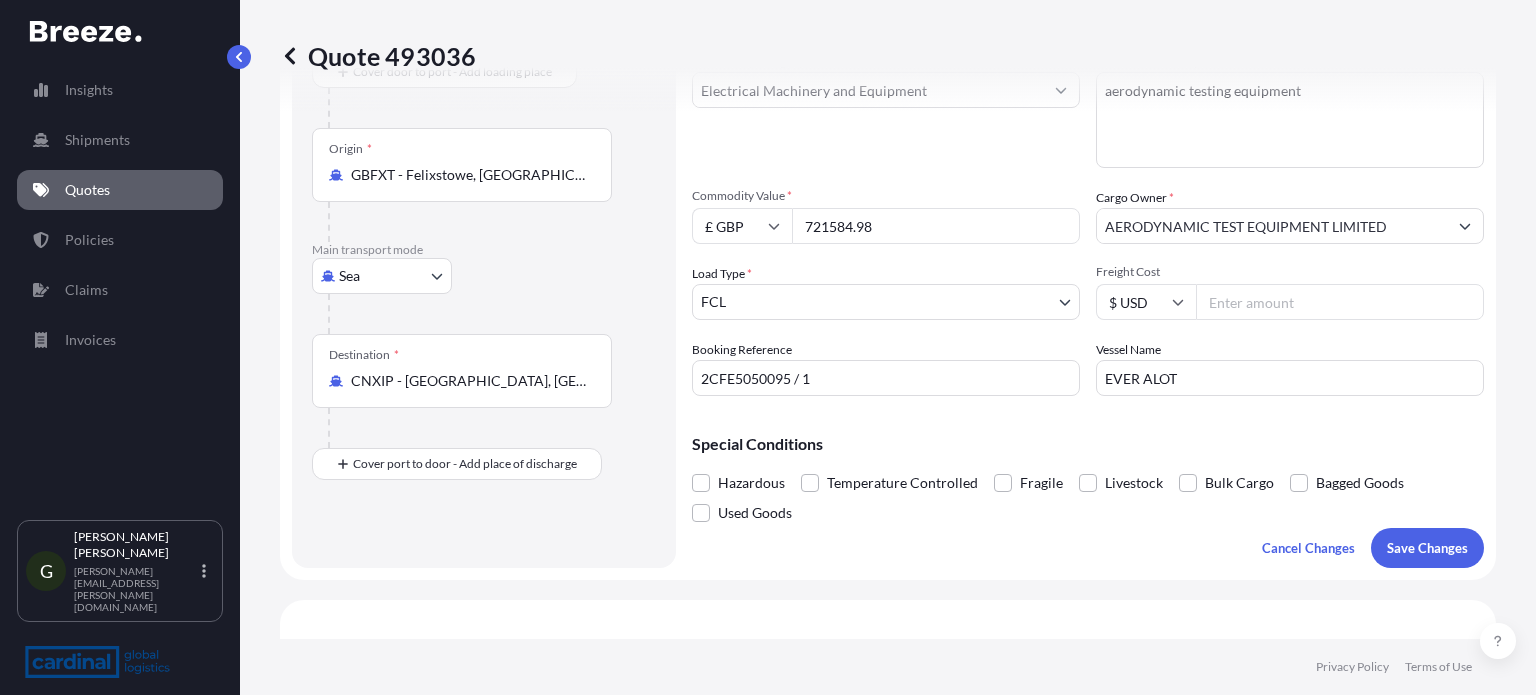 type 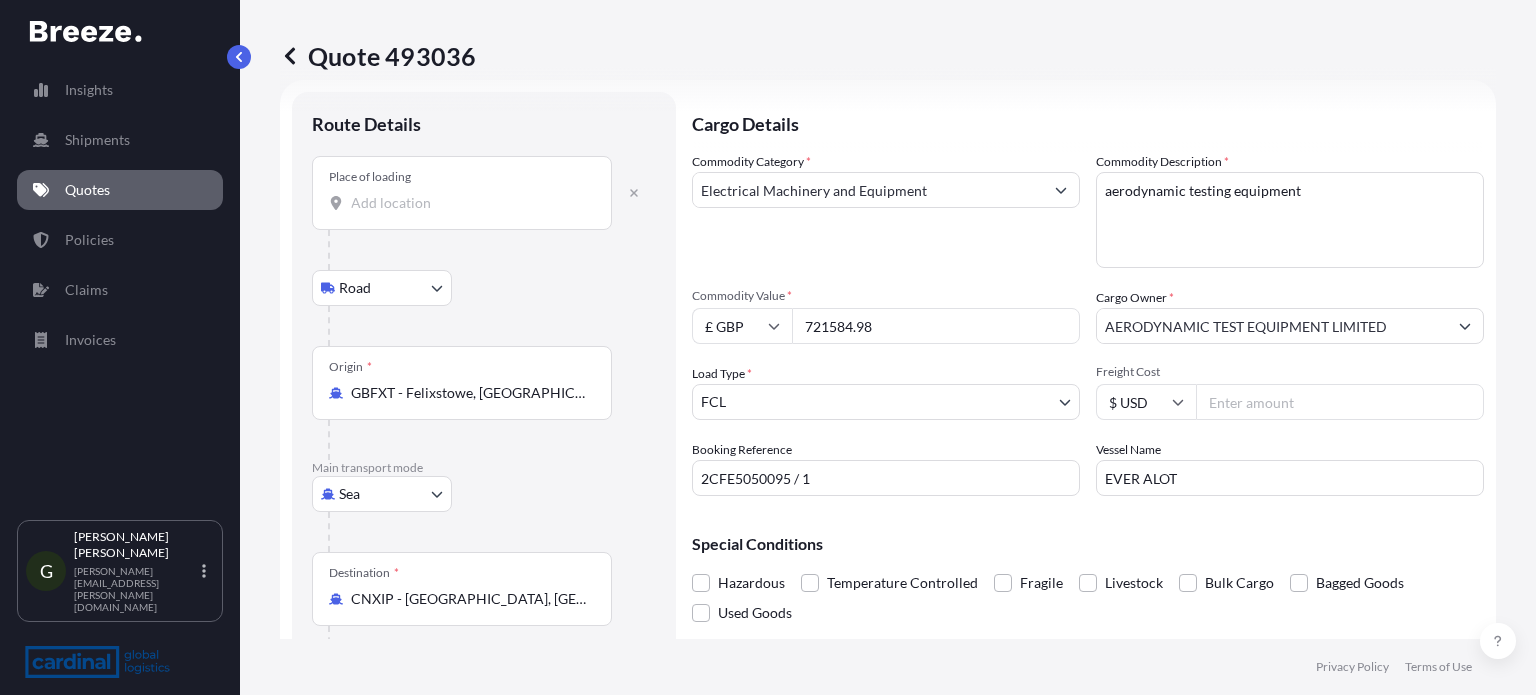 click on "Place of loading" at bounding box center [469, 203] 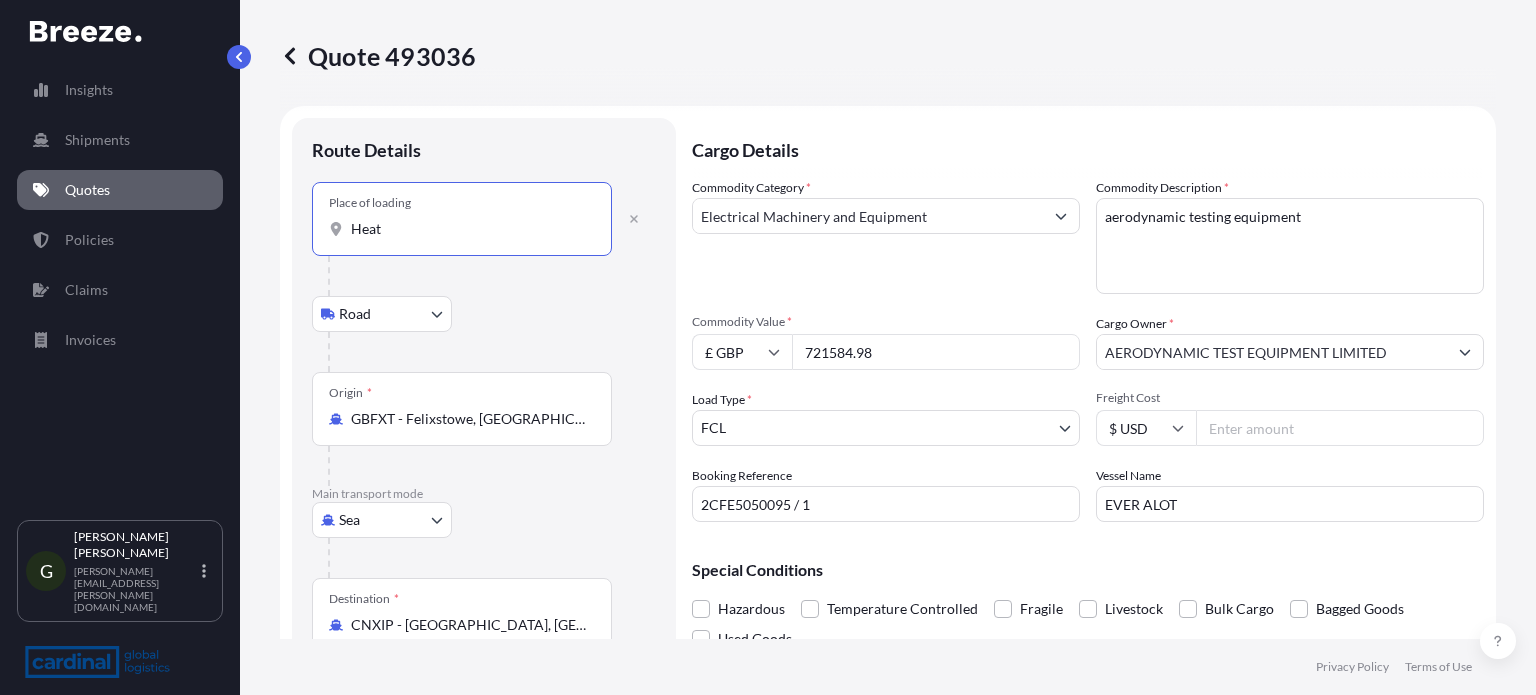 scroll, scrollTop: 0, scrollLeft: 0, axis: both 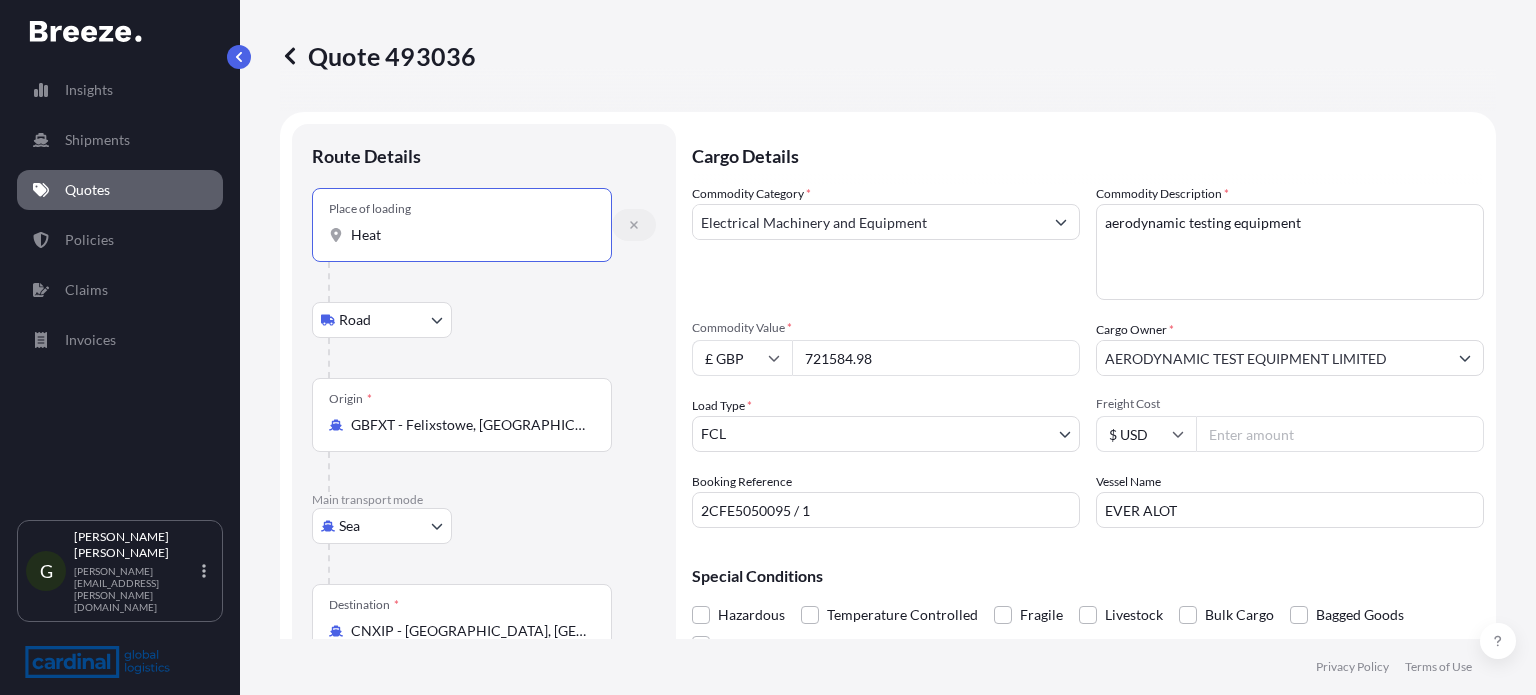 type on "Heat" 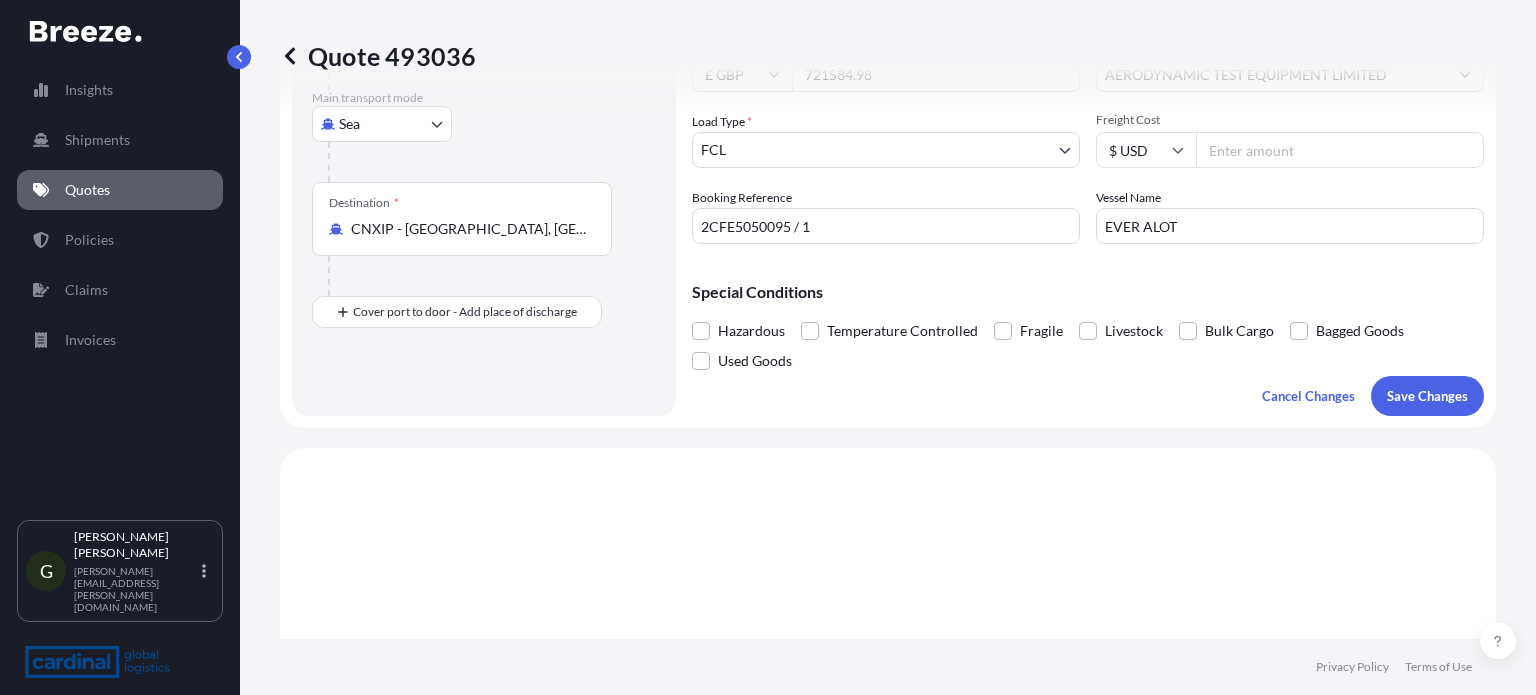 scroll, scrollTop: 300, scrollLeft: 0, axis: vertical 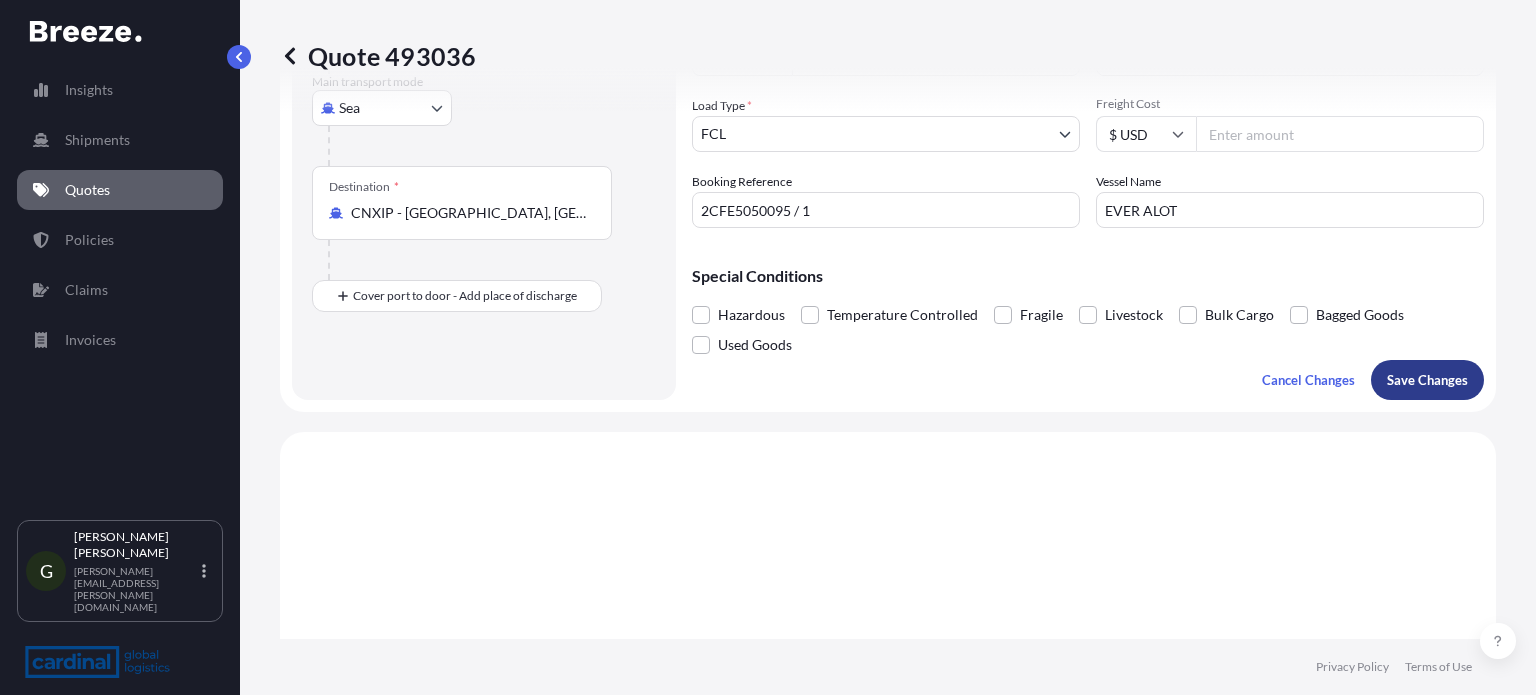 click on "Save Changes" at bounding box center (1427, 380) 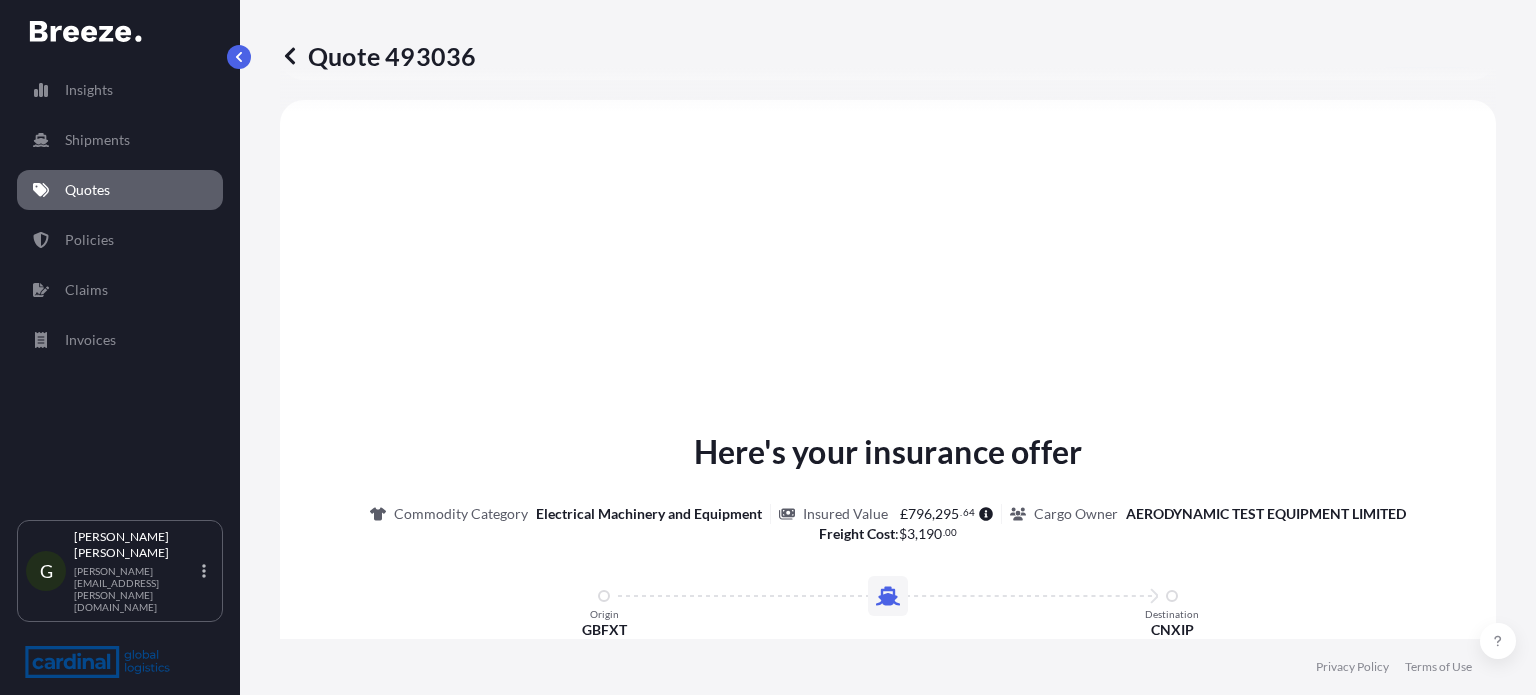 select on "Sea" 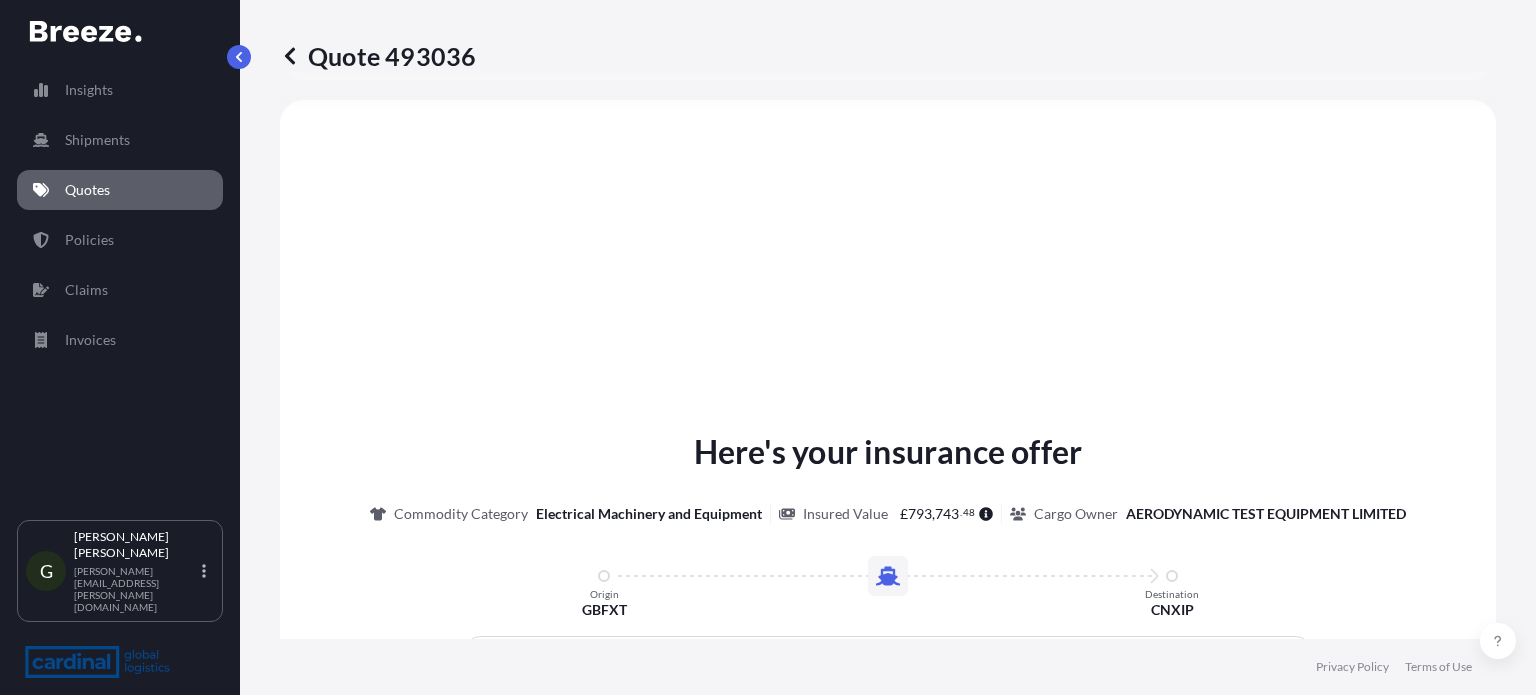 scroll, scrollTop: 1132, scrollLeft: 0, axis: vertical 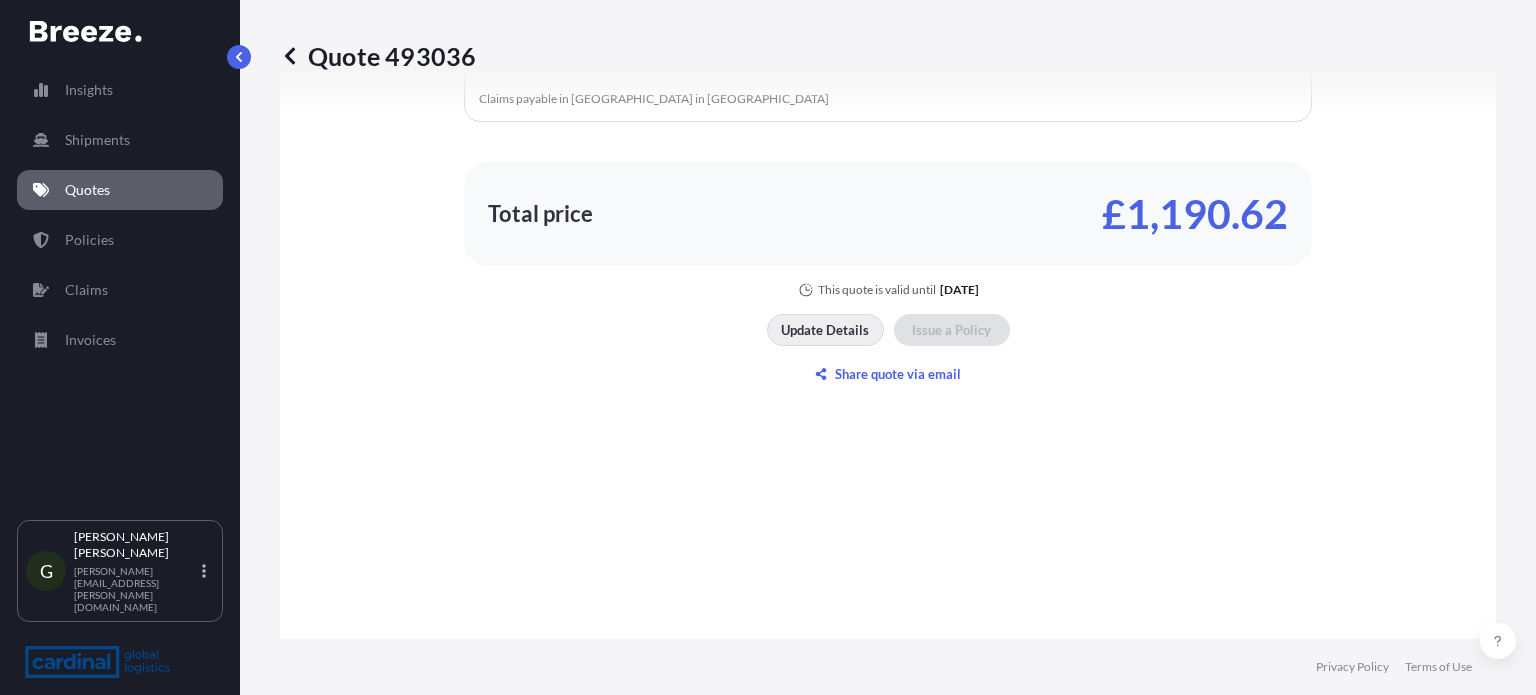 click on "Update Details" at bounding box center (825, 330) 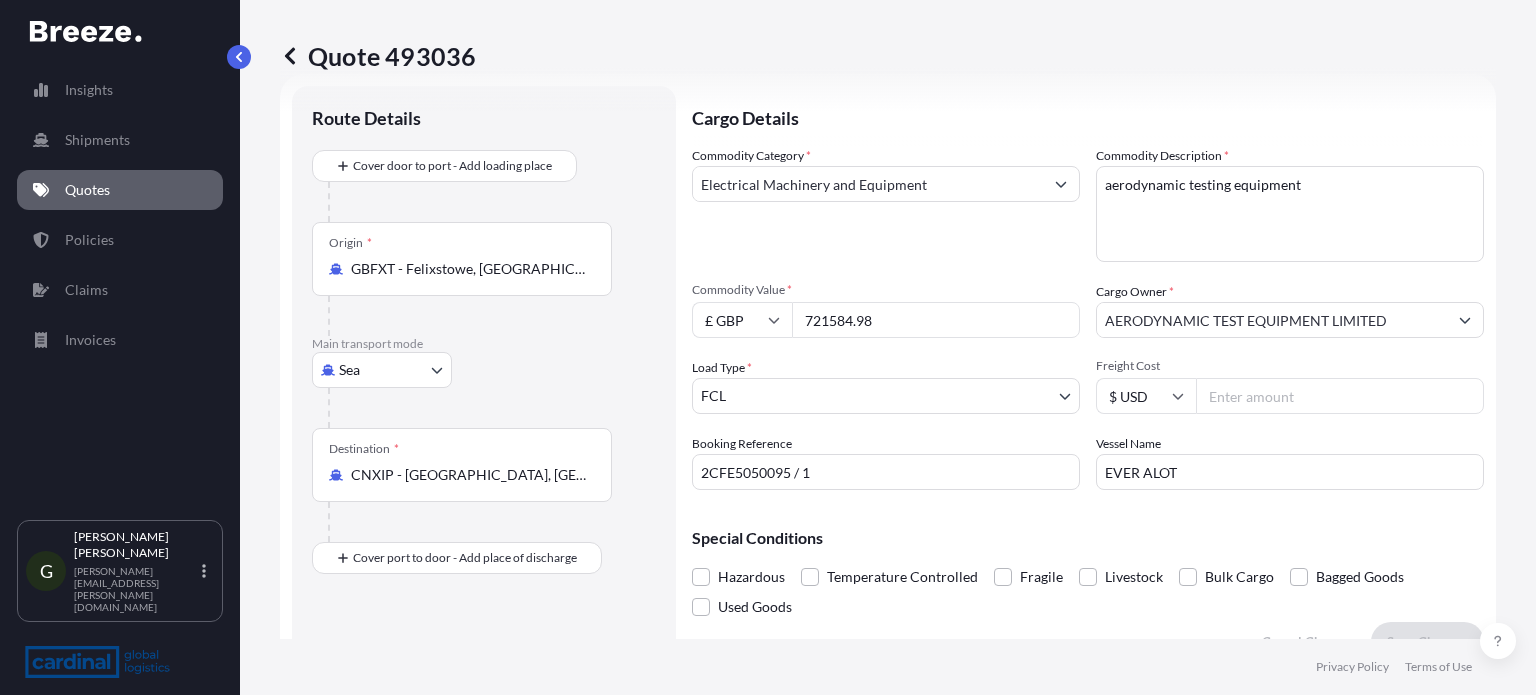scroll, scrollTop: 32, scrollLeft: 0, axis: vertical 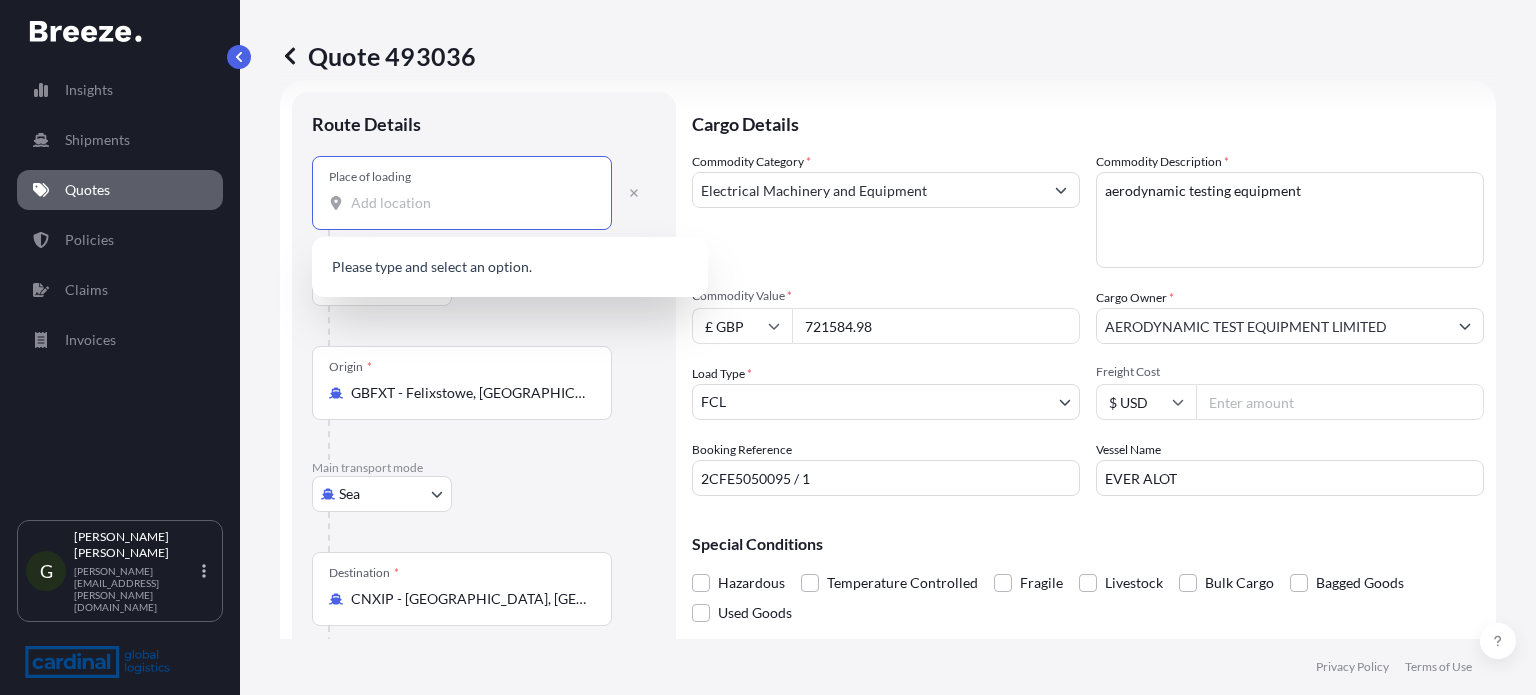 click on "Place of loading" at bounding box center (469, 203) 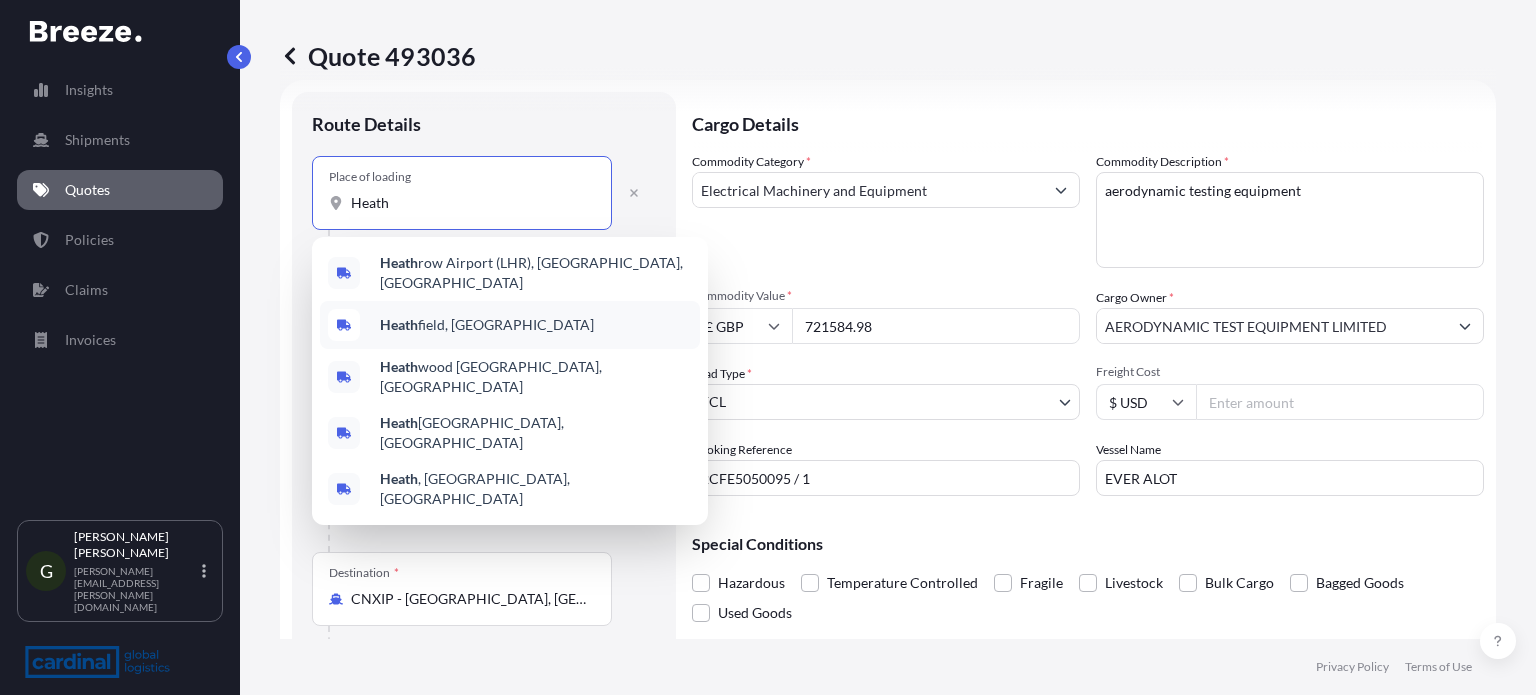 click on "[GEOGRAPHIC_DATA], [GEOGRAPHIC_DATA]" at bounding box center [487, 325] 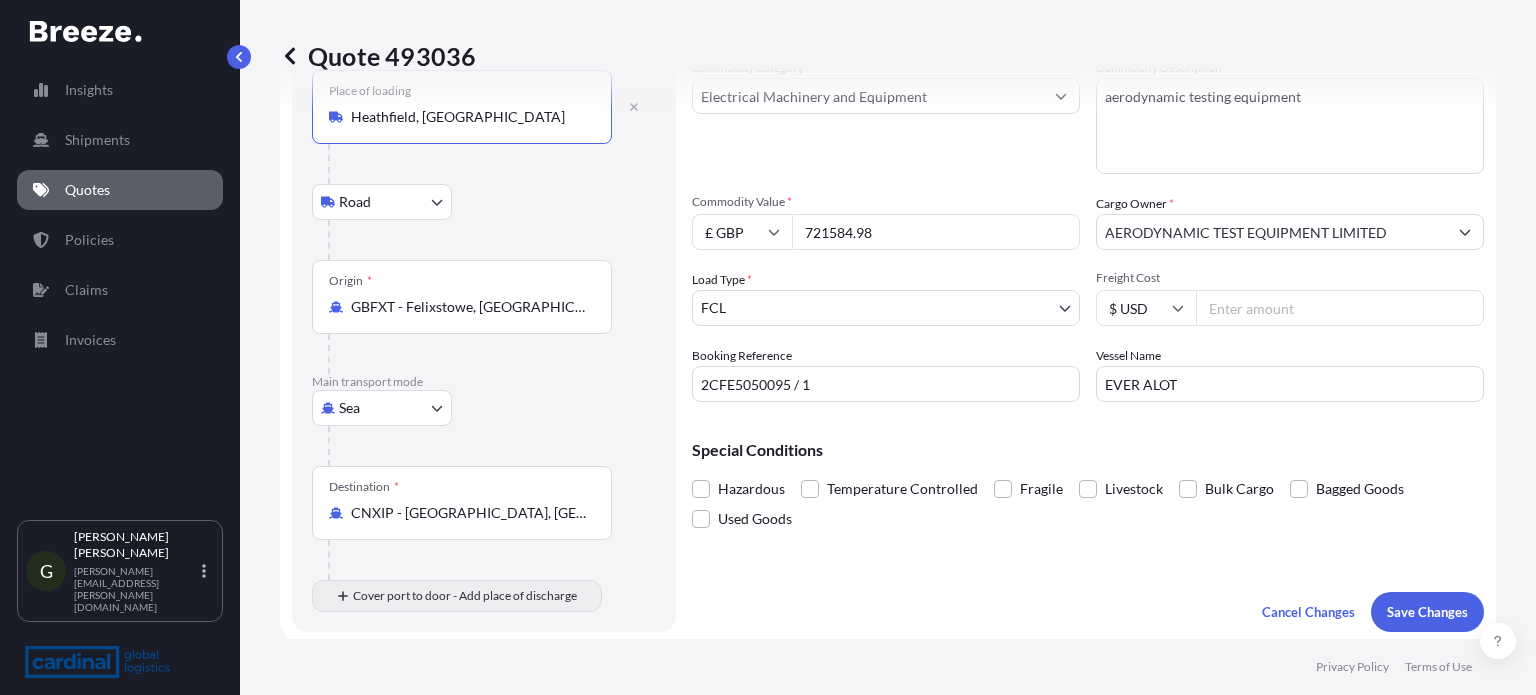 scroll, scrollTop: 232, scrollLeft: 0, axis: vertical 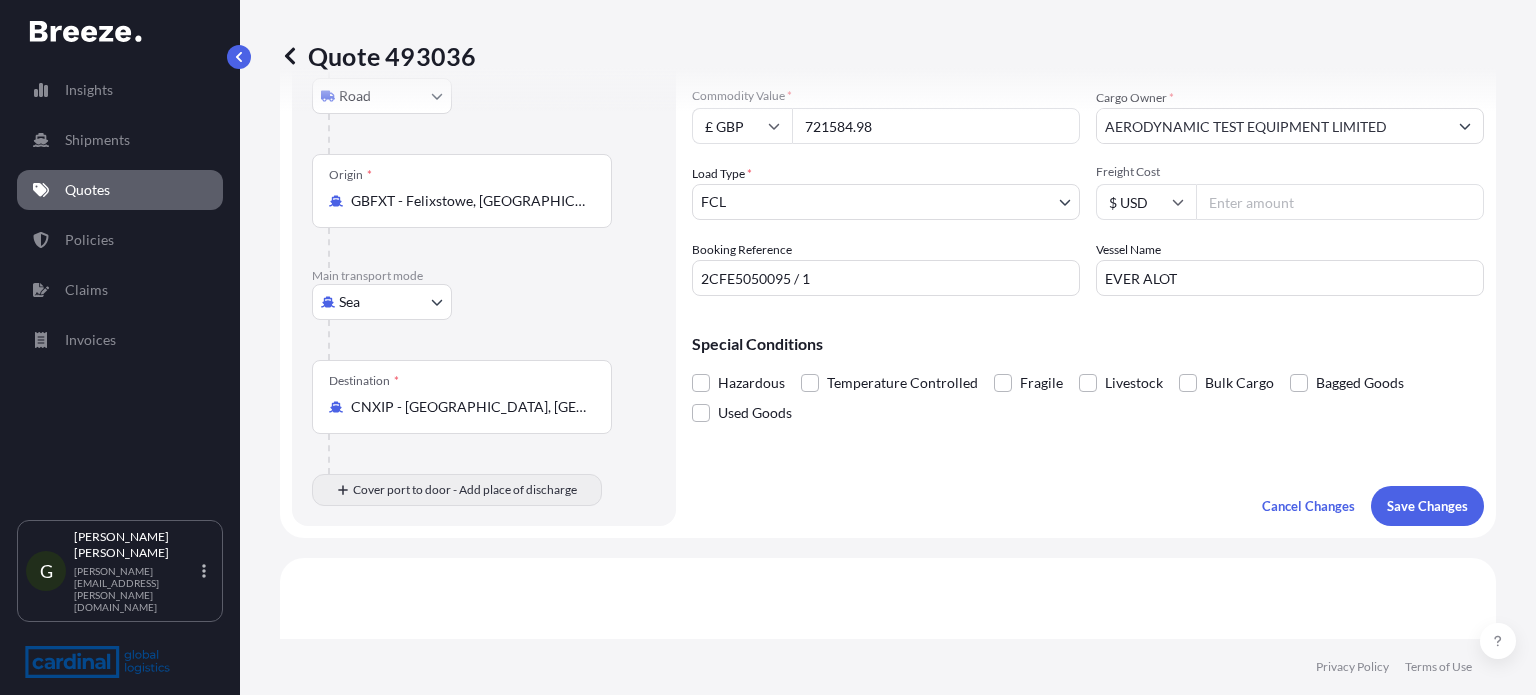 type on "Heathfield, [GEOGRAPHIC_DATA]" 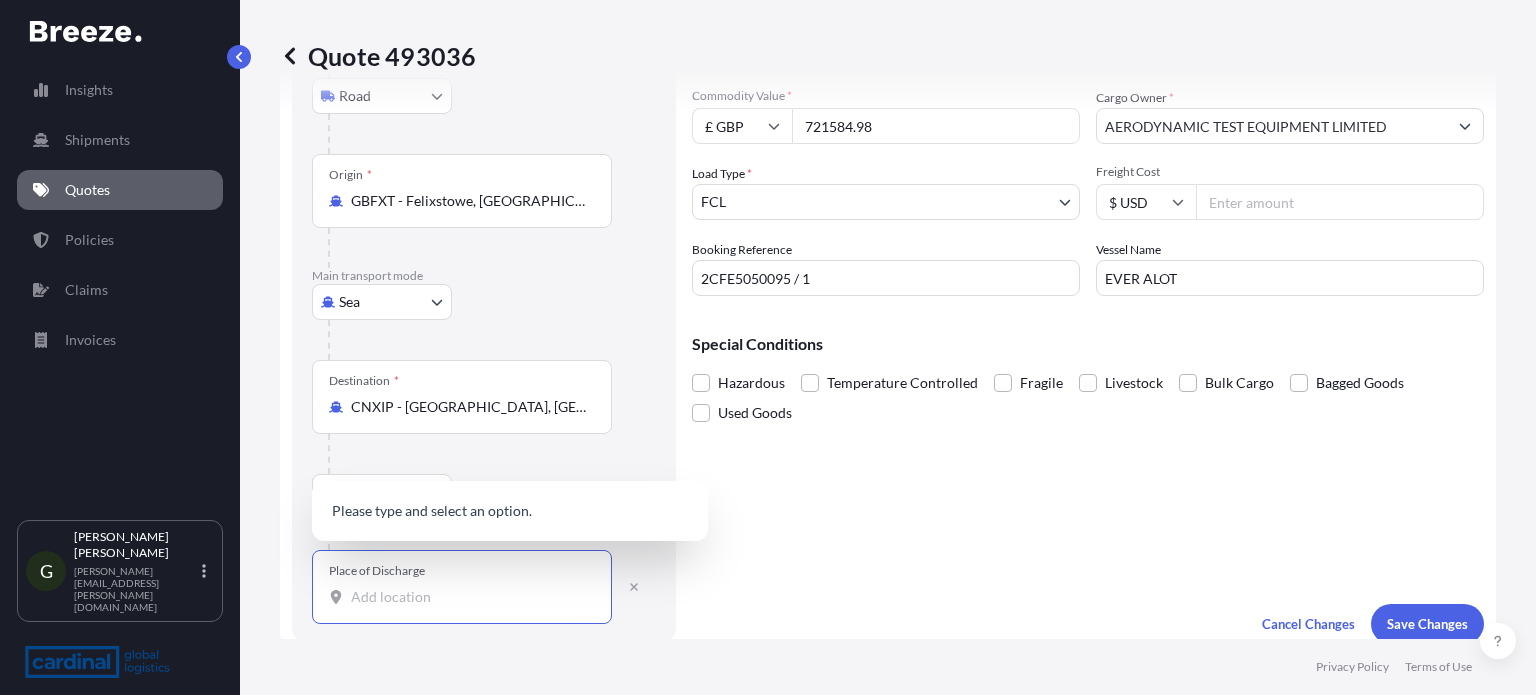 click on "Place of Discharge" at bounding box center [469, 597] 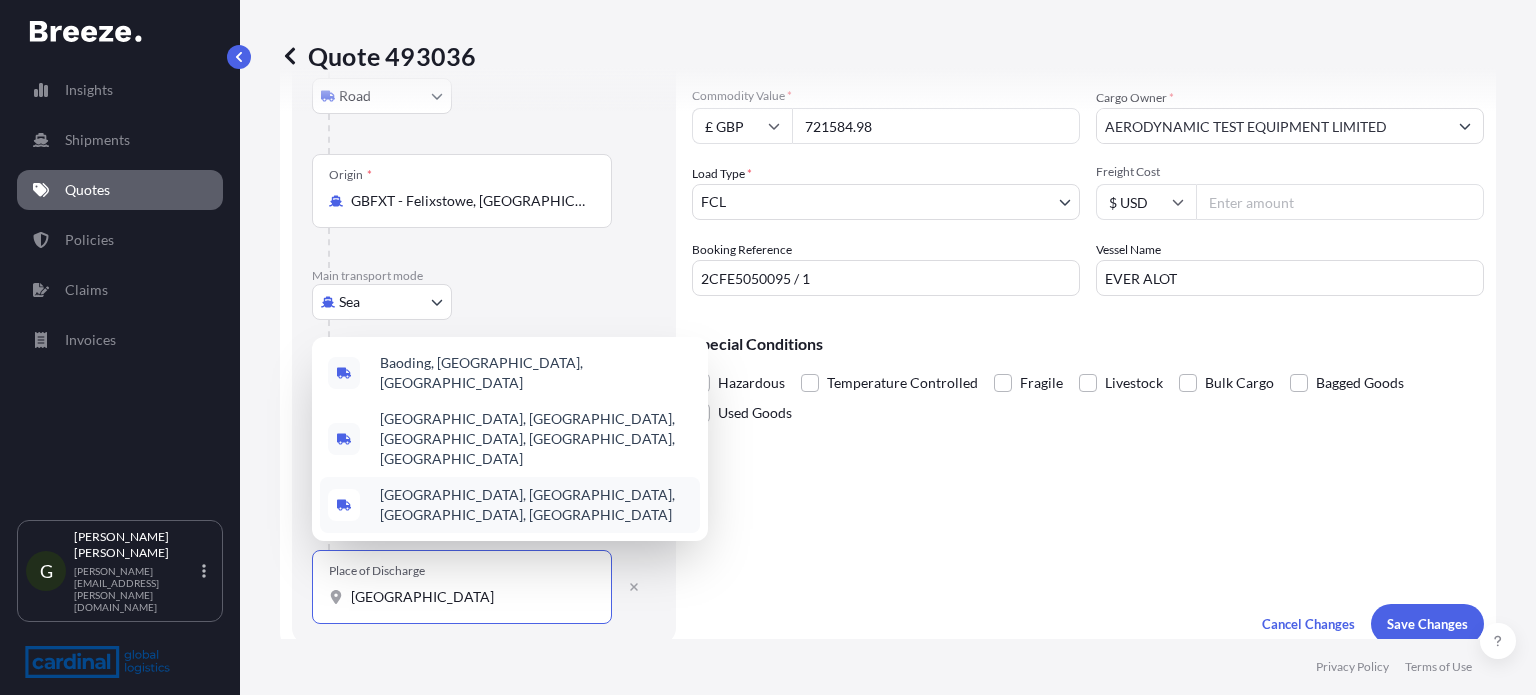 click on "[GEOGRAPHIC_DATA]" at bounding box center (469, 597) 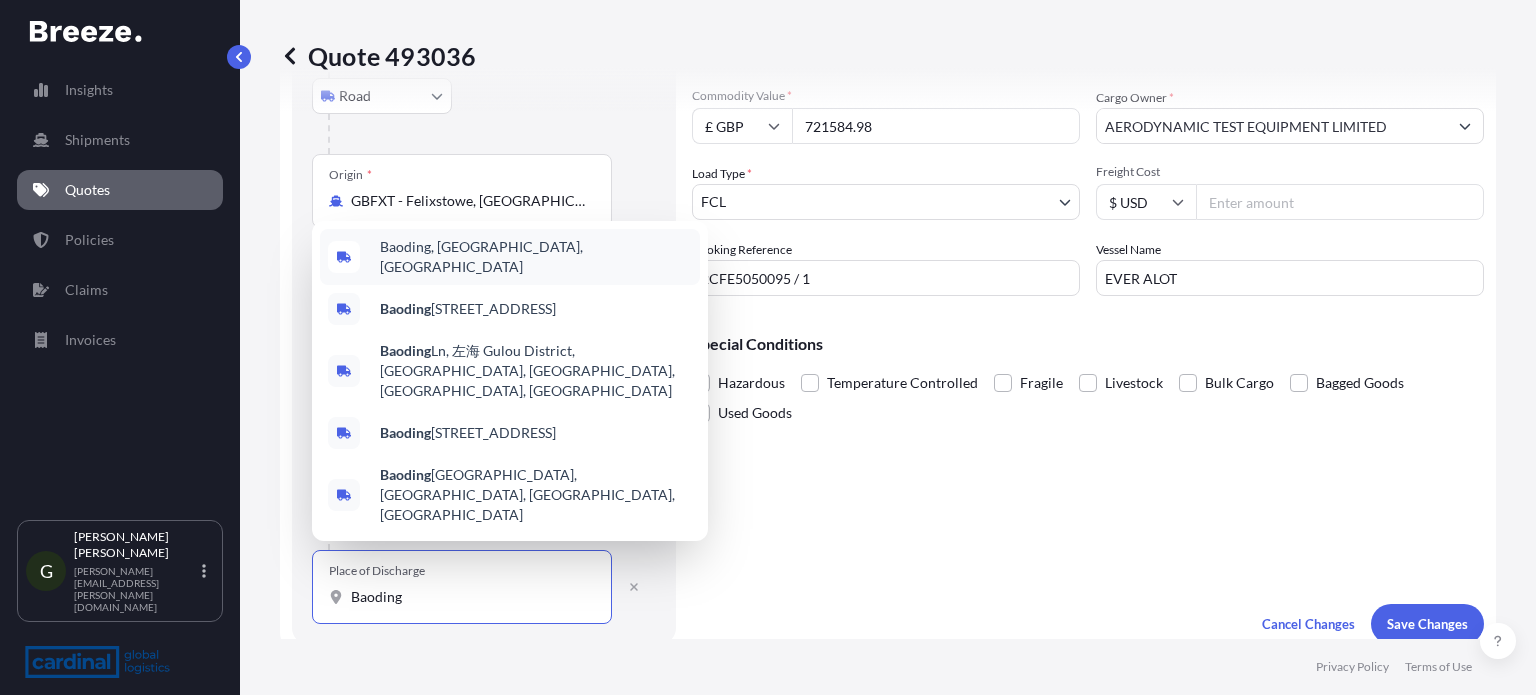 click on "Baoding, [GEOGRAPHIC_DATA], [GEOGRAPHIC_DATA]" at bounding box center [536, 257] 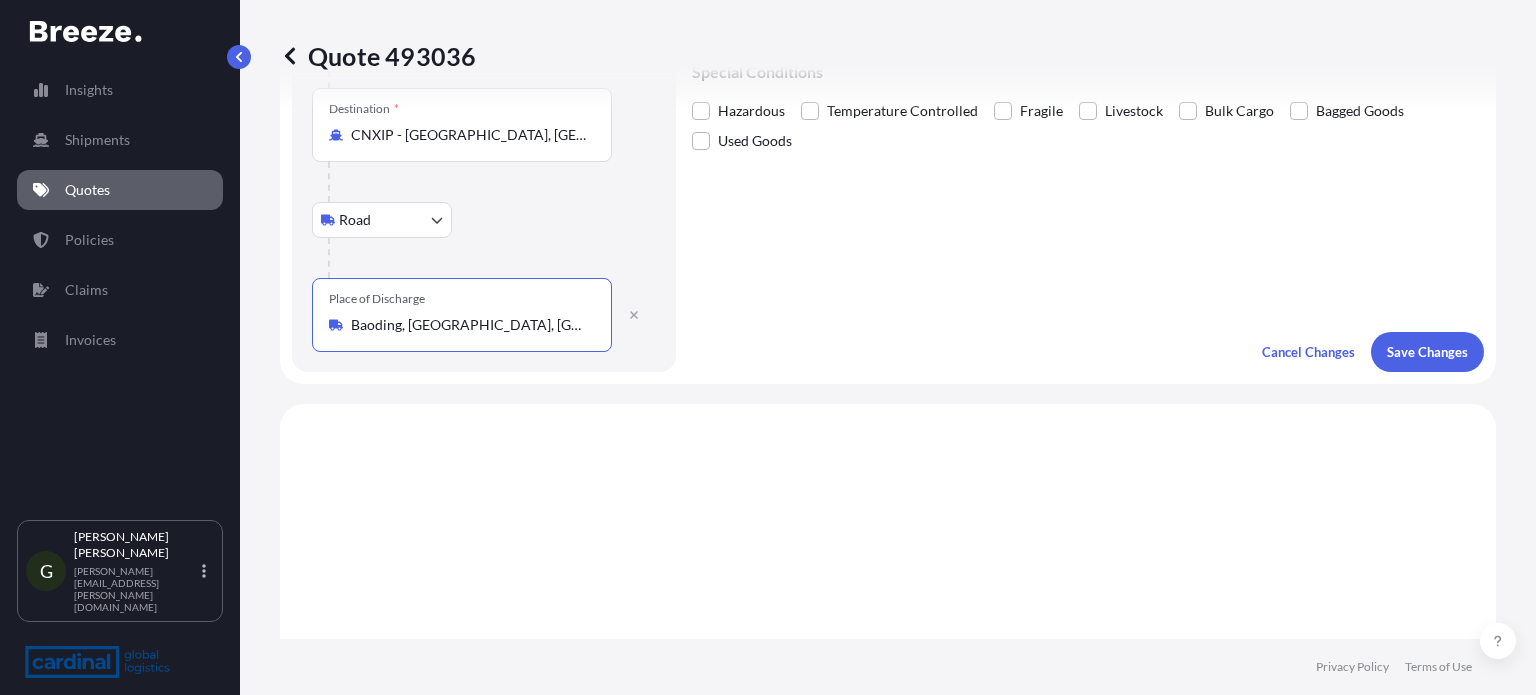 scroll, scrollTop: 500, scrollLeft: 0, axis: vertical 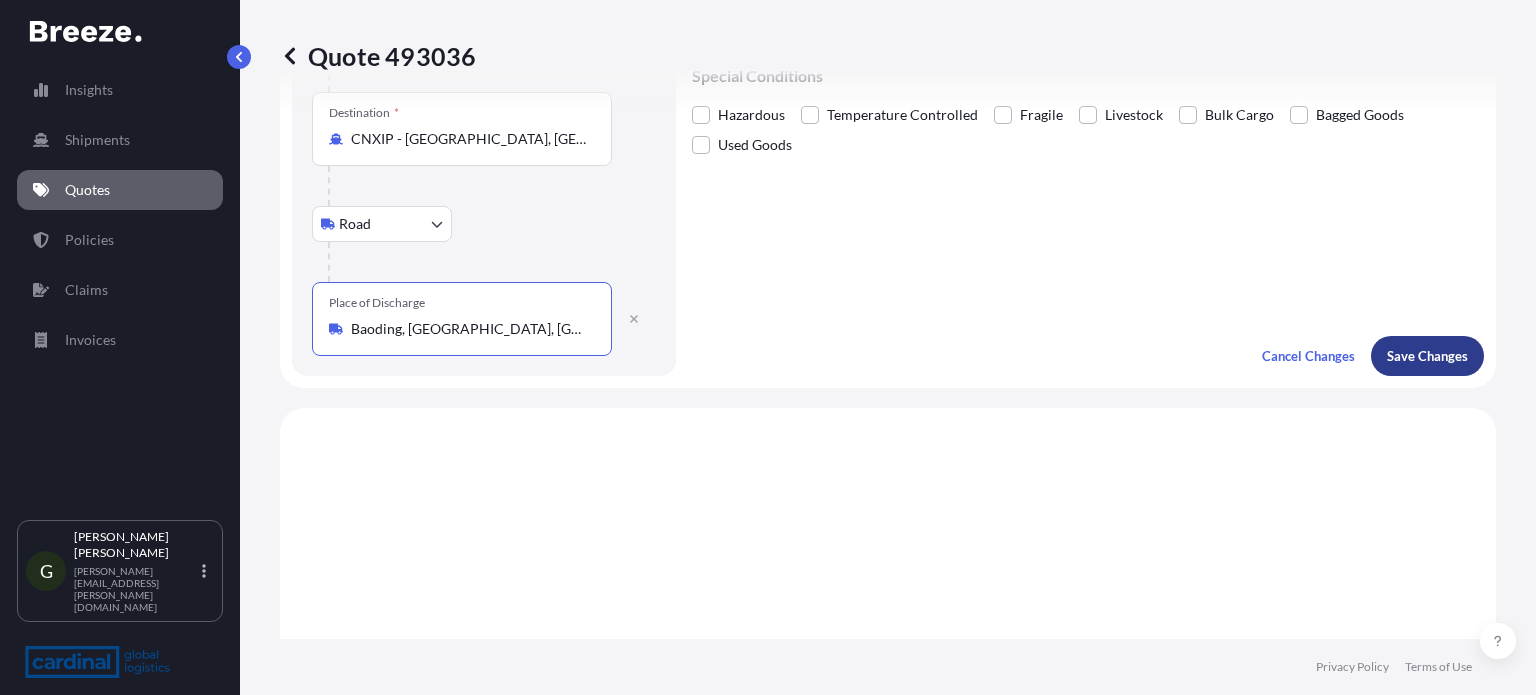 type on "Baoding, [GEOGRAPHIC_DATA], [GEOGRAPHIC_DATA]" 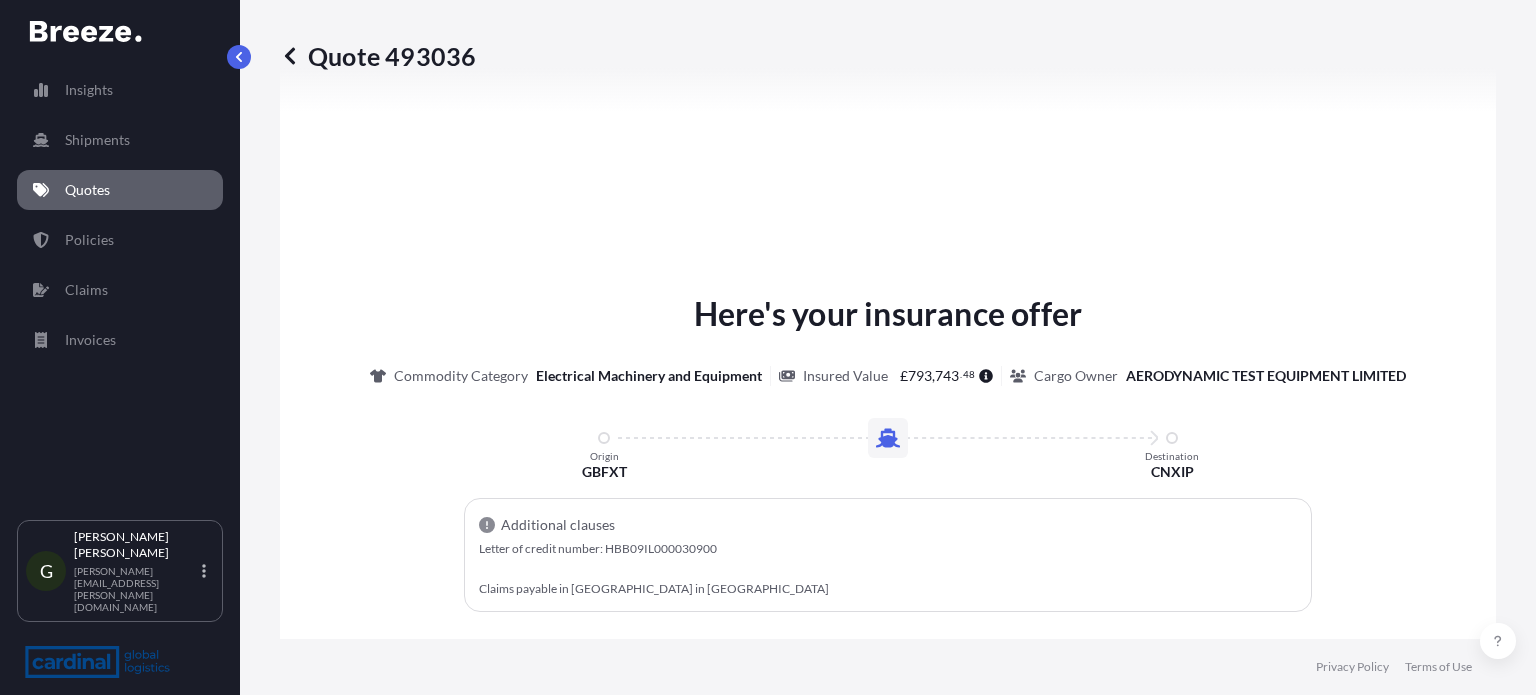 select on "Road" 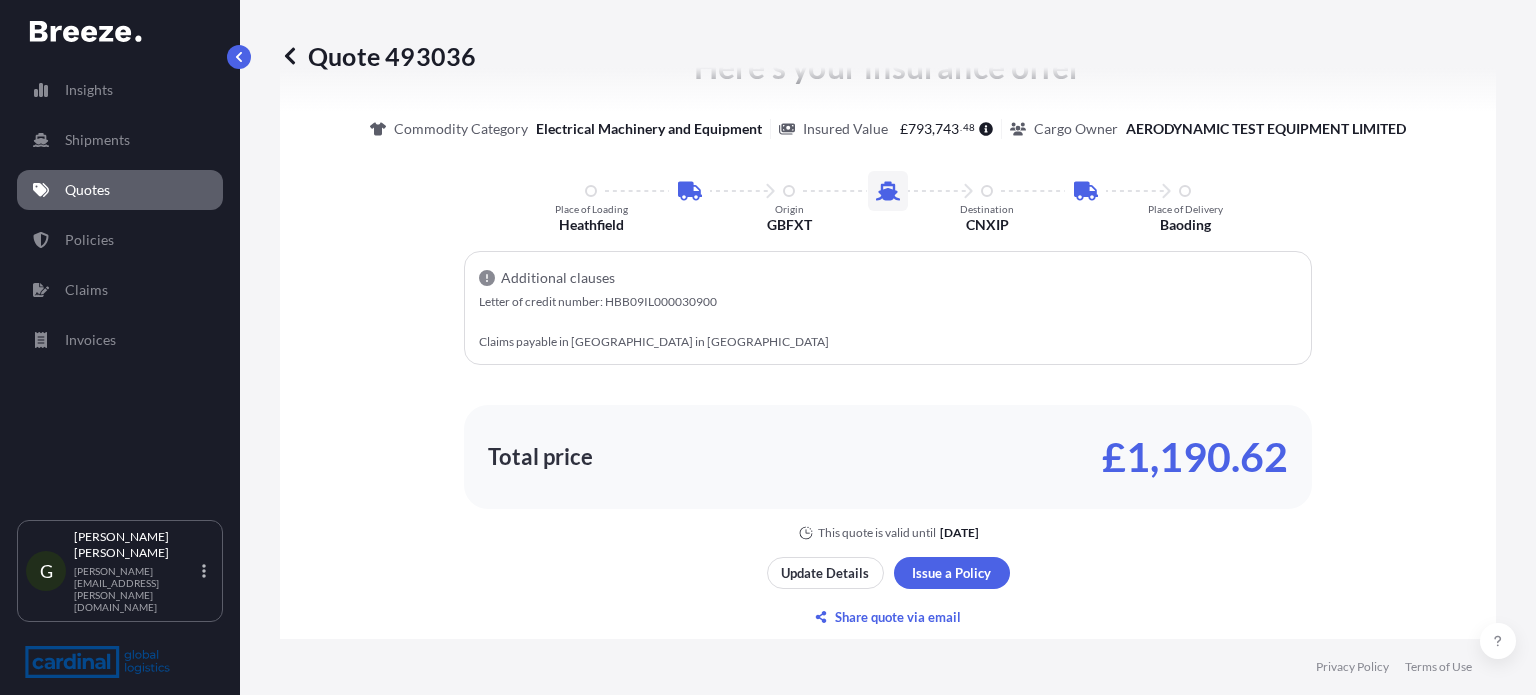 scroll, scrollTop: 1306, scrollLeft: 0, axis: vertical 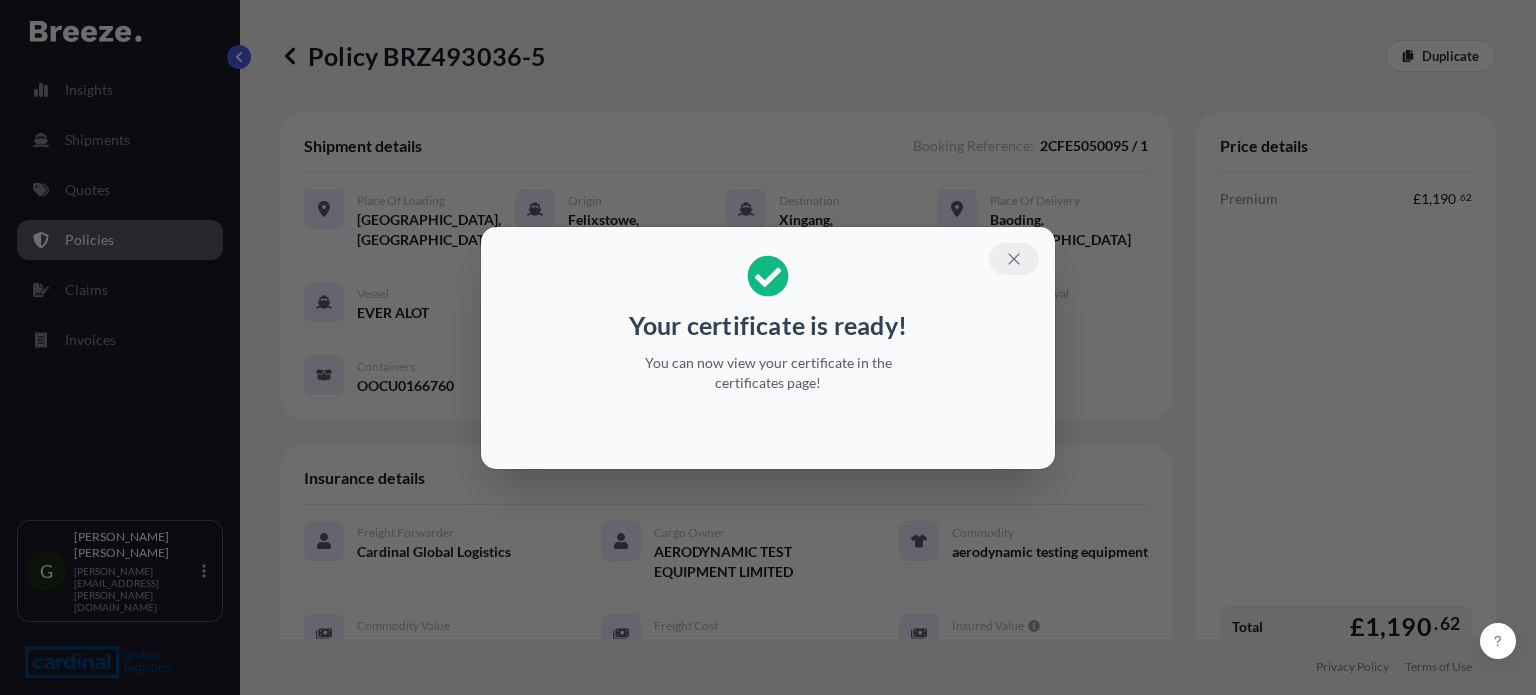 click at bounding box center (1014, 259) 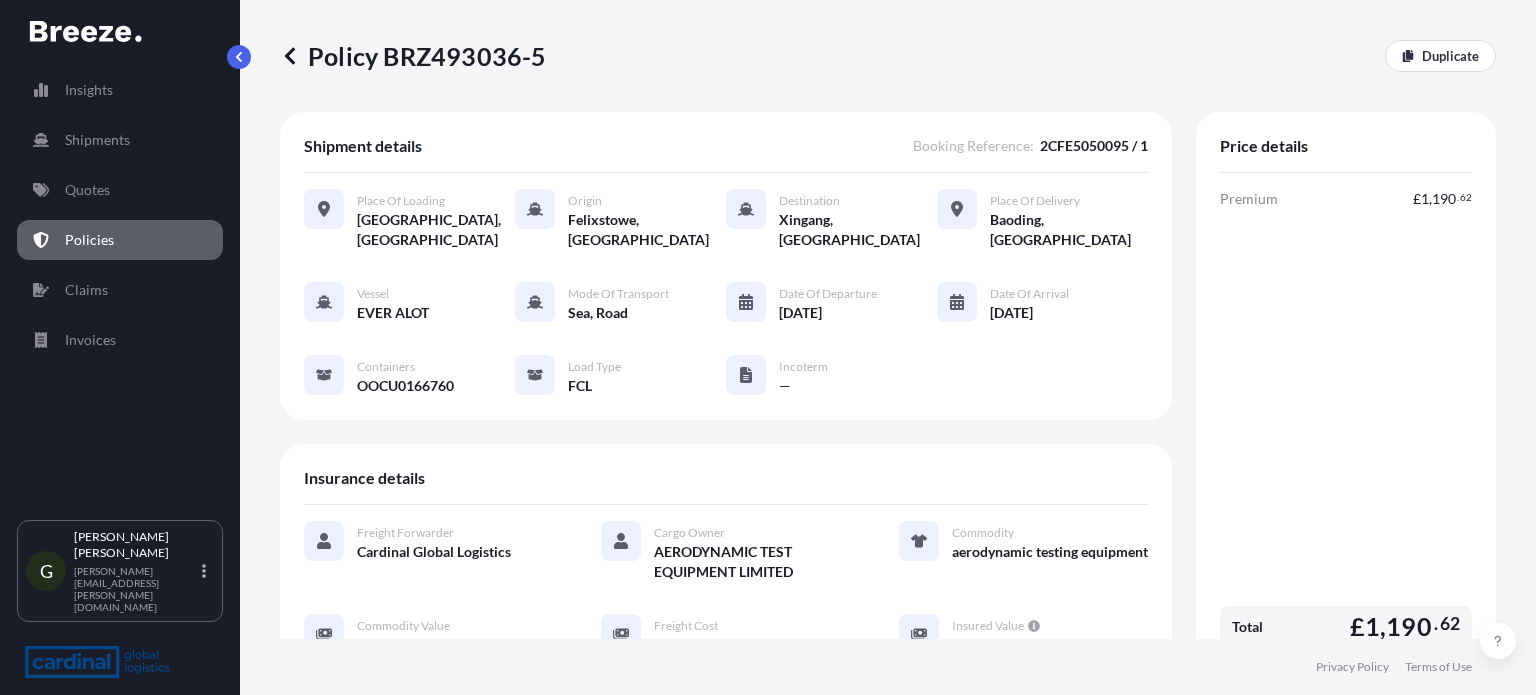 click 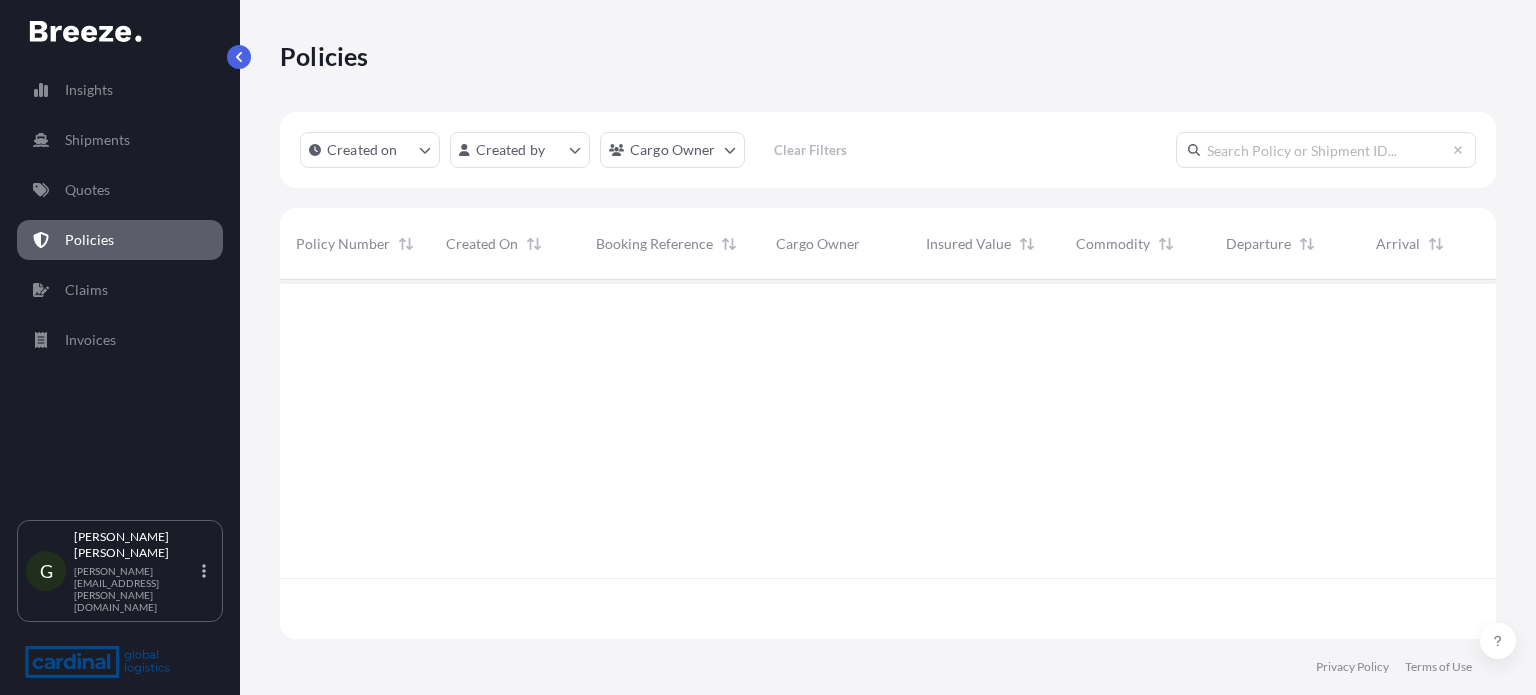 scroll, scrollTop: 16, scrollLeft: 16, axis: both 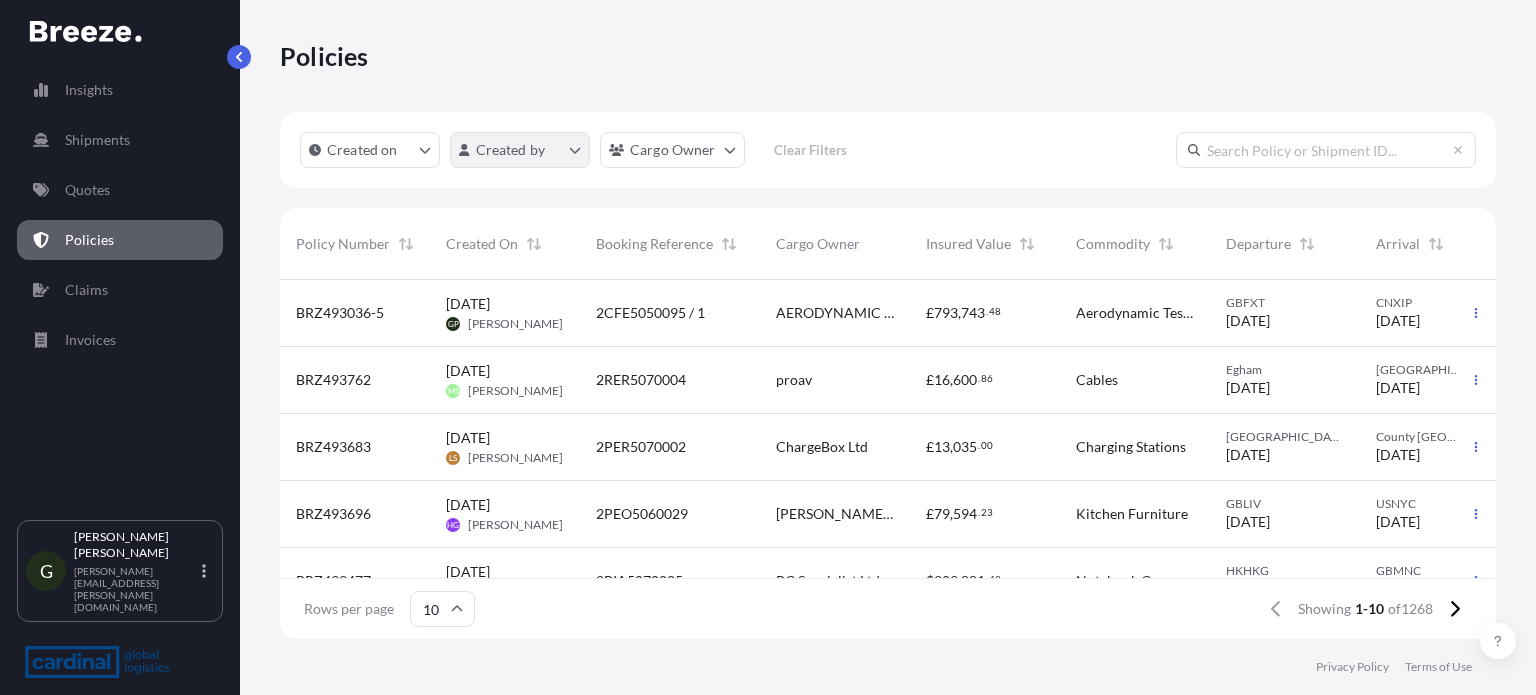 click on "Insights Shipments Quotes Policies Claims Invoices G [PERSON_NAME] [PERSON_NAME][EMAIL_ADDRESS][PERSON_NAME][DOMAIN_NAME] Policies Created on Created by Cargo Owner Clear Filters Policy Number Created On Booking Reference Cargo Owner Insured Value Commodity Departure Arrival Total BRZ493036-5 [DATE] GP [PERSON_NAME] 2CFE5050095 / 1 AERODYNAMIC TEST EQUIPMENT LIMITED £ 793 , 743 . 48 Aerodynamic Testing Equipment GBFXT [DATE] CNXIP [DATE] £ 1 , 190 . 62 BRZ493762 [DATE] [PERSON_NAME] 2RER5070004 proav £ 16 , 600 . 86 Cables Egham [DATE] [GEOGRAPHIC_DATA] [DATE] £ 16 . 60 BRZ493683 [DATE] LS [PERSON_NAME] 2PER5070002 ChargeBox Ltd £ 13 , 035 . 00 [GEOGRAPHIC_DATA] [GEOGRAPHIC_DATA] [DATE] County [GEOGRAPHIC_DATA] [DATE] £ 13 . 04 BRZ493696 [DATE] HG [PERSON_NAME] 2PEO5060029 [PERSON_NAME] Kitchens £ 79 , 594 . 23 Kitchen Furniture GBLIV [DATE] USNYC [DATE] £ 119 . 39 BRZ493477 [DATE] RS [PERSON_NAME] 2PIA5070005 PC Specialist Ltd $ 309 , 881 . 42 Notebook Computers HKHKG [DATE] GBMNC [DATE] $ 464 . ," at bounding box center (768, 347) 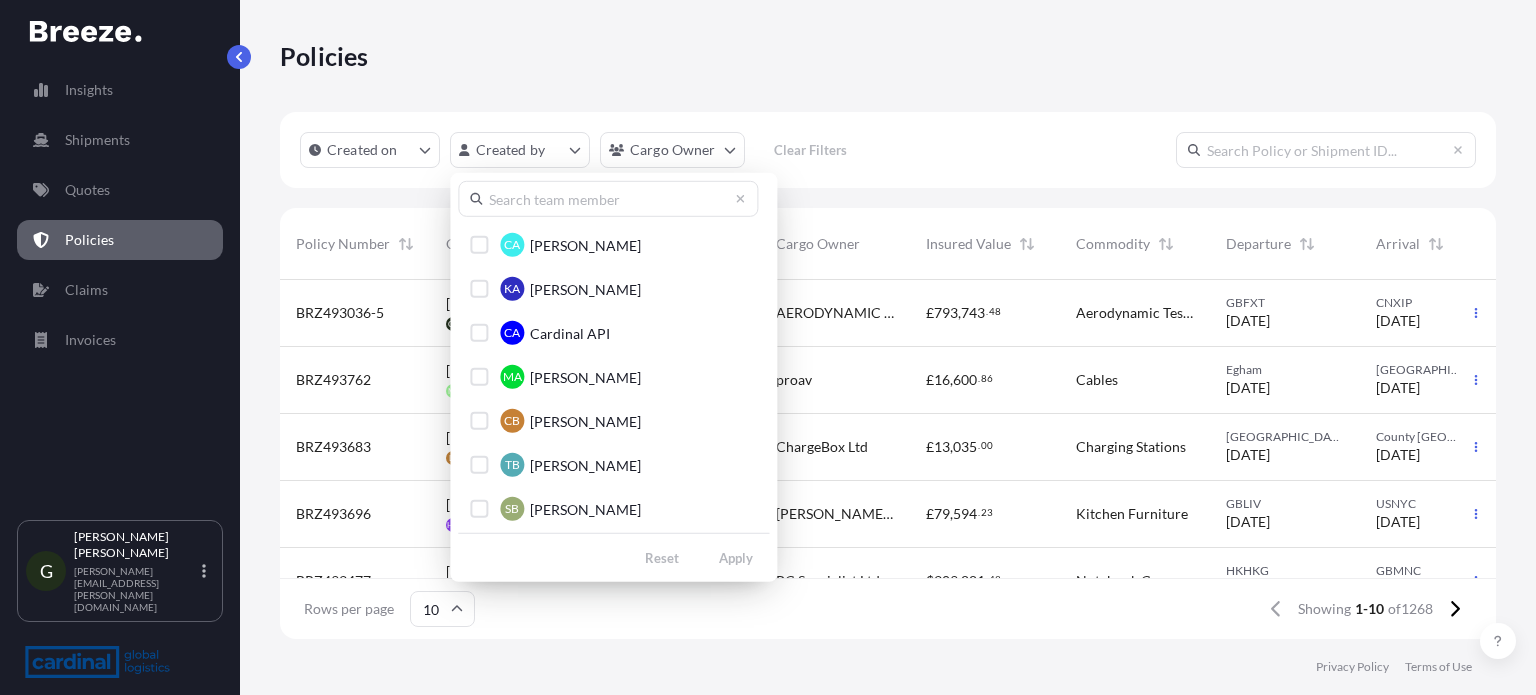 click on "Insights Shipments Quotes Policies Claims Invoices G [PERSON_NAME] [PERSON_NAME][EMAIL_ADDRESS][PERSON_NAME][DOMAIN_NAME] Policies Created on Created by Cargo Owner Clear Filters Policy Number Created On Booking Reference Cargo Owner Insured Value Commodity Departure Arrival Total BRZ493036-5 [DATE] GP [PERSON_NAME] 2CFE5050095 / 1 AERODYNAMIC TEST EQUIPMENT LIMITED £ 793 , 743 . 48 Aerodynamic Testing Equipment GBFXT [DATE] CNXIP [DATE] £ 1 , 190 . 62 BRZ493762 [DATE] [PERSON_NAME] 2RER5070004 proav £ 16 , 600 . 86 Cables Egham [DATE] [GEOGRAPHIC_DATA] [DATE] £ 16 . 60 BRZ493683 [DATE] LS [PERSON_NAME] 2PER5070002 ChargeBox Ltd £ 13 , 035 . 00 [GEOGRAPHIC_DATA] [GEOGRAPHIC_DATA] [DATE] County [GEOGRAPHIC_DATA] [DATE] £ 13 . 04 BRZ493696 [DATE] HG [PERSON_NAME] 2PEO5060029 [PERSON_NAME] Kitchens £ 79 , 594 . 23 Kitchen Furniture GBLIV [DATE] USNYC [DATE] £ 119 . 39 BRZ493477 [DATE] RS [PERSON_NAME] 2PIA5070005 PC Specialist Ltd $ 309 , 881 . 42 Notebook Computers HKHKG [DATE] GBMNC [DATE] $ 464 . ," at bounding box center [768, 347] 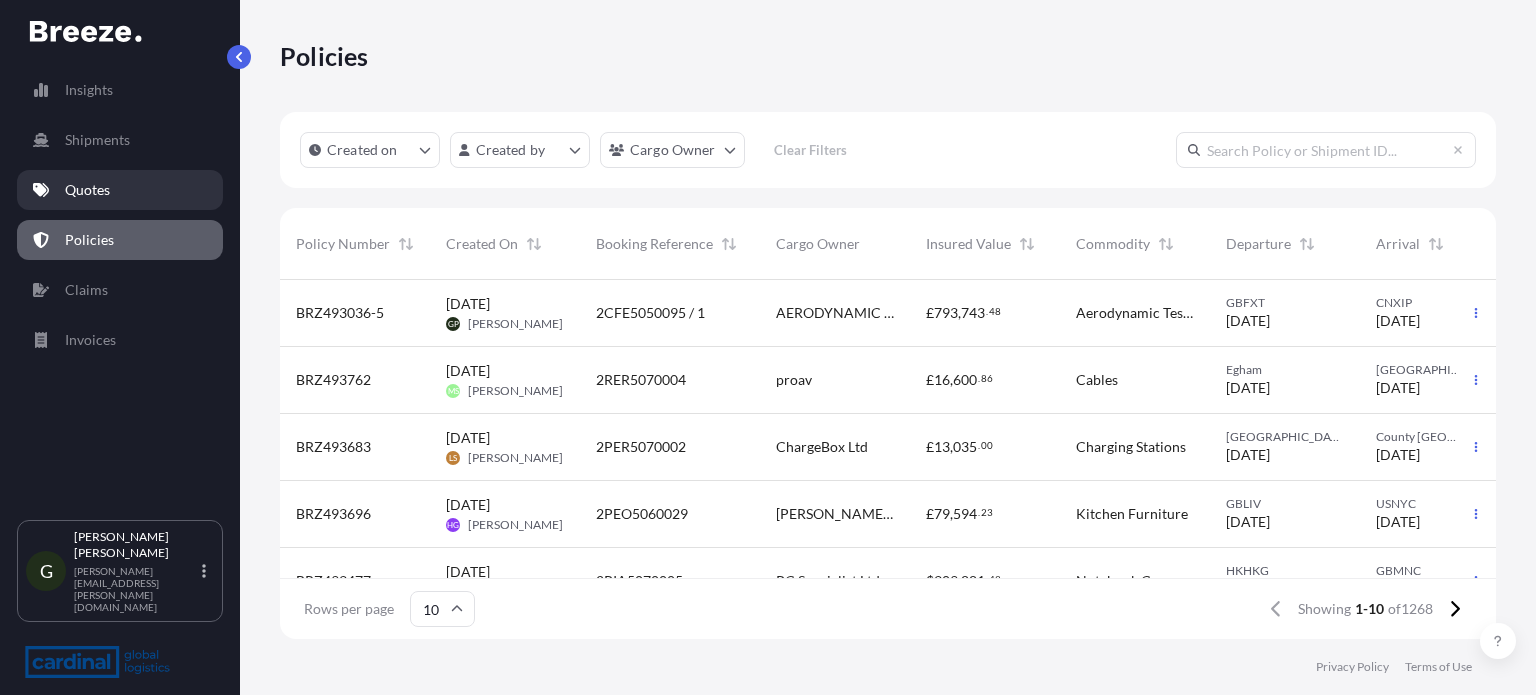 click on "Quotes" at bounding box center [120, 190] 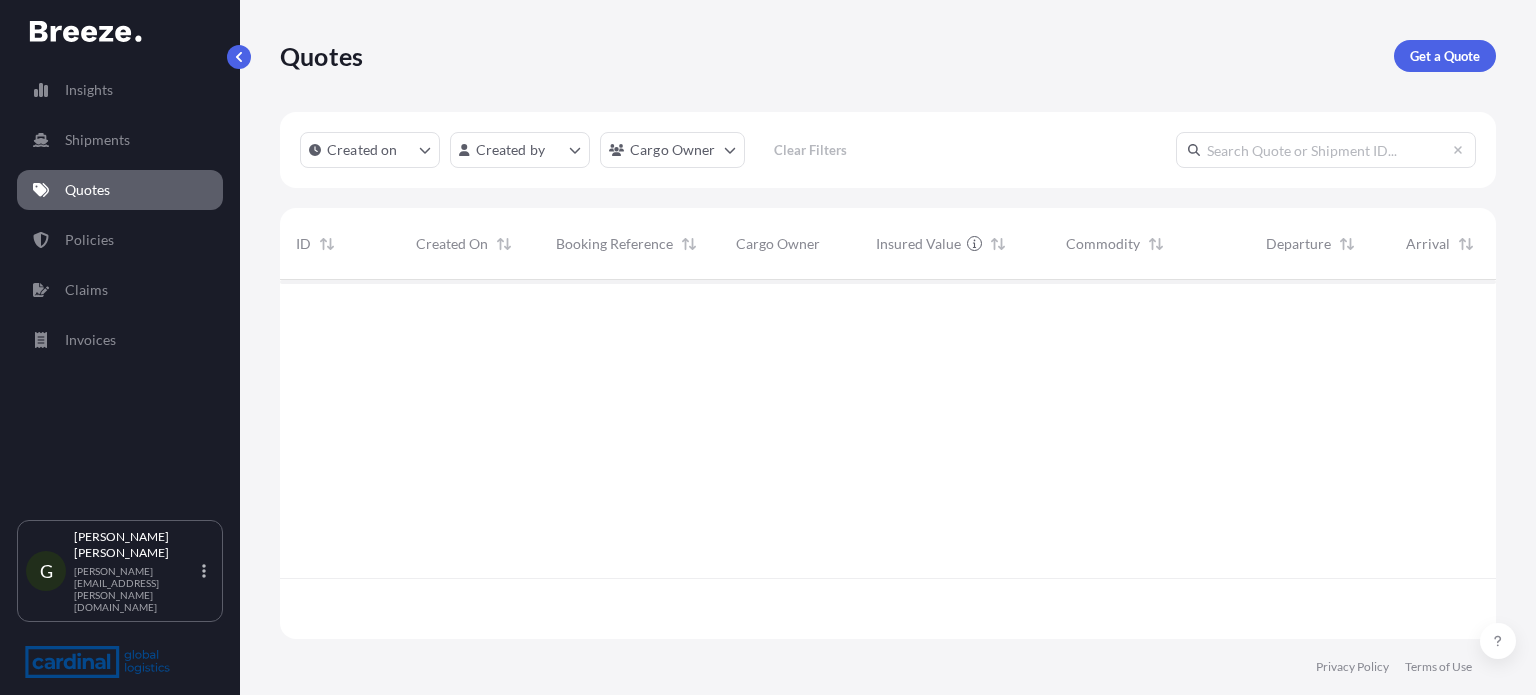 scroll, scrollTop: 16, scrollLeft: 16, axis: both 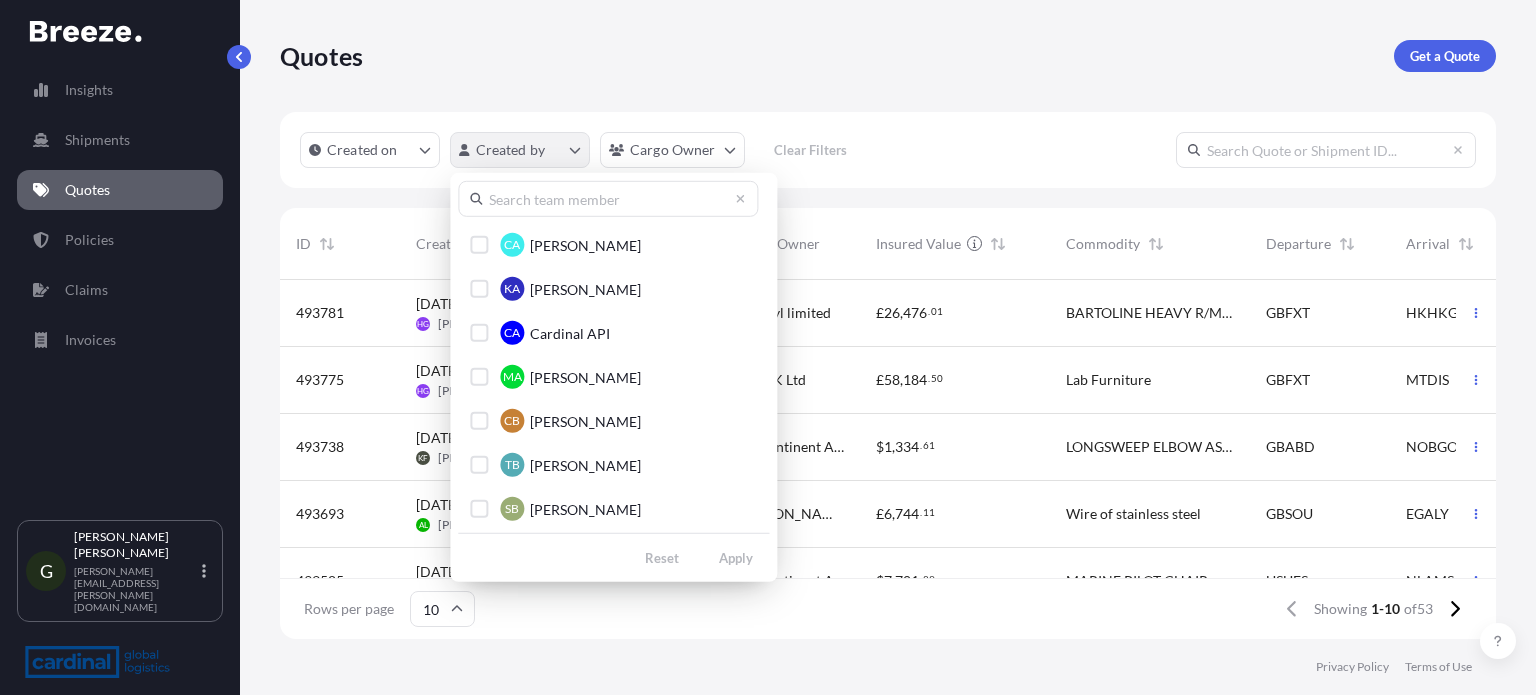 click on "Insights Shipments Quotes Policies Claims Invoices G [PERSON_NAME] [PERSON_NAME][EMAIL_ADDRESS][PERSON_NAME][DOMAIN_NAME] Quotes Get a Quote Created on Created by Cargo Owner Clear Filters ID Created On Booking Reference Cargo Owner Insured Value Commodity Departure Arrival Total Status 493781 [DATE] HG [PERSON_NAME] — tetrosyl limited £ 26 , 476 . 01 BARTOLINE HEAVY R/M WALLCOVERING ADHESIVE GBFXT HKHKG £ 39 . 71 Ready 493775 [DATE] HG [PERSON_NAME] — S+B UK Ltd £ 58 , 184 . 50 Lab Furniture GBFXT MTDIS £ 58 . 18 Ready 493738 [DATE] KF [PERSON_NAME] — Midcontinent Aberdeen Ltd $ 1 , 334 . 61 LONGSWEEP ELBOW ASSEMBLY GBABD NOBGO $ 1 . 33 Ready 493693 [DATE] AL [PERSON_NAME] — [PERSON_NAME] Logistics Ltd £ 6 , 744 . 11 Wire of stainless steel GBSOU EGALY £ 13 . 49 Ready 493585 [DATE] [PERSON_NAME] Brand US TO [GEOGRAPHIC_DATA] MIDCO QUOTE Midcontinent Aberdeen Ltd $ 7 , 701 . 89 MARINE PILOT CHAIR USUES NLAMS $ 11 . 55 Ready 493485 [DATE] LP [PERSON_NAME] — impact  $ 32 , 276 . 20 new furniture  $ 48" at bounding box center (768, 347) 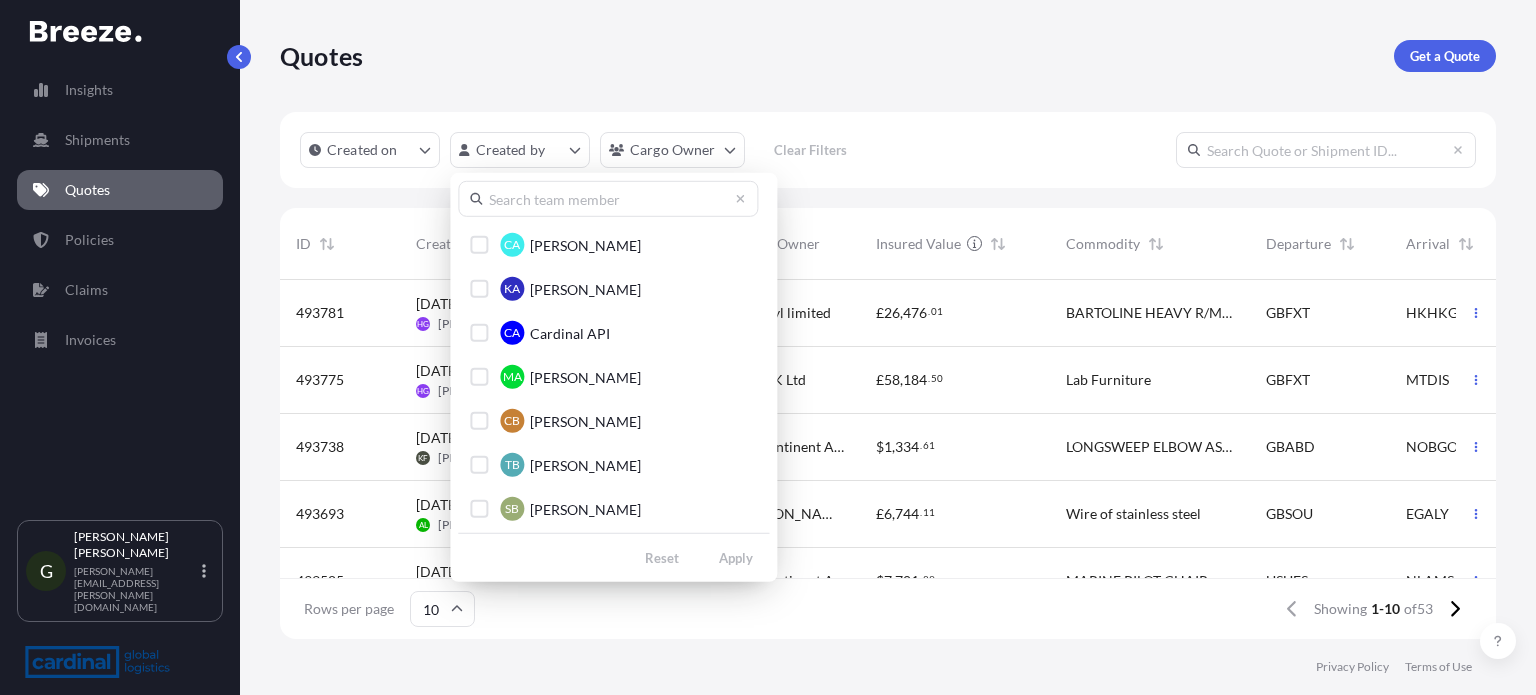 click at bounding box center [608, 199] 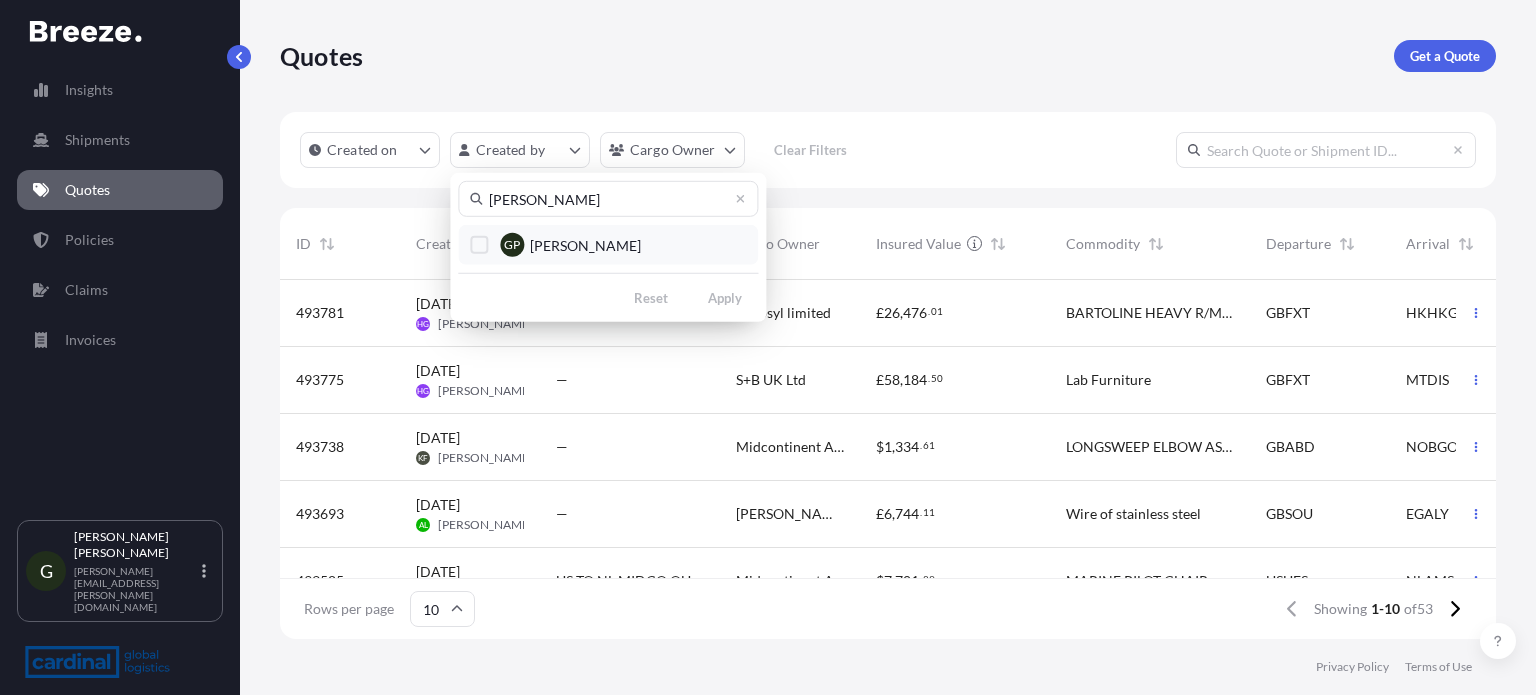 type on "[PERSON_NAME]" 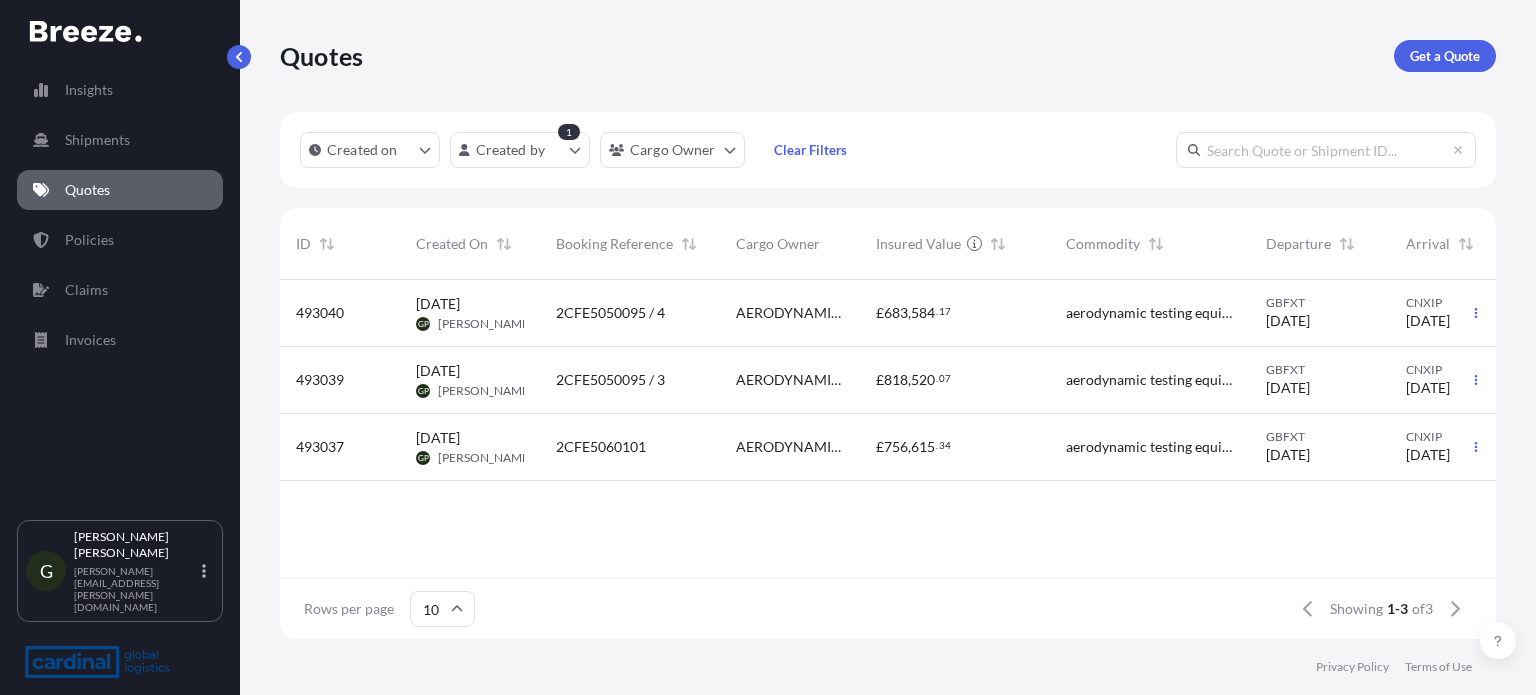 click on "2CFE5050095 / 3" at bounding box center (630, 380) 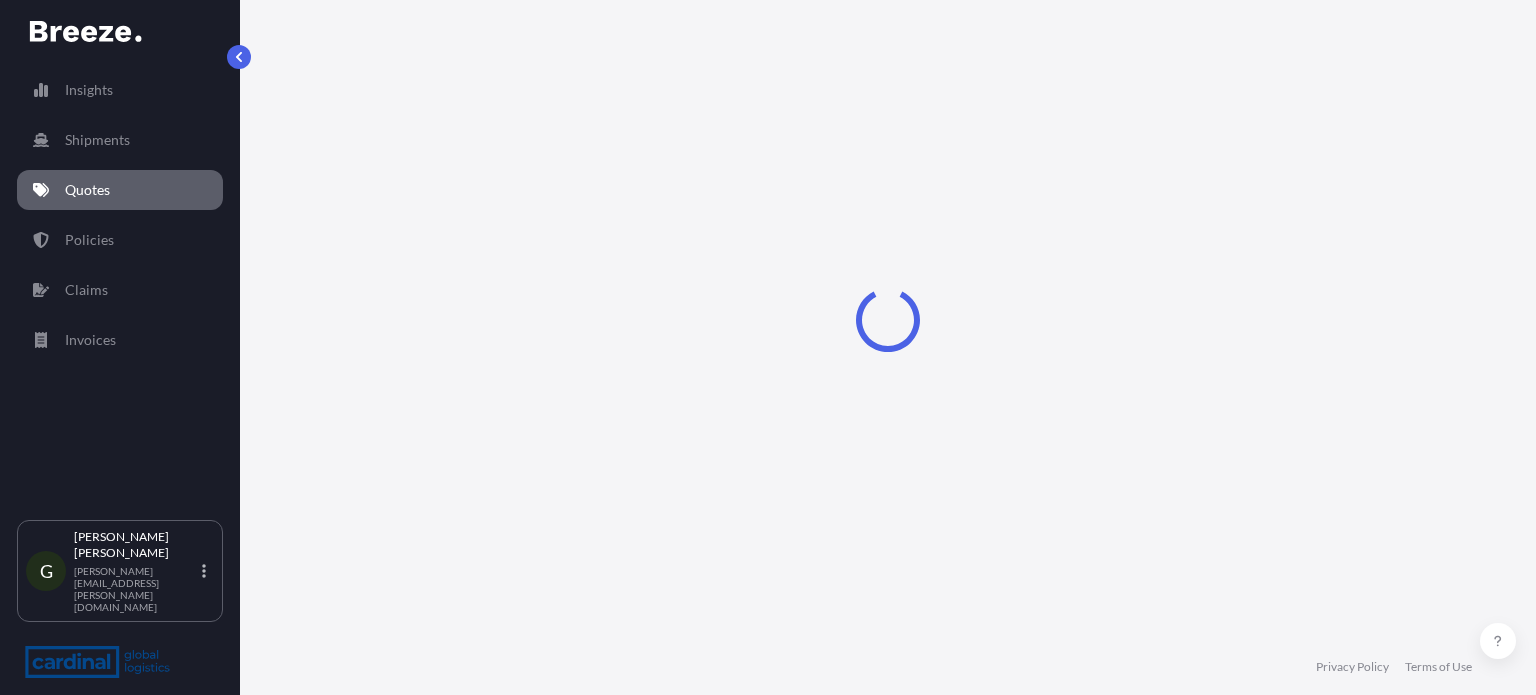 select on "Sea" 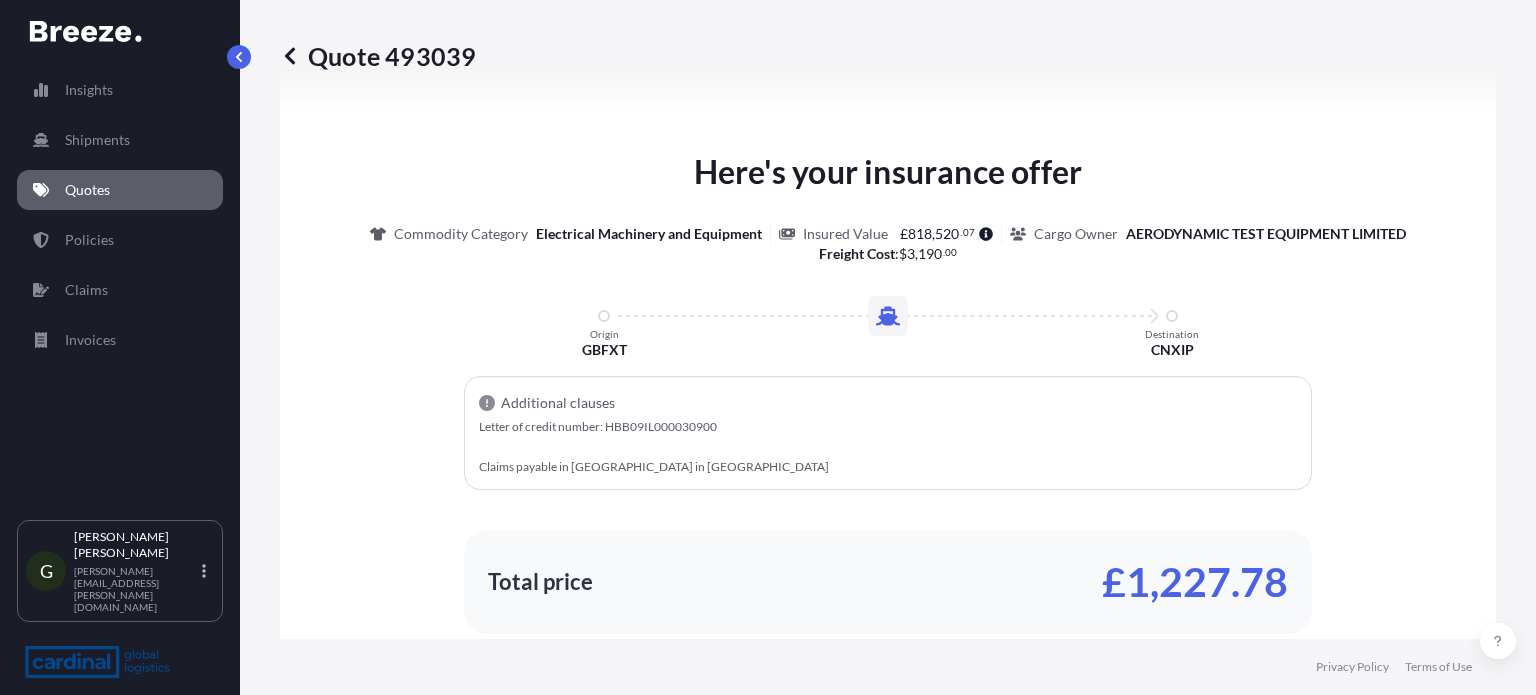 scroll, scrollTop: 1032, scrollLeft: 0, axis: vertical 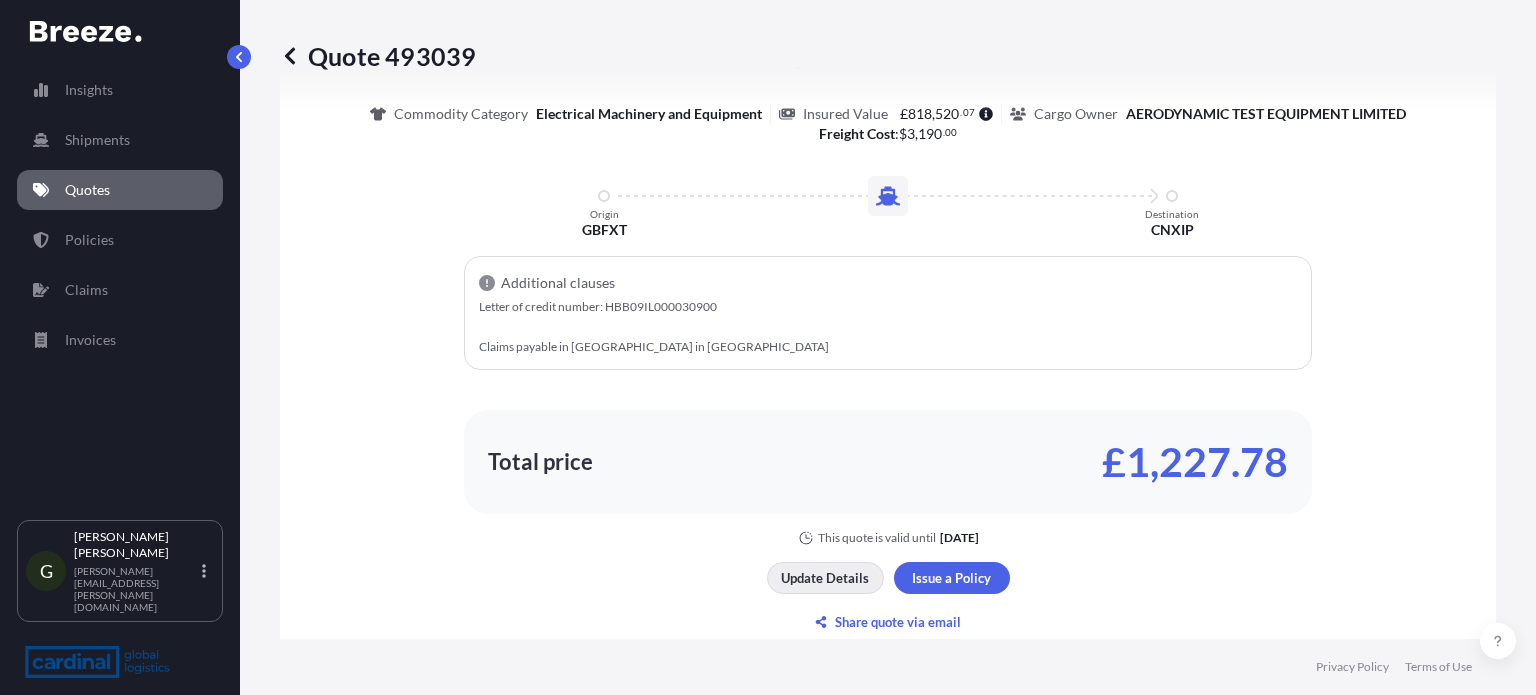 click on "Update Details" at bounding box center (825, 578) 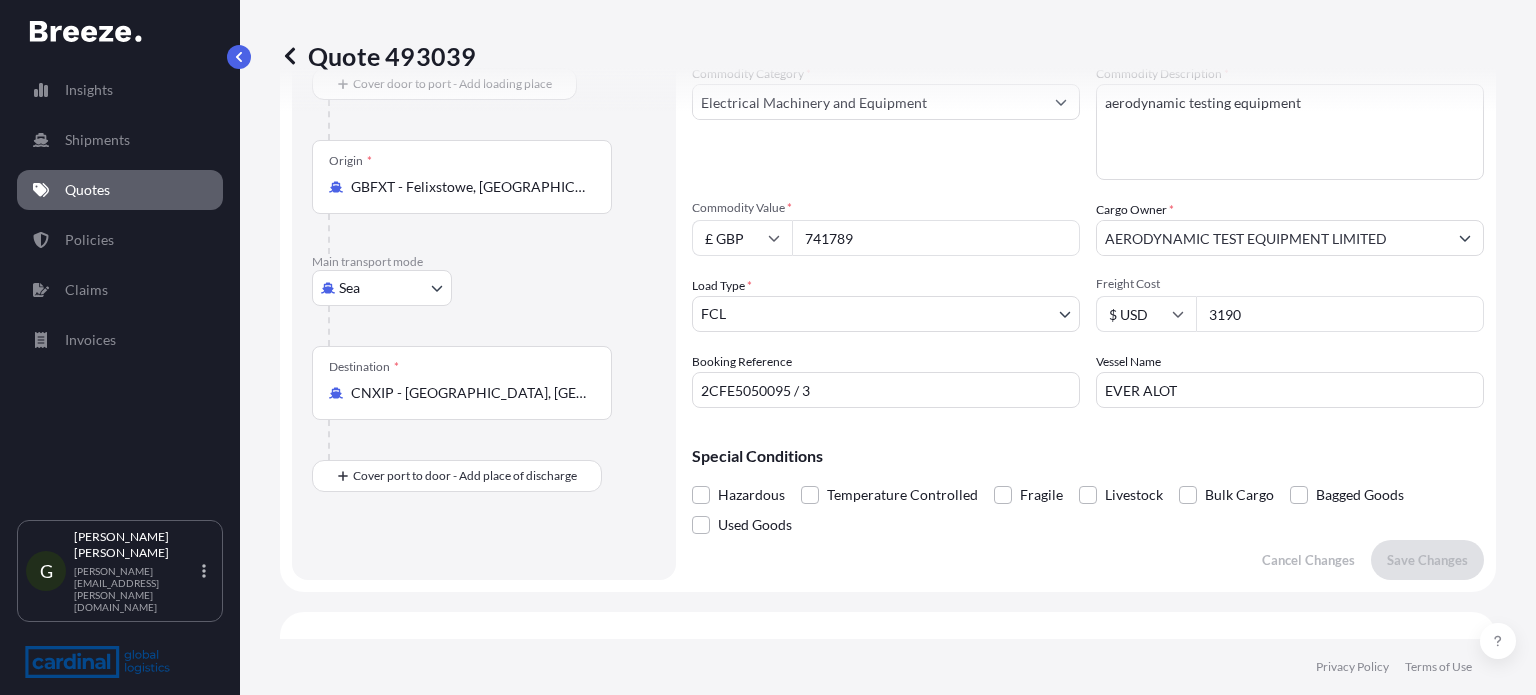 scroll, scrollTop: 32, scrollLeft: 0, axis: vertical 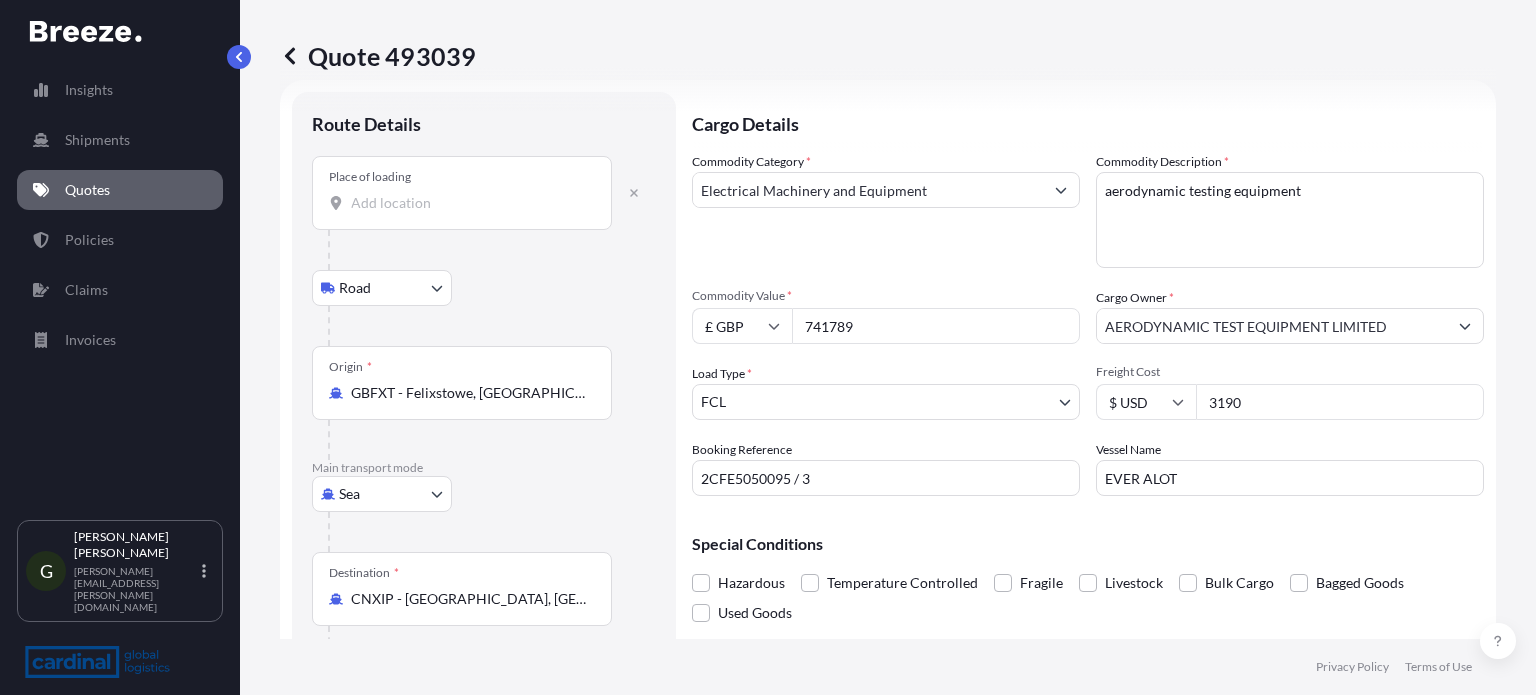 click on "Place of loading" at bounding box center (469, 203) 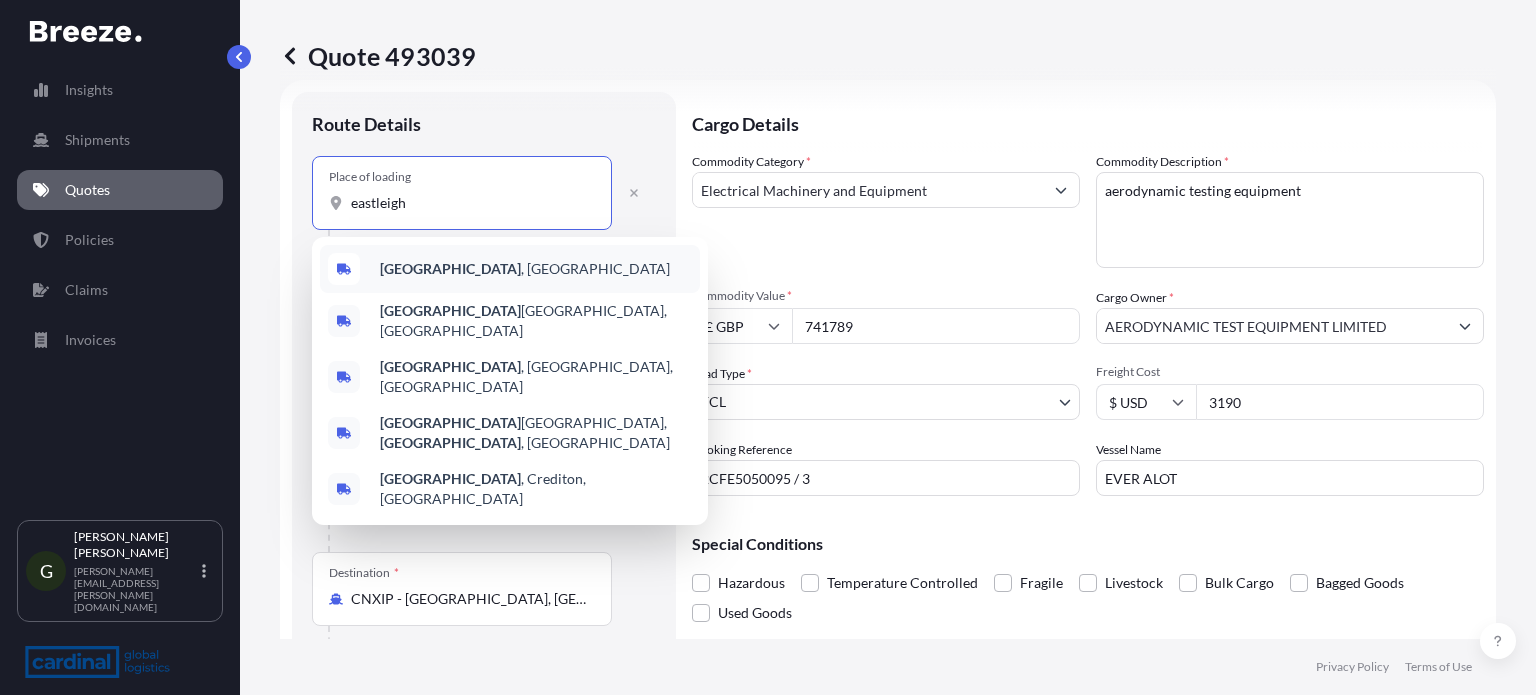 click on "[GEOGRAPHIC_DATA] , [GEOGRAPHIC_DATA]" at bounding box center [525, 269] 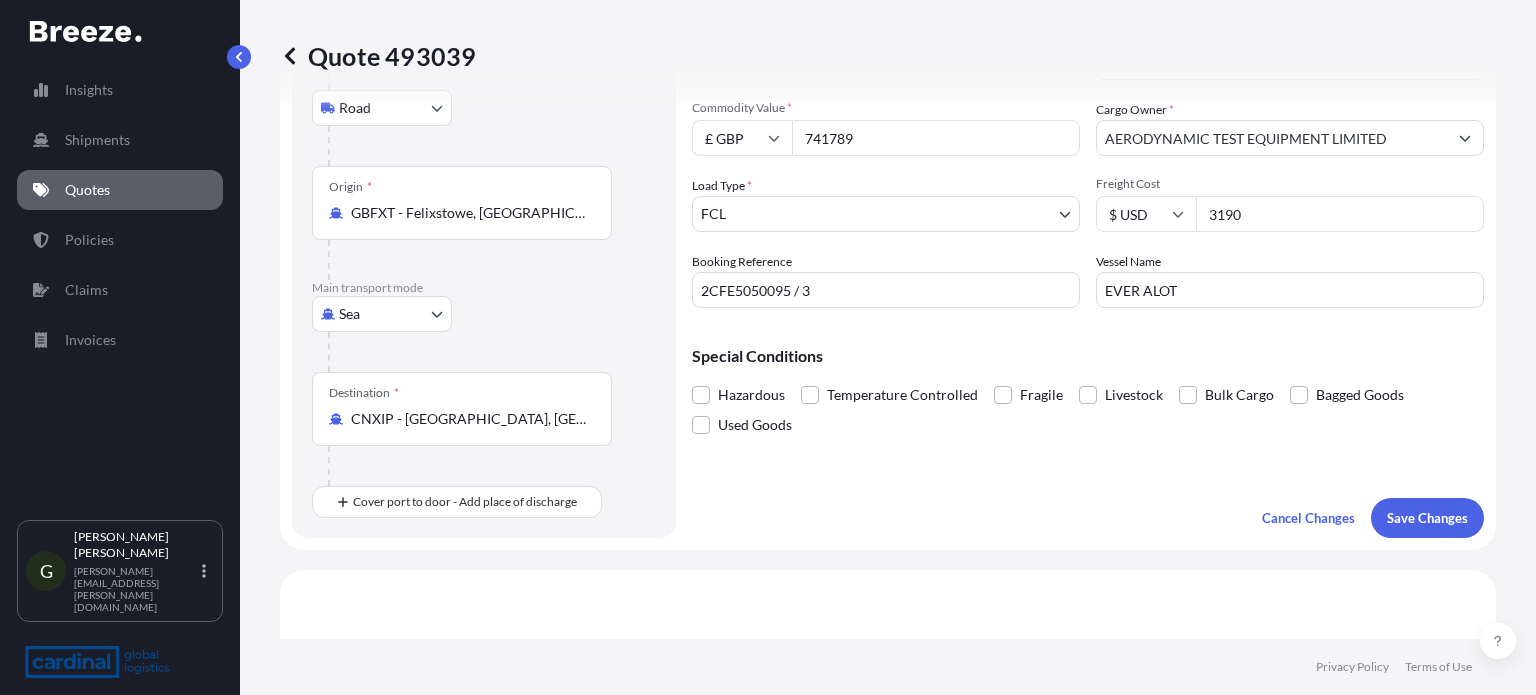 scroll, scrollTop: 232, scrollLeft: 0, axis: vertical 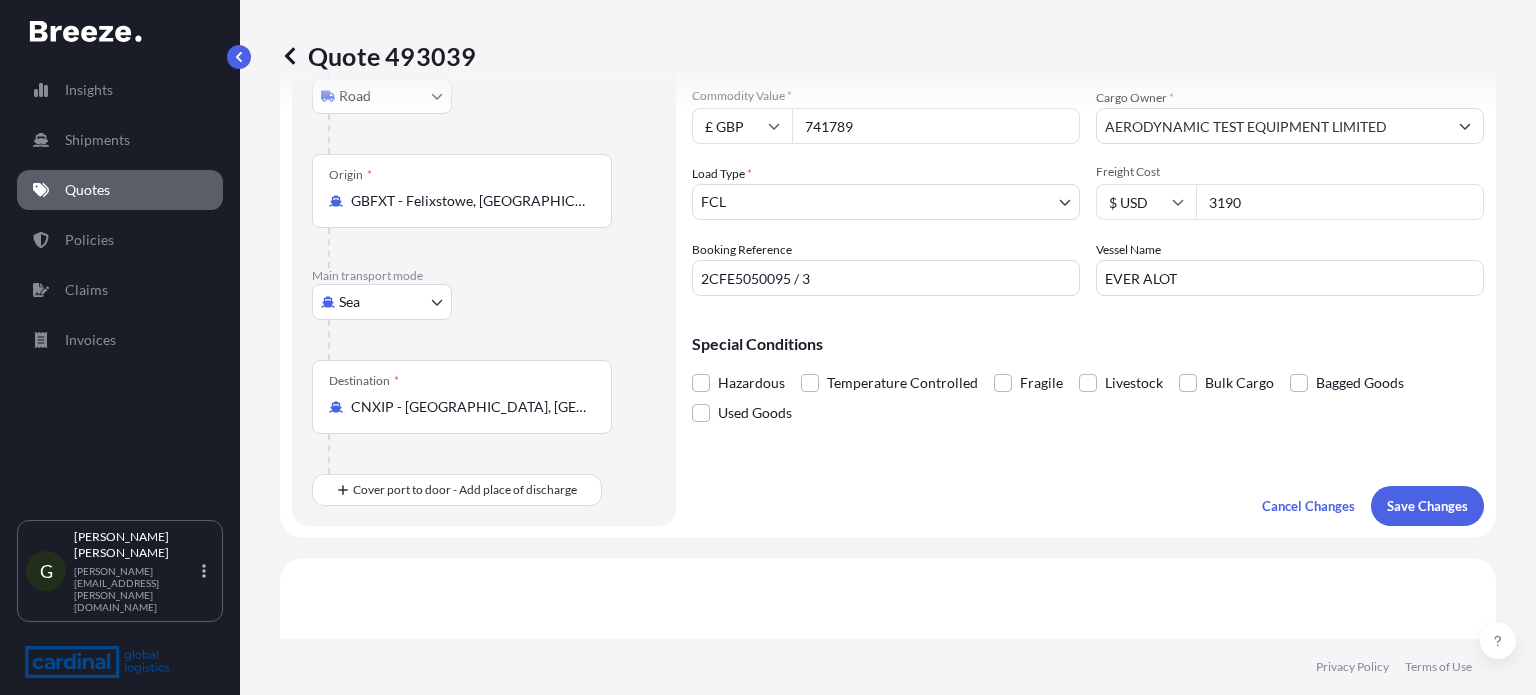 type on "[GEOGRAPHIC_DATA], [GEOGRAPHIC_DATA]" 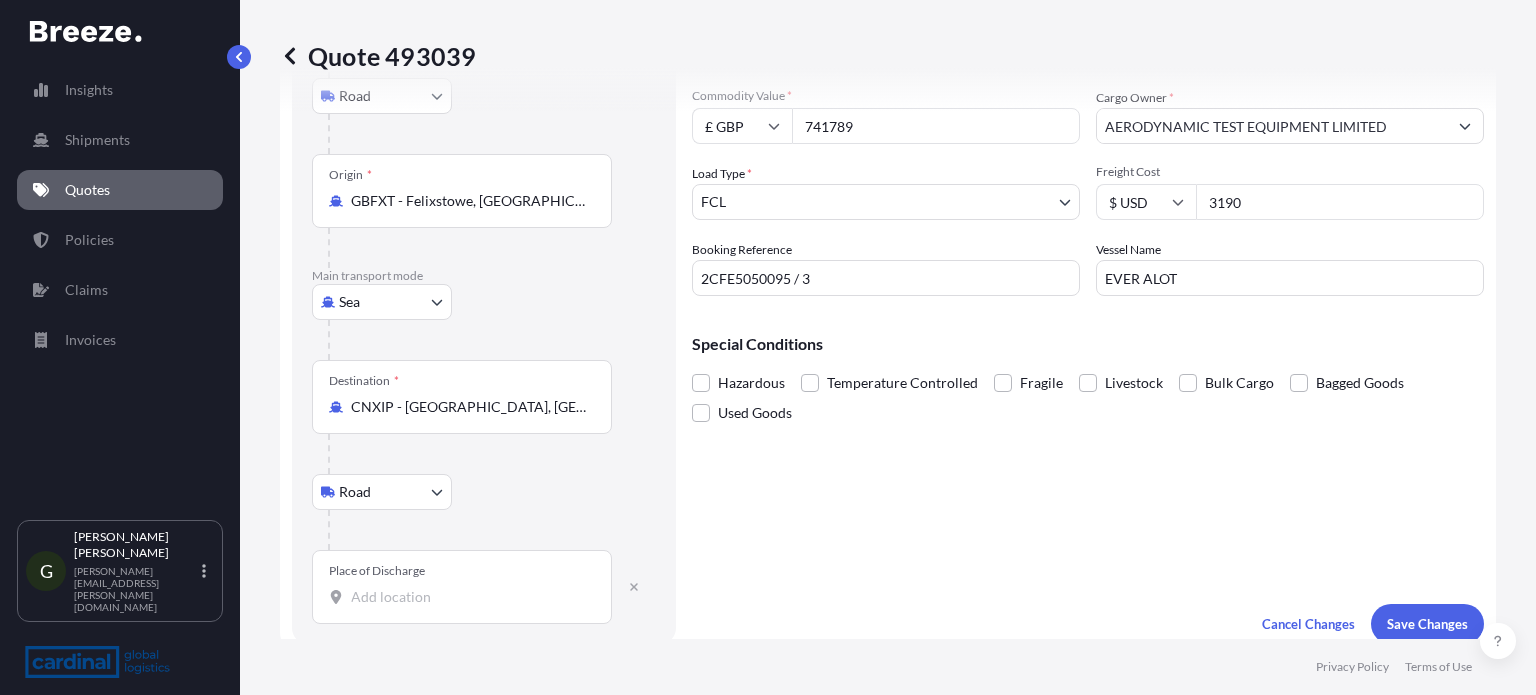 click on "Place of Discharge" at bounding box center [469, 597] 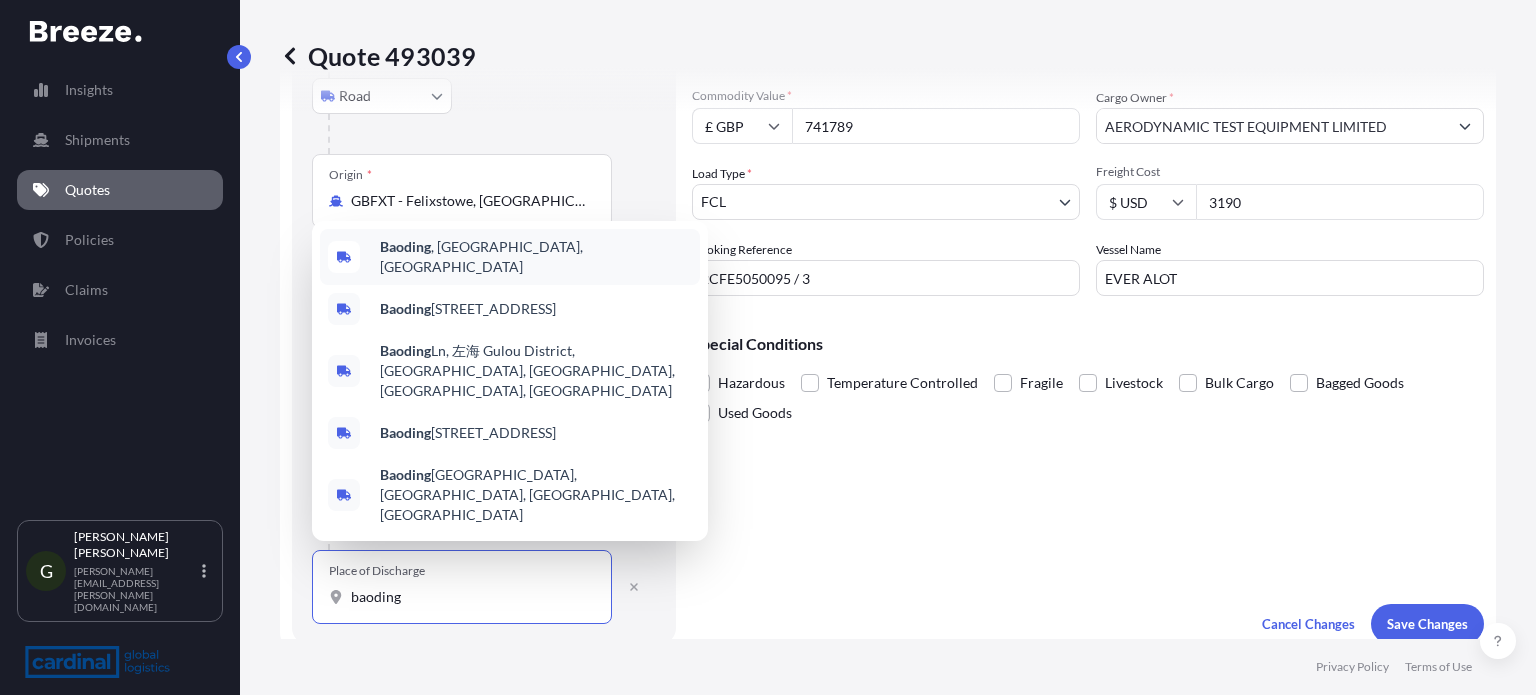 click on "Baoding , [GEOGRAPHIC_DATA], [GEOGRAPHIC_DATA]" at bounding box center (536, 257) 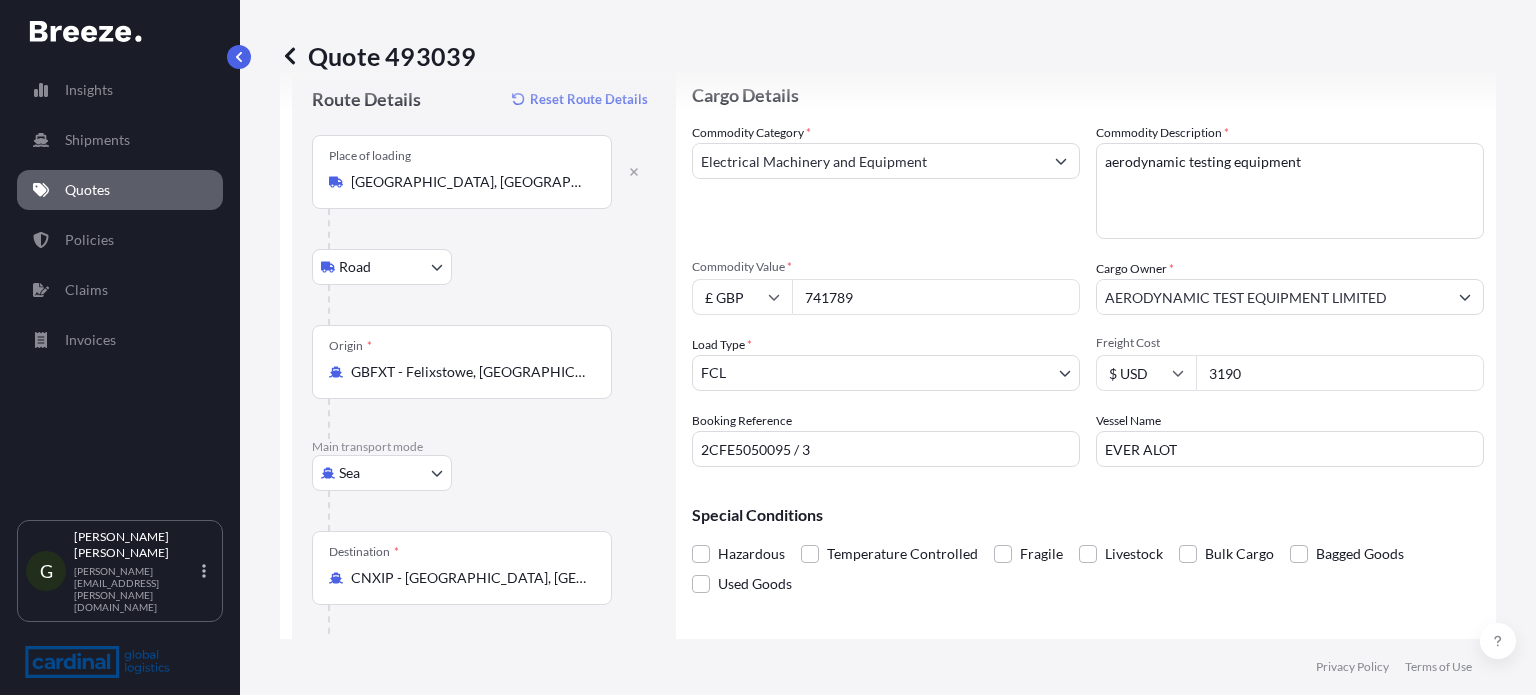 scroll, scrollTop: 32, scrollLeft: 0, axis: vertical 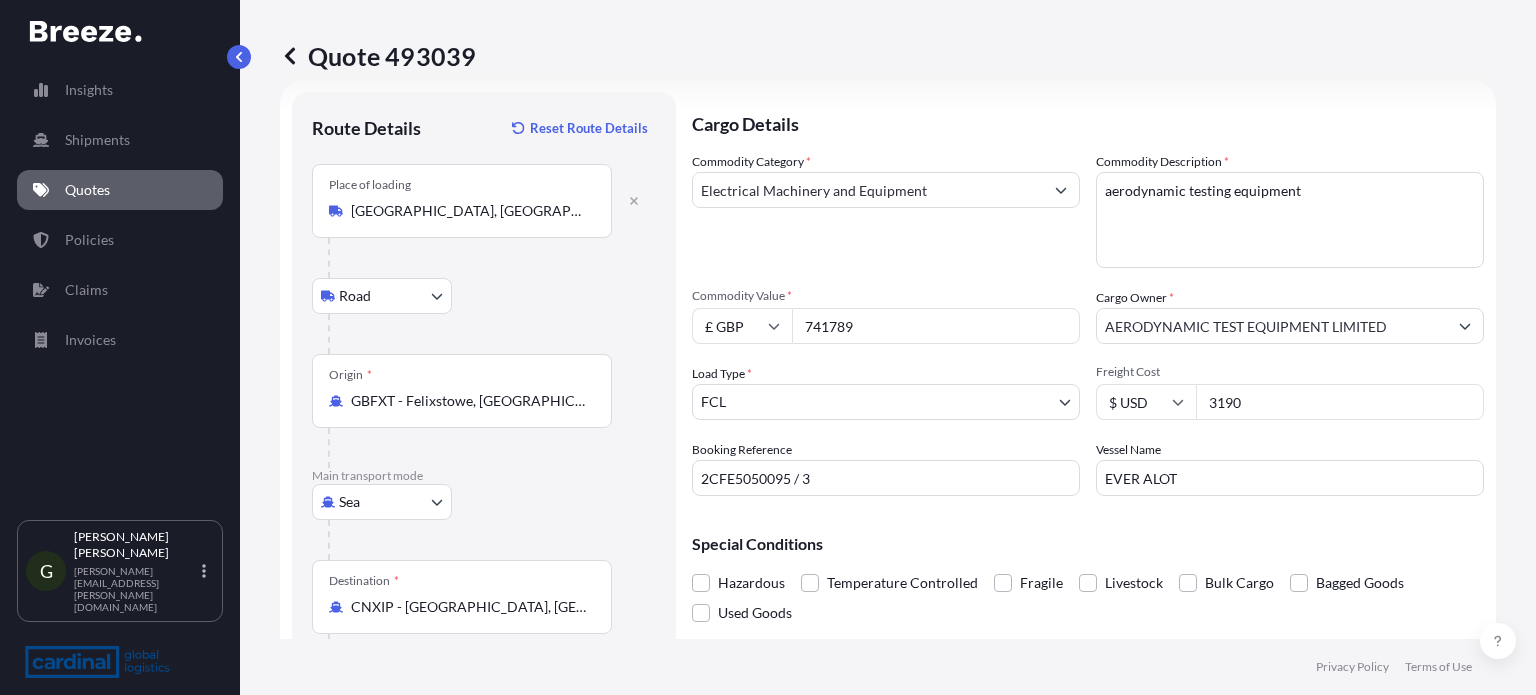 type on "Baoding, [GEOGRAPHIC_DATA], [GEOGRAPHIC_DATA]" 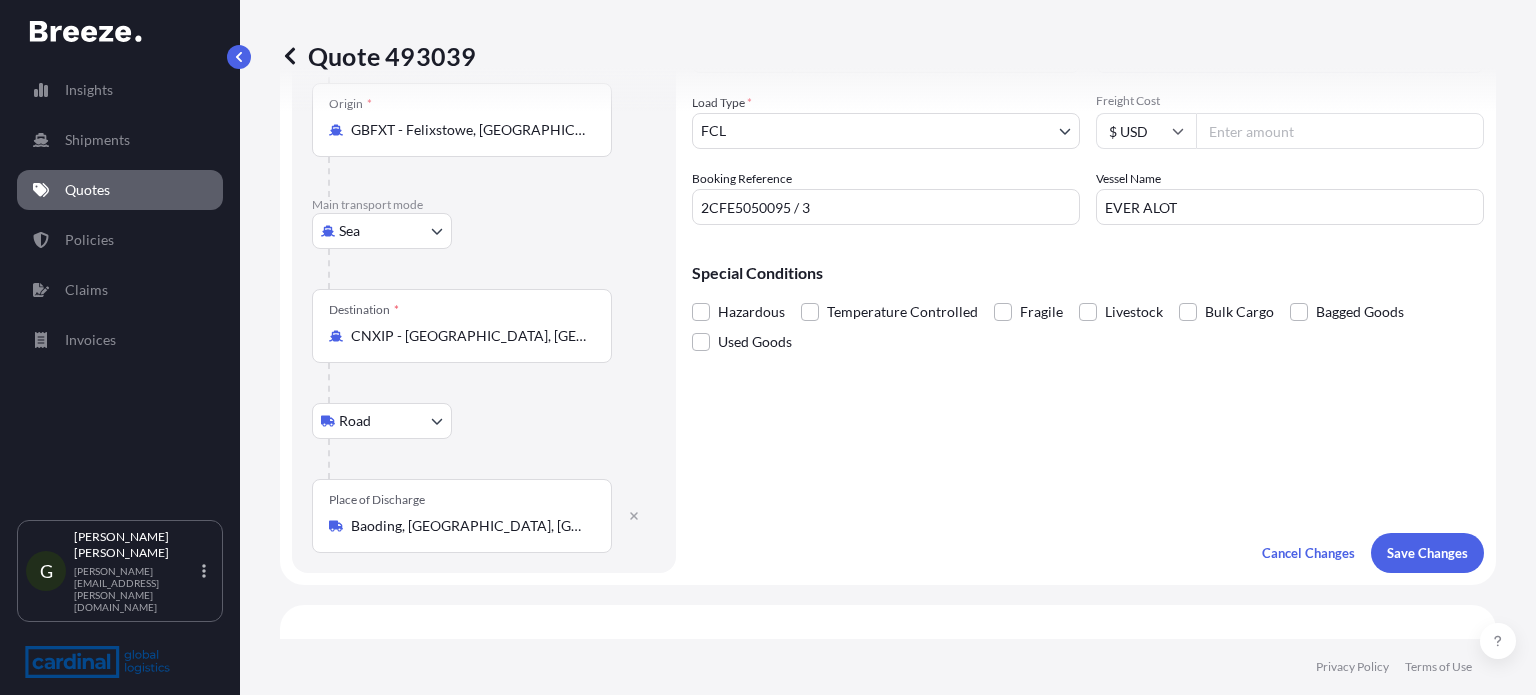 scroll, scrollTop: 332, scrollLeft: 0, axis: vertical 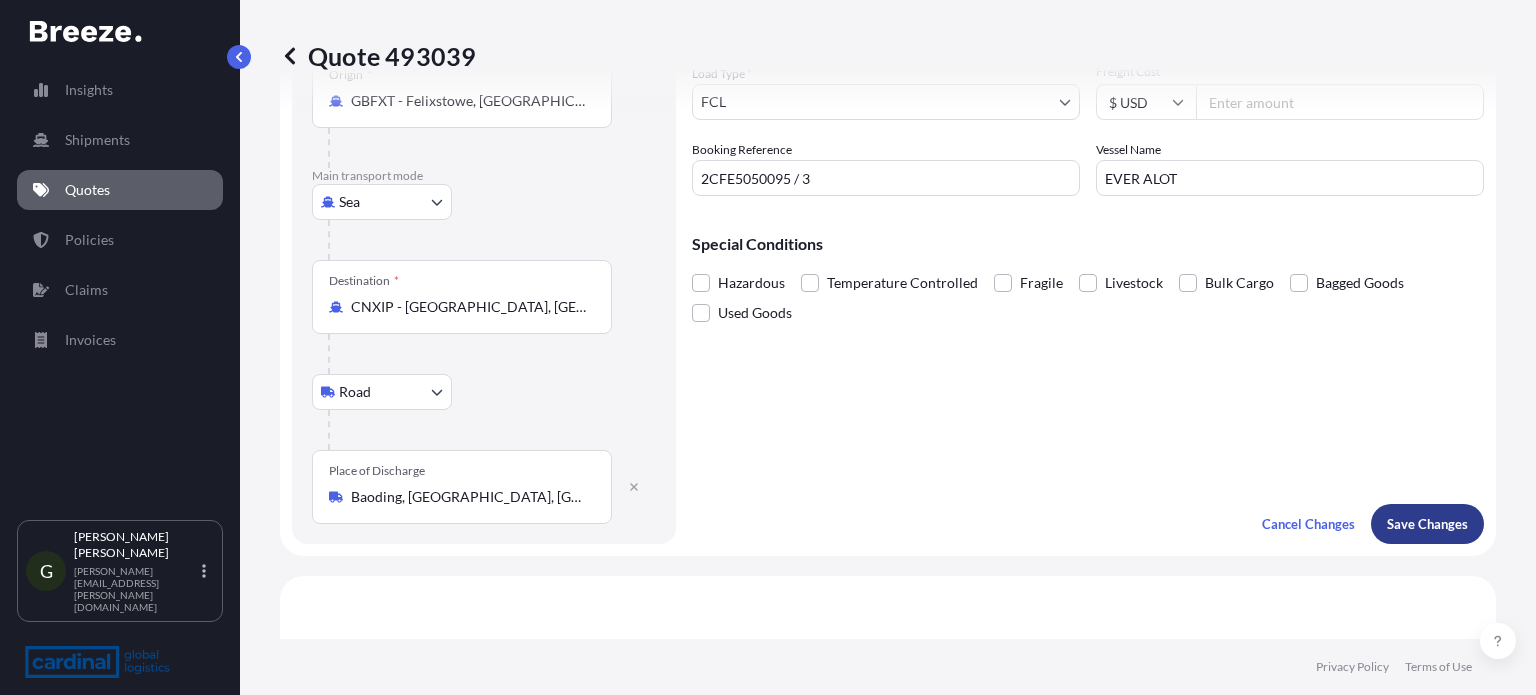type 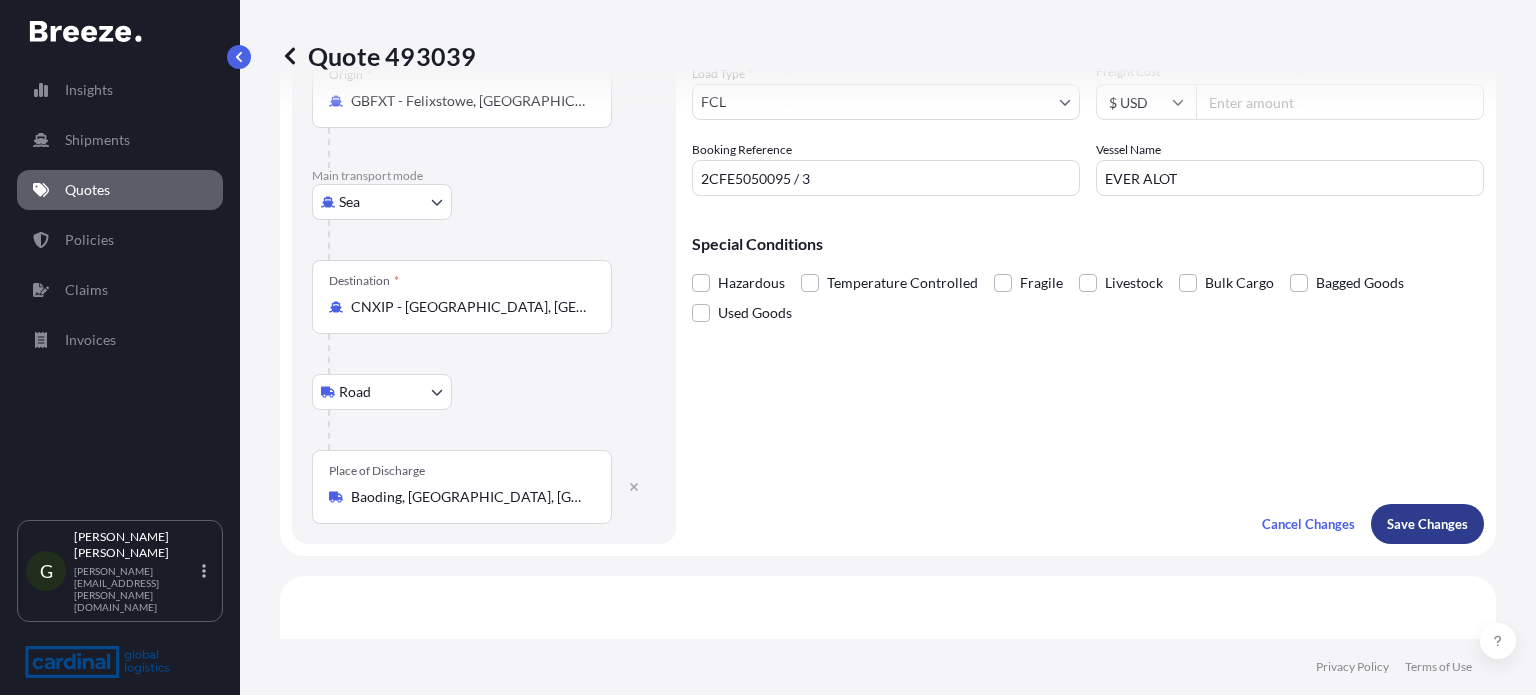 click on "Save Changes" at bounding box center (1427, 524) 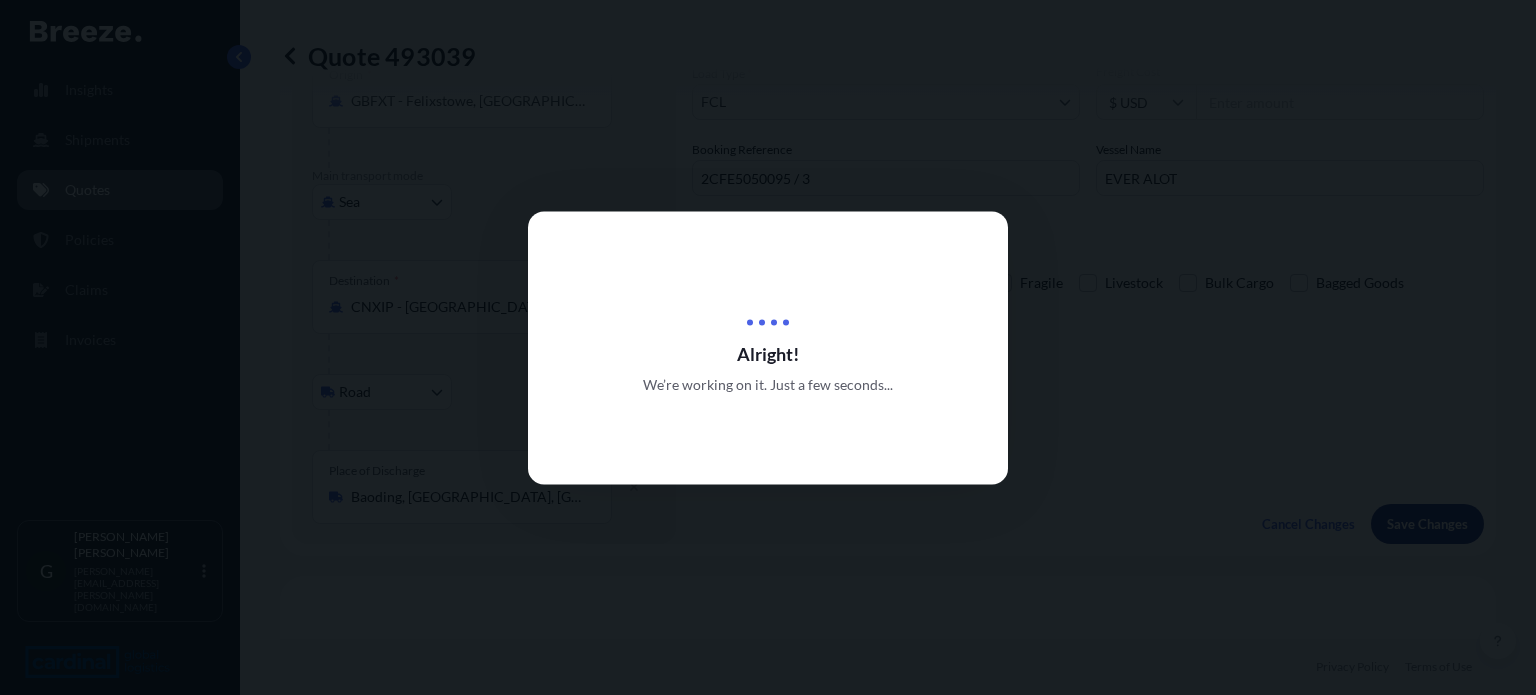 type on "Heathfield TN21 8QZ, [GEOGRAPHIC_DATA]" 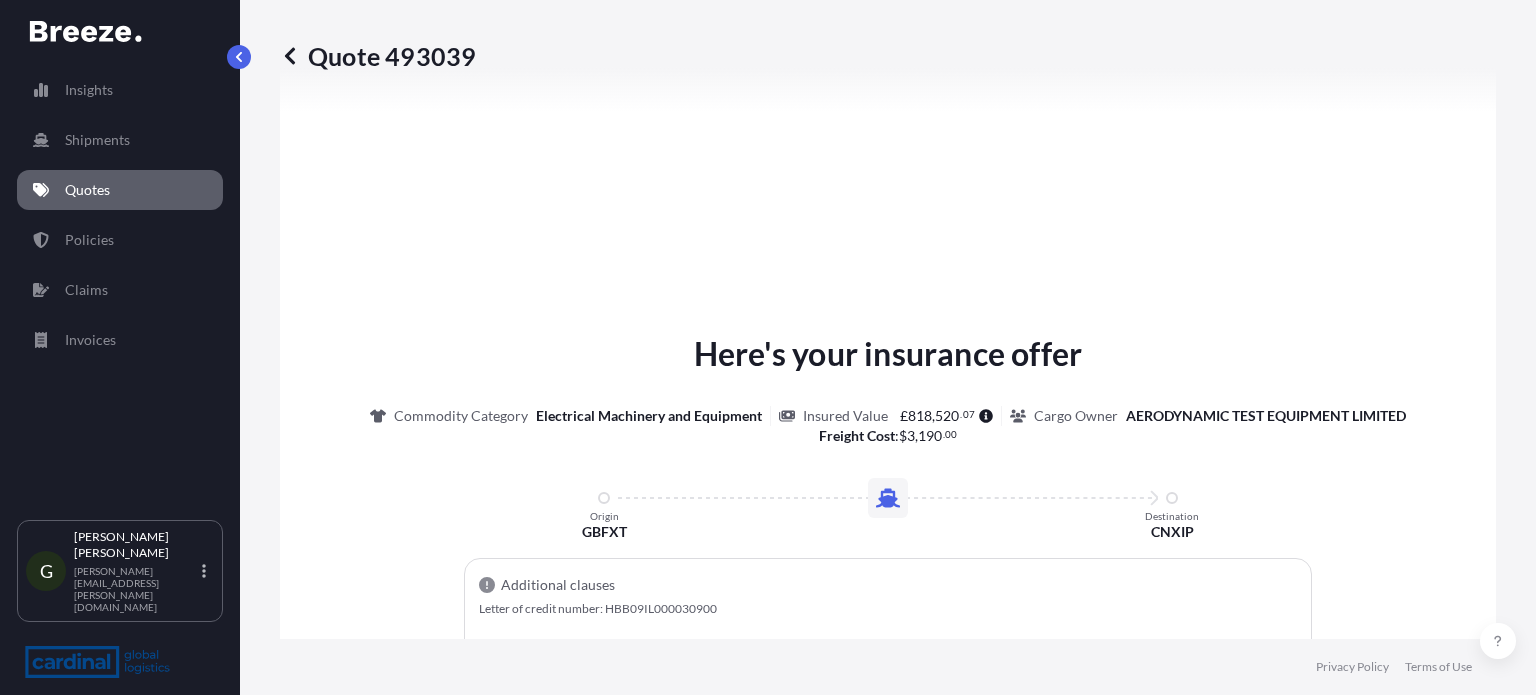 select on "Road" 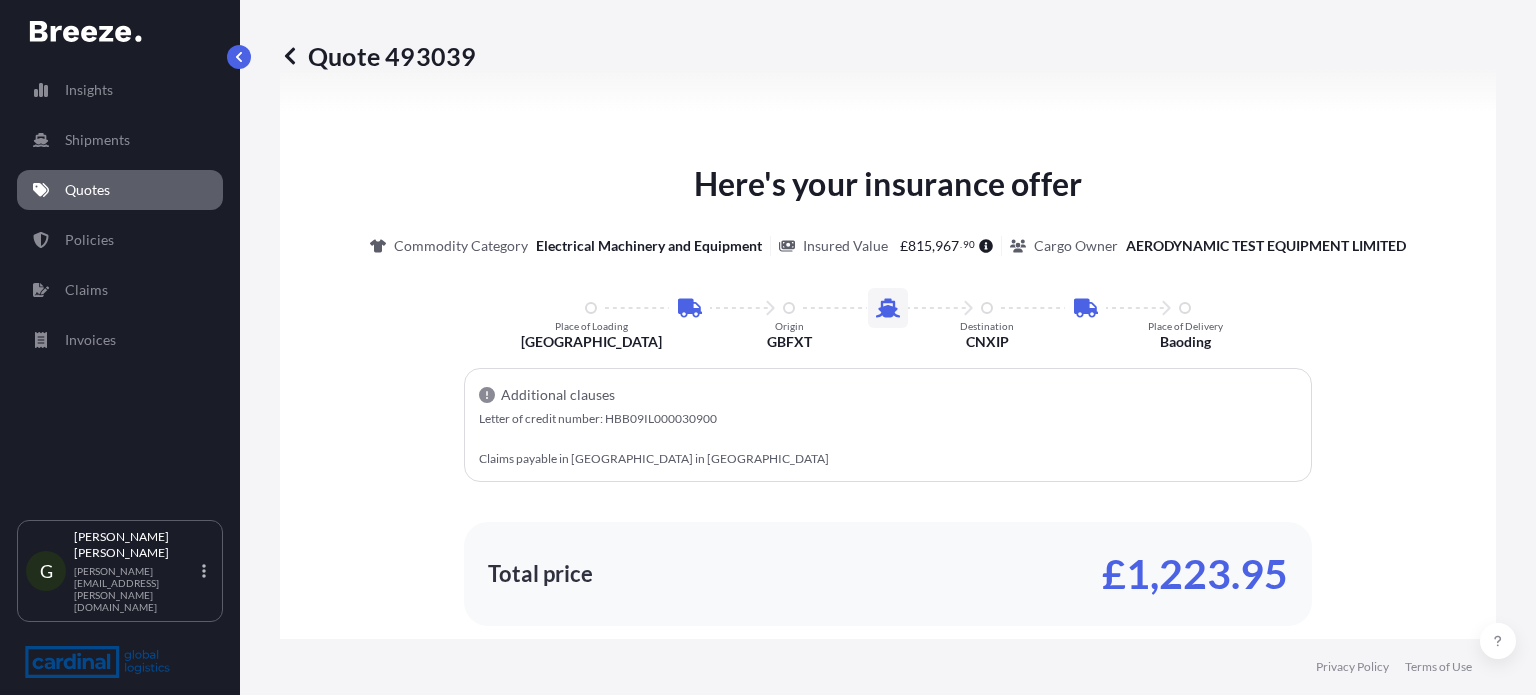 scroll, scrollTop: 1252, scrollLeft: 0, axis: vertical 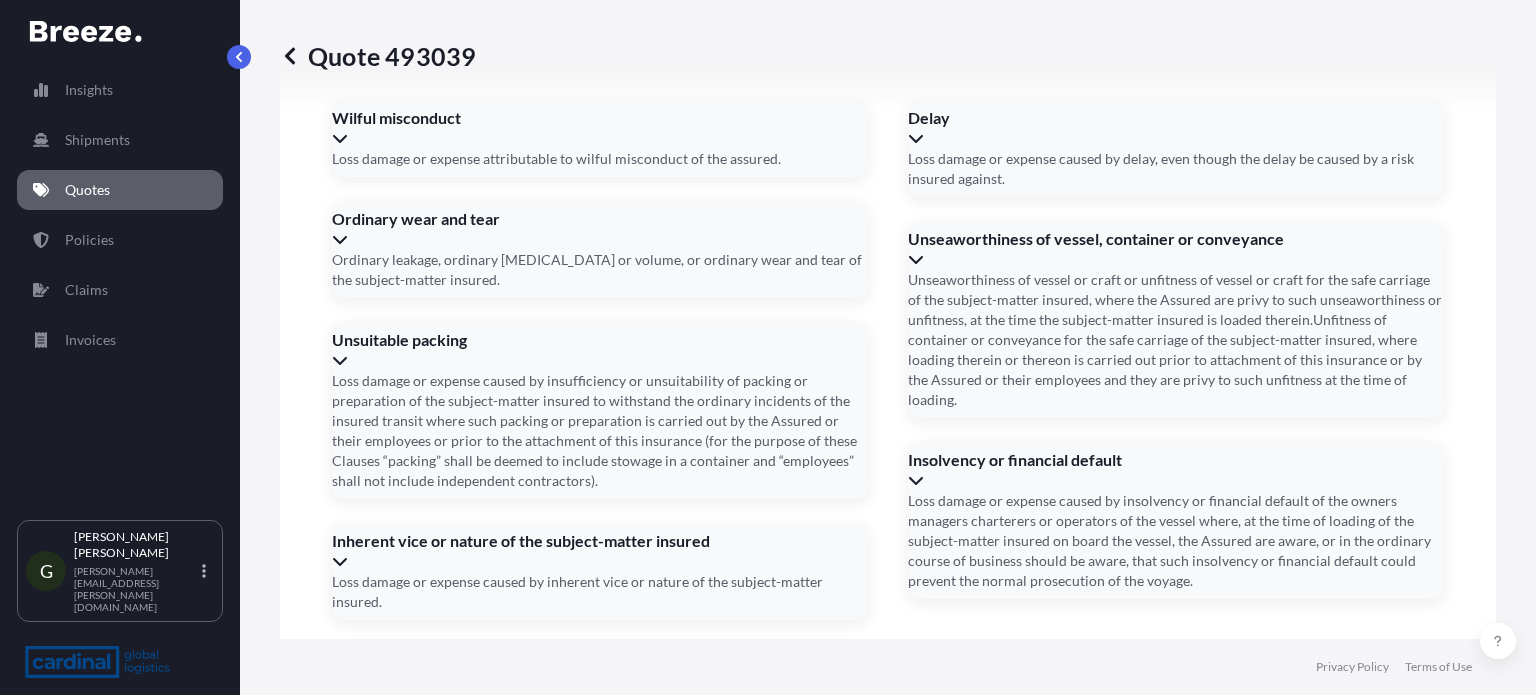 click on "Heathfield TN21 8QZ, [GEOGRAPHIC_DATA]" at bounding box center [886, 895] 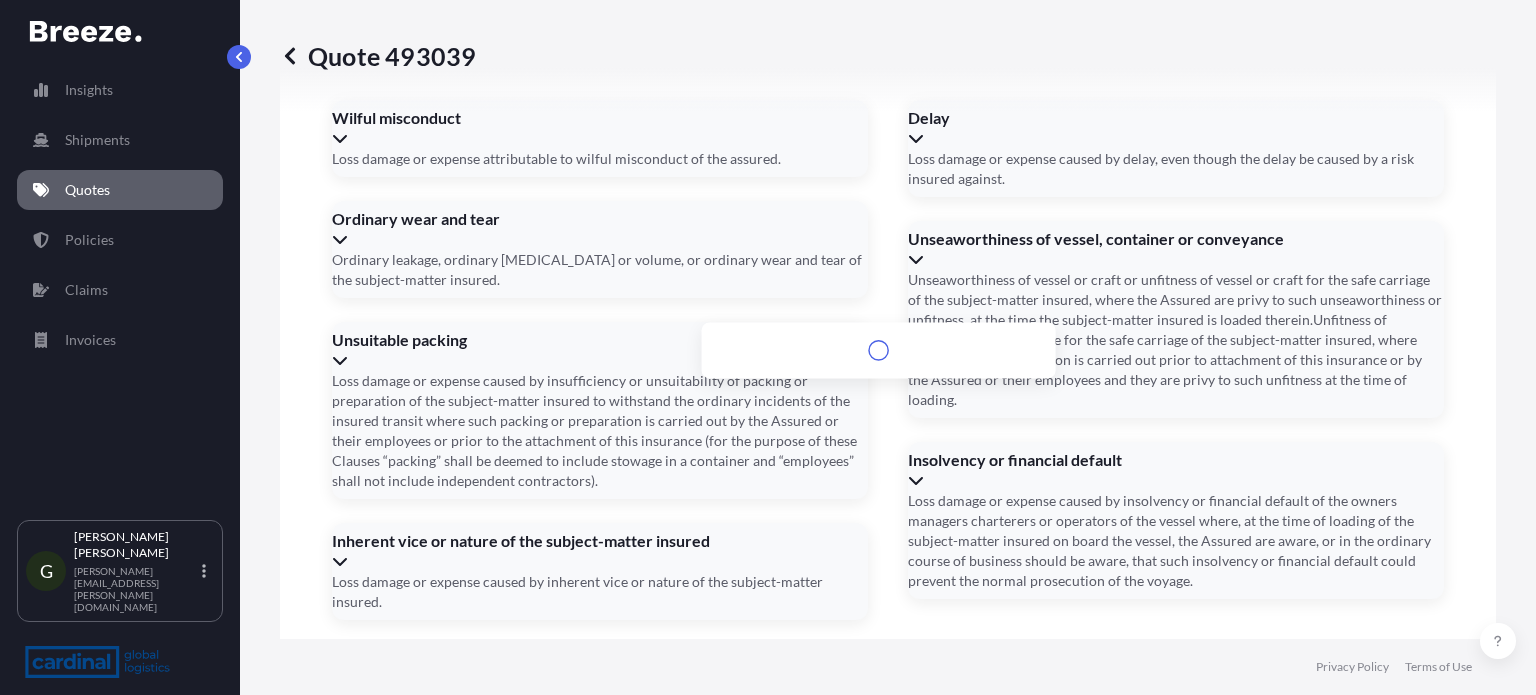 scroll, scrollTop: 2981, scrollLeft: 0, axis: vertical 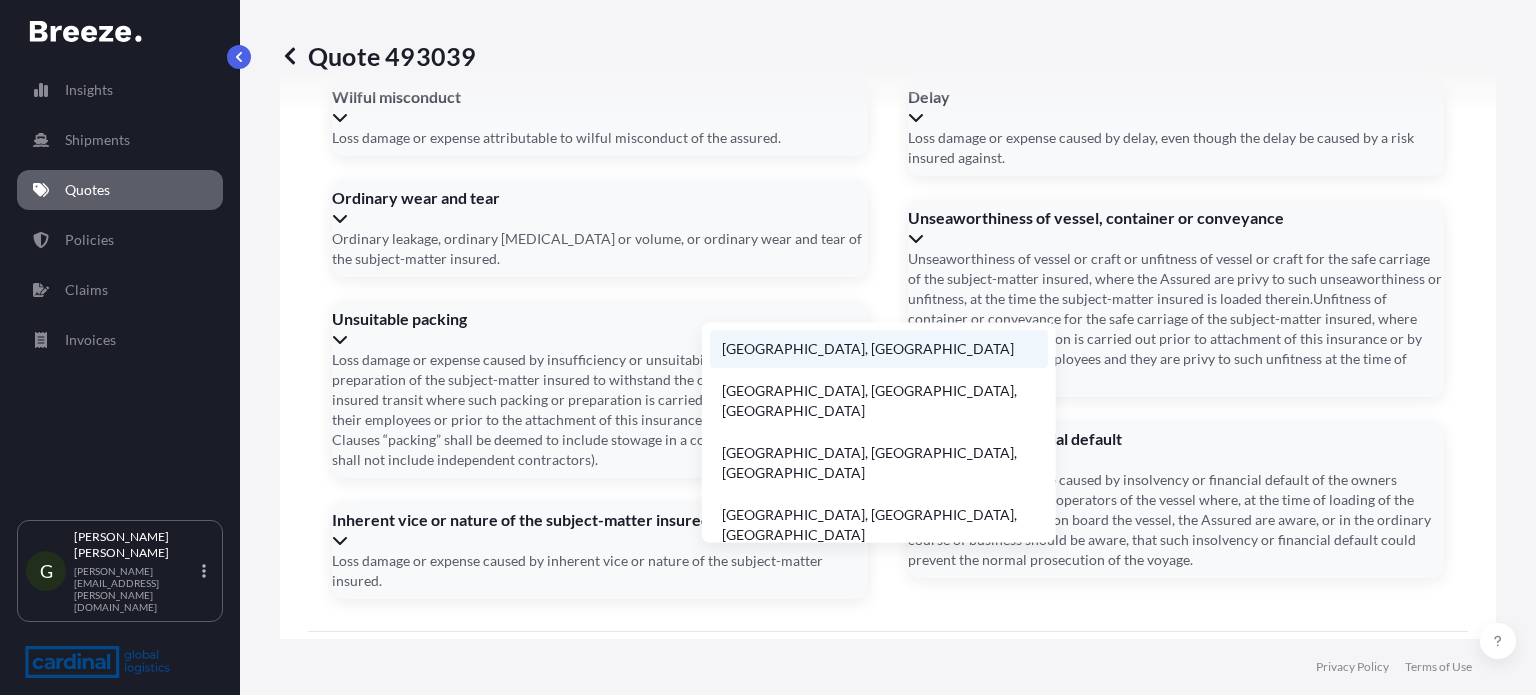 click on "[GEOGRAPHIC_DATA], [GEOGRAPHIC_DATA]" at bounding box center (879, 349) 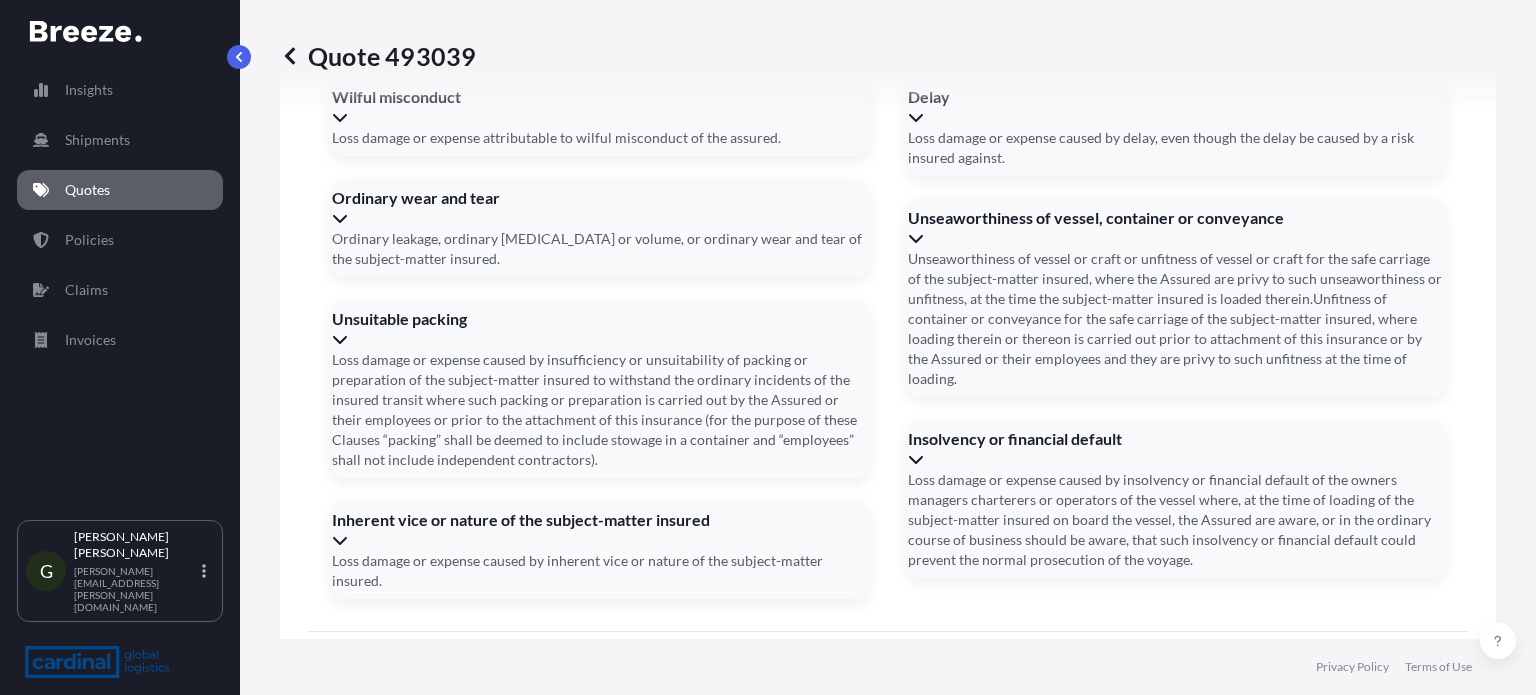 scroll, scrollTop: 2960, scrollLeft: 0, axis: vertical 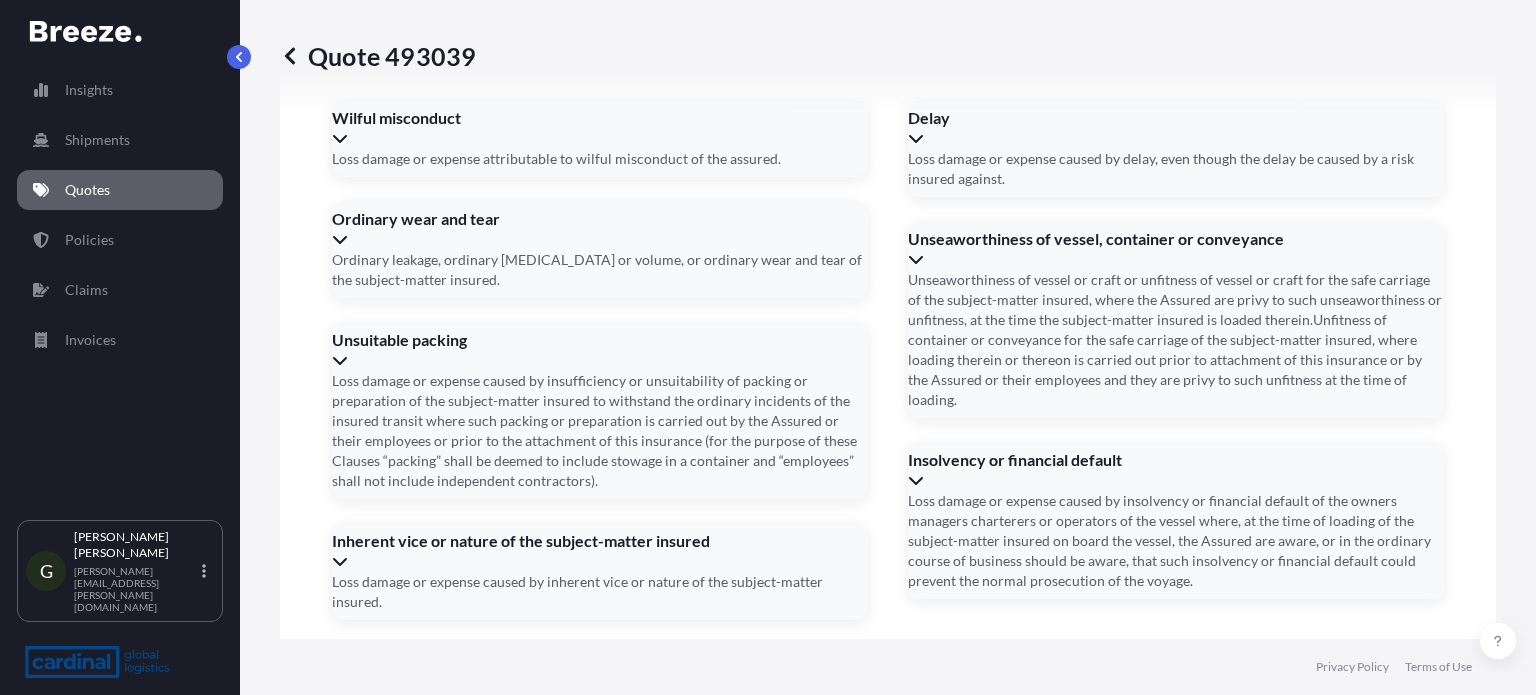 click on "Container Number(s)" at bounding box center (886, 1103) 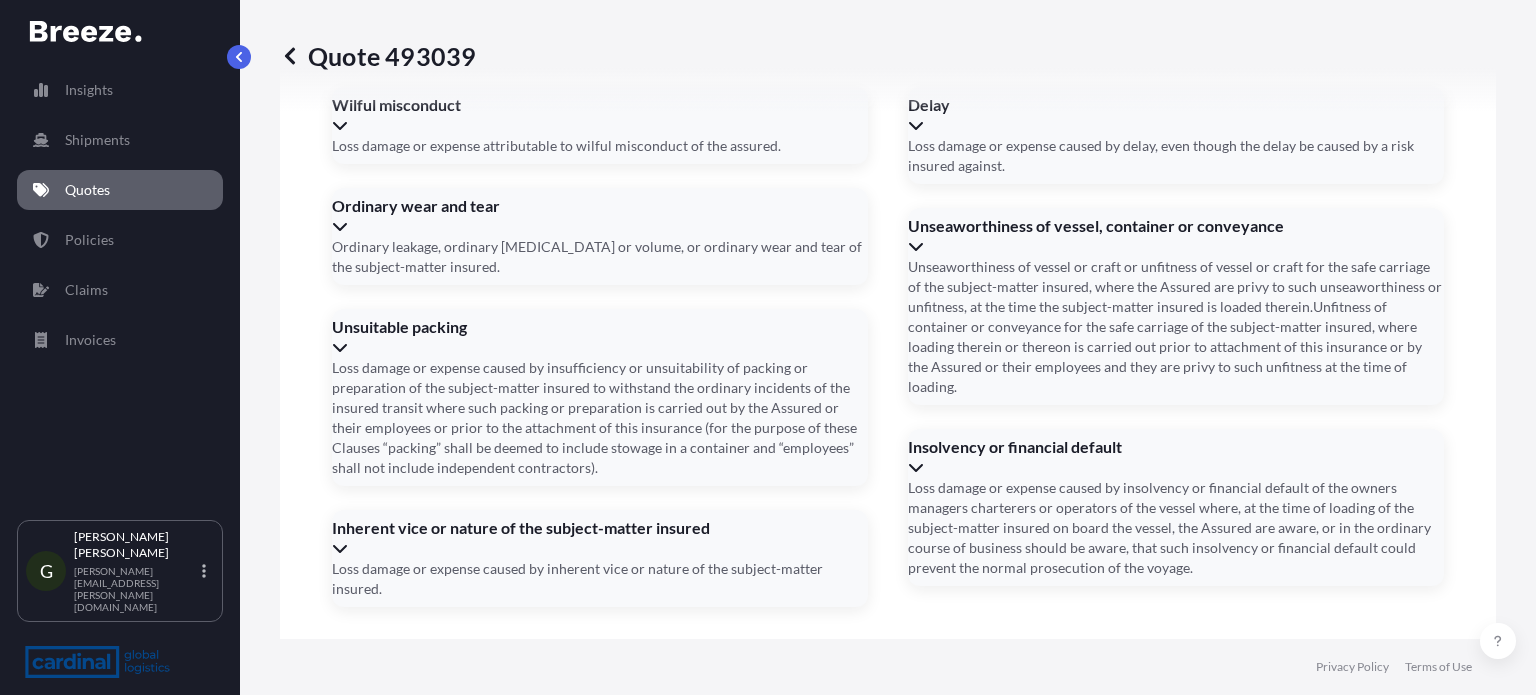 scroll, scrollTop: 3004, scrollLeft: 0, axis: vertical 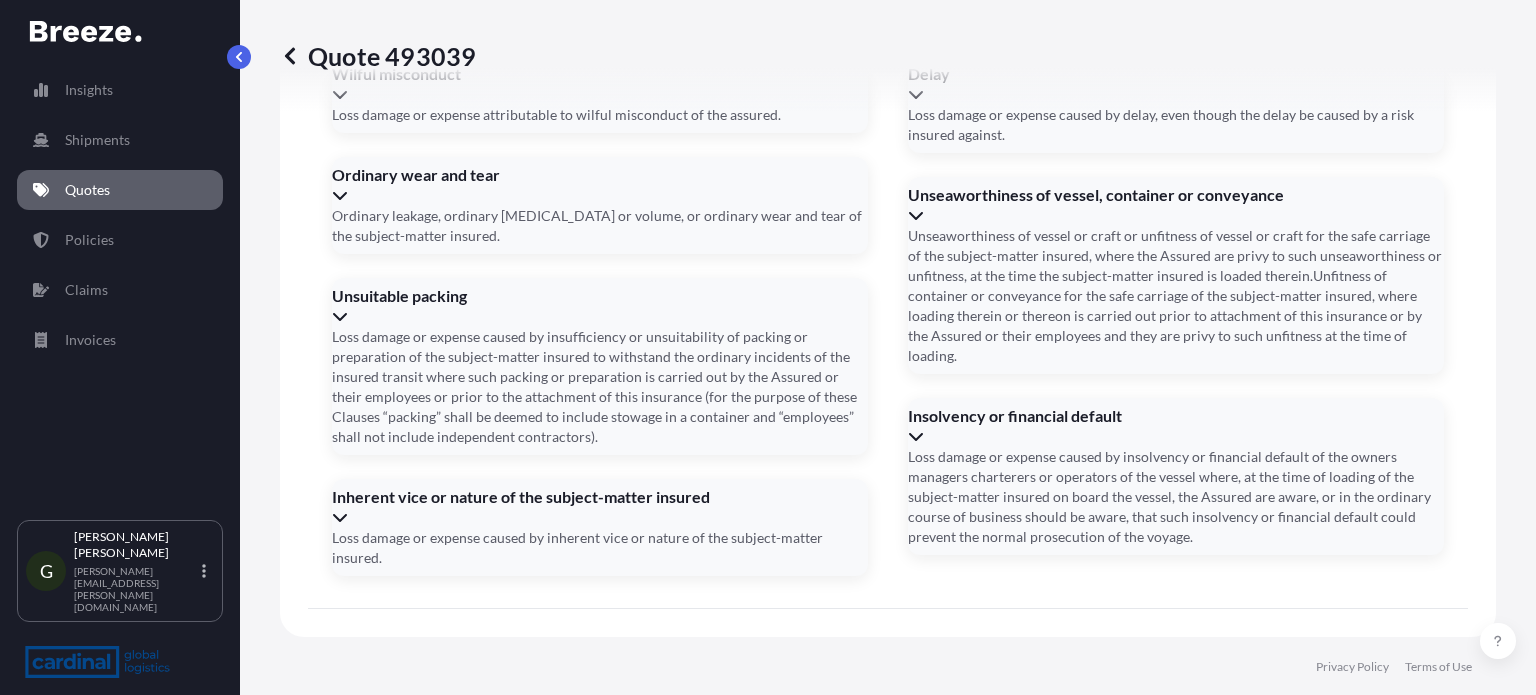 type on "OOCU9150070" 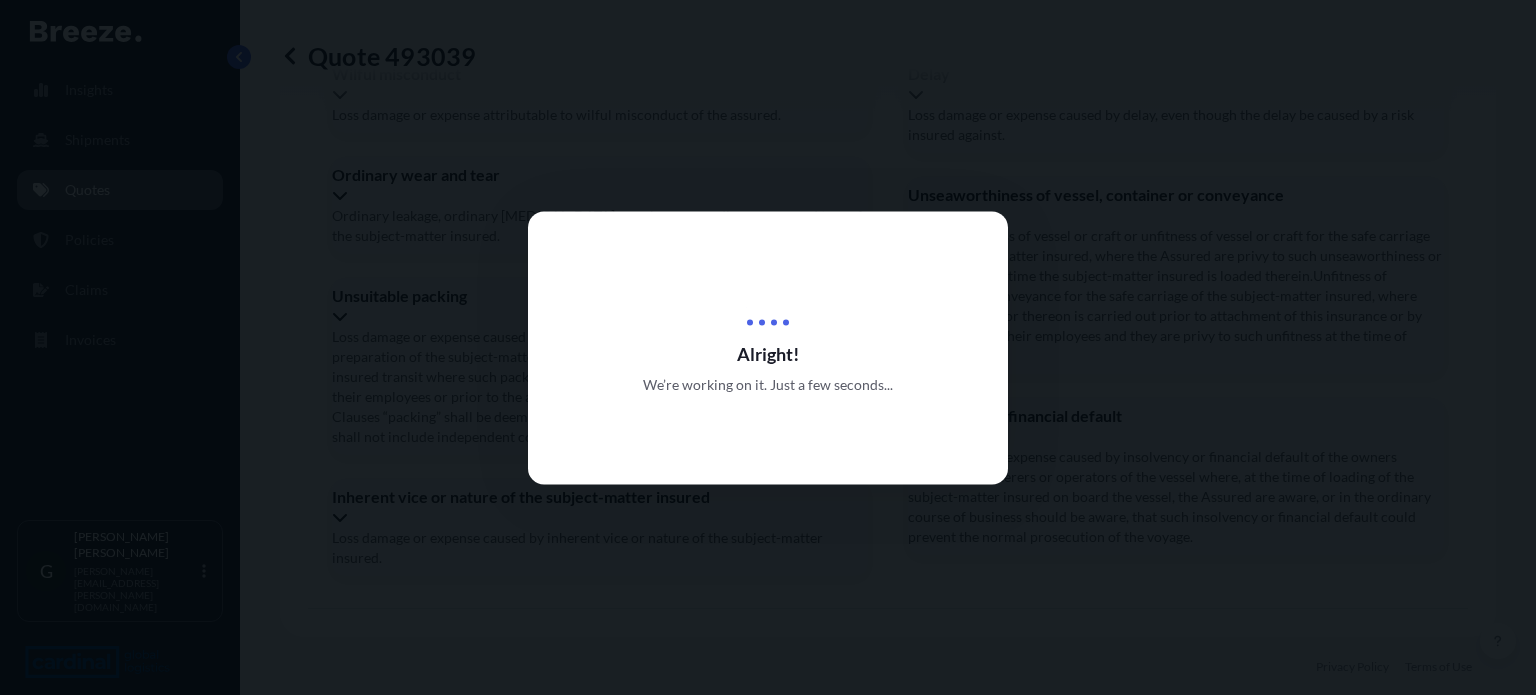 scroll, scrollTop: 0, scrollLeft: 0, axis: both 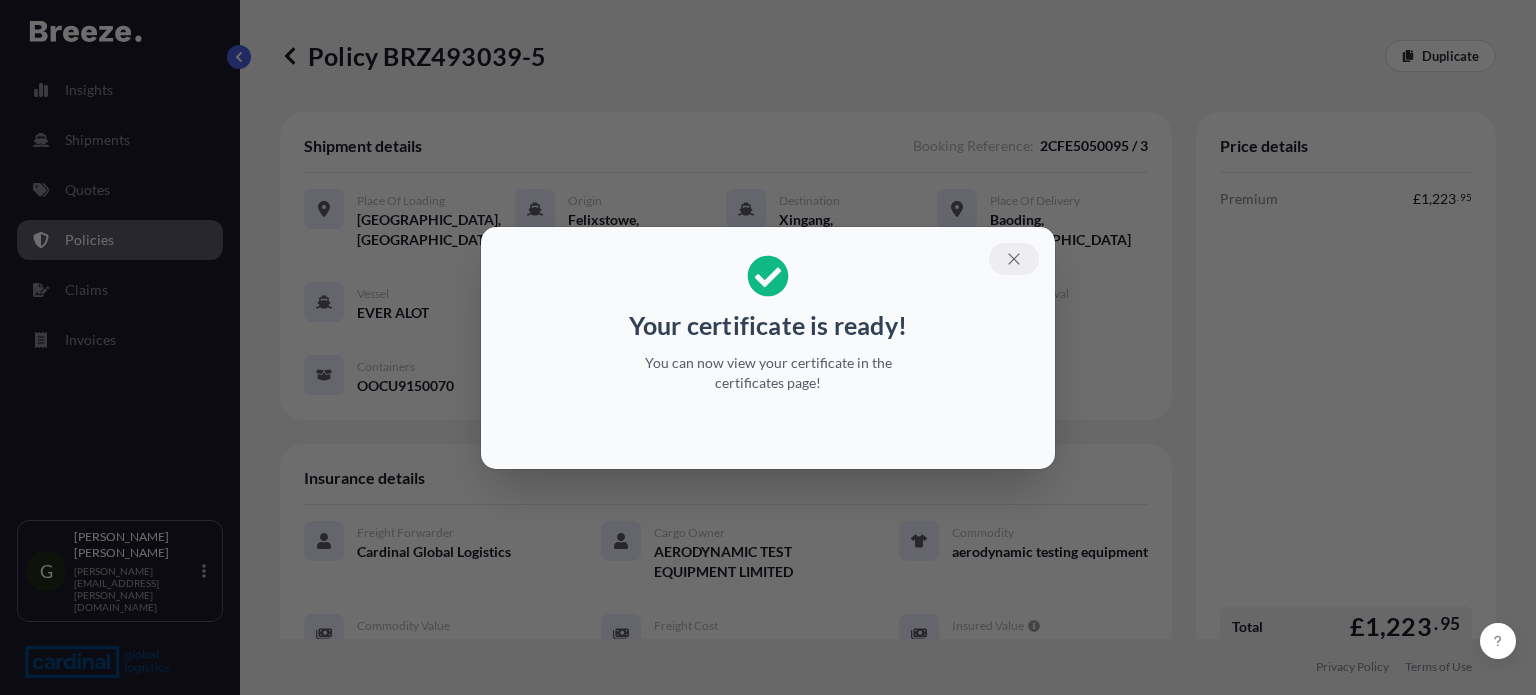 click at bounding box center (1014, 259) 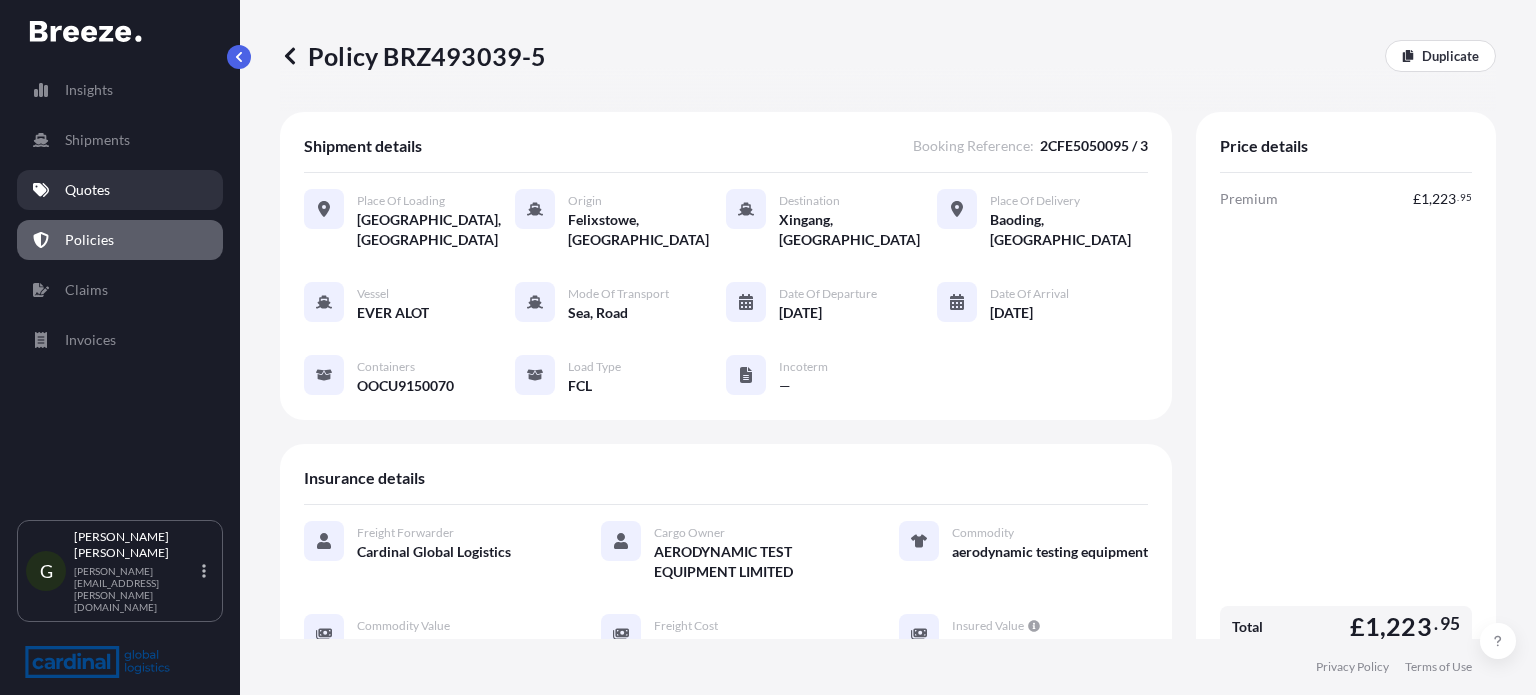 click on "Quotes" at bounding box center [120, 190] 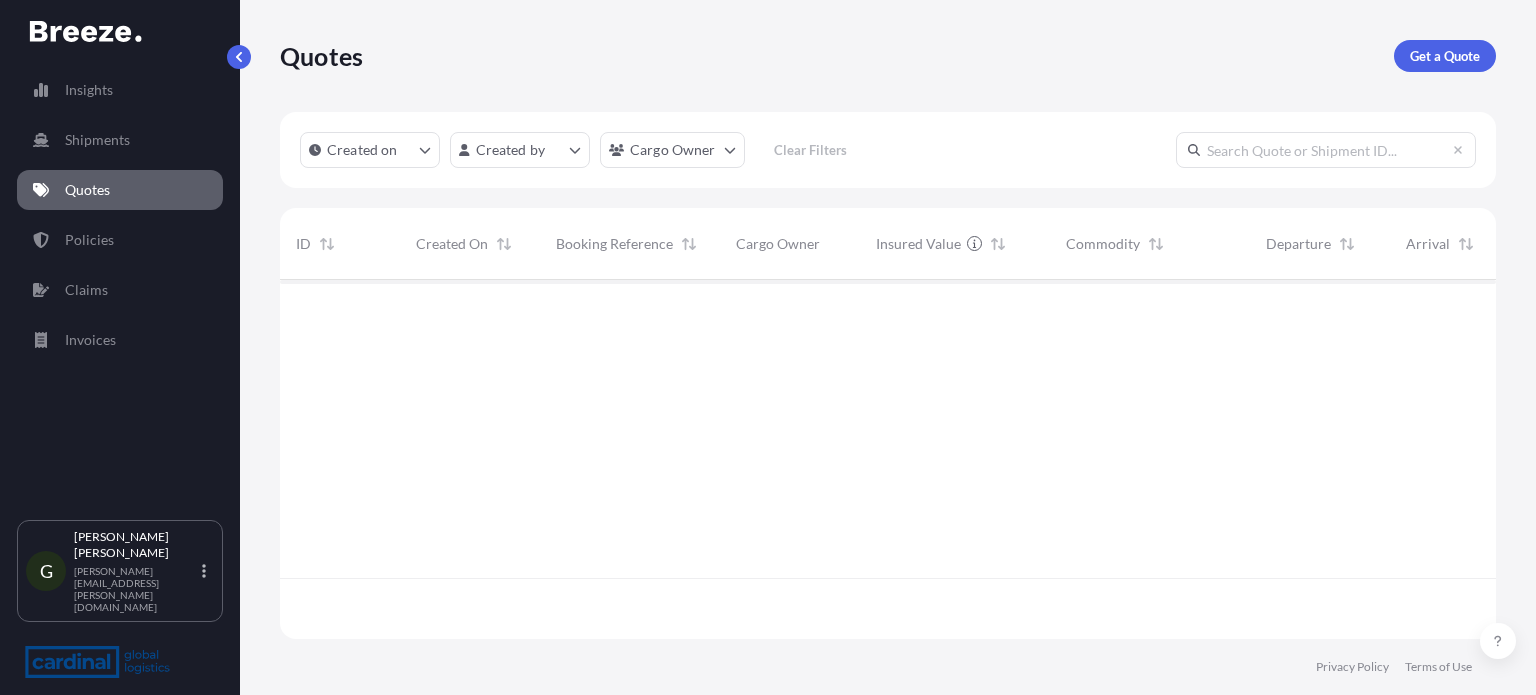 scroll, scrollTop: 16, scrollLeft: 16, axis: both 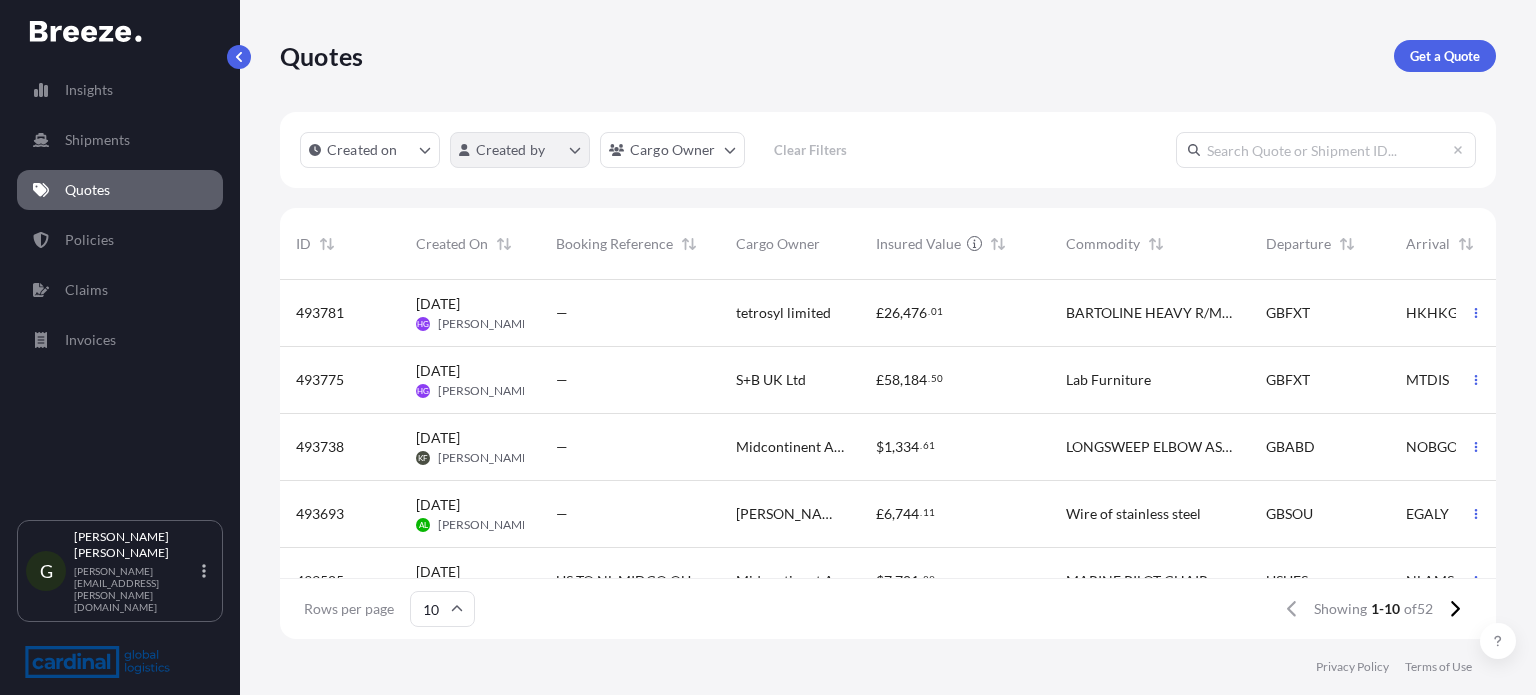 click on "Insights Shipments Quotes Policies Claims Invoices G [PERSON_NAME] [PERSON_NAME][EMAIL_ADDRESS][PERSON_NAME][DOMAIN_NAME] Quotes Get a Quote Created on Created by Cargo Owner Clear Filters ID Created On Booking Reference Cargo Owner Insured Value Commodity Departure Arrival Total Status 493781 [DATE] HG [PERSON_NAME] — tetrosyl limited £ 26 , 476 . 01 BARTOLINE HEAVY R/M WALLCOVERING ADHESIVE GBFXT HKHKG £ 39 . 71 Ready 493775 [DATE] HG [PERSON_NAME] — S+B UK Ltd £ 58 , 184 . 50 Lab Furniture GBFXT MTDIS £ 58 . 18 Ready 493738 [DATE] KF [PERSON_NAME] — Midcontinent Aberdeen Ltd $ 1 , 334 . 61 LONGSWEEP ELBOW ASSEMBLY GBABD NOBGO $ 1 . 33 Ready 493693 [DATE] AL [PERSON_NAME] — [PERSON_NAME] Logistics Ltd £ 6 , 744 . 11 Wire of stainless steel GBSOU EGALY £ 13 . 49 Ready 493585 [DATE] [PERSON_NAME] Brand US TO [GEOGRAPHIC_DATA] MIDCO QUOTE Midcontinent Aberdeen Ltd $ 7 , 701 . 89 MARINE PILOT CHAIR USUES NLAMS $ 11 . 55 Ready 493485 [DATE] LP [PERSON_NAME] — impact  $ 32 , 276 . 20 new furniture  $ 48" at bounding box center [768, 347] 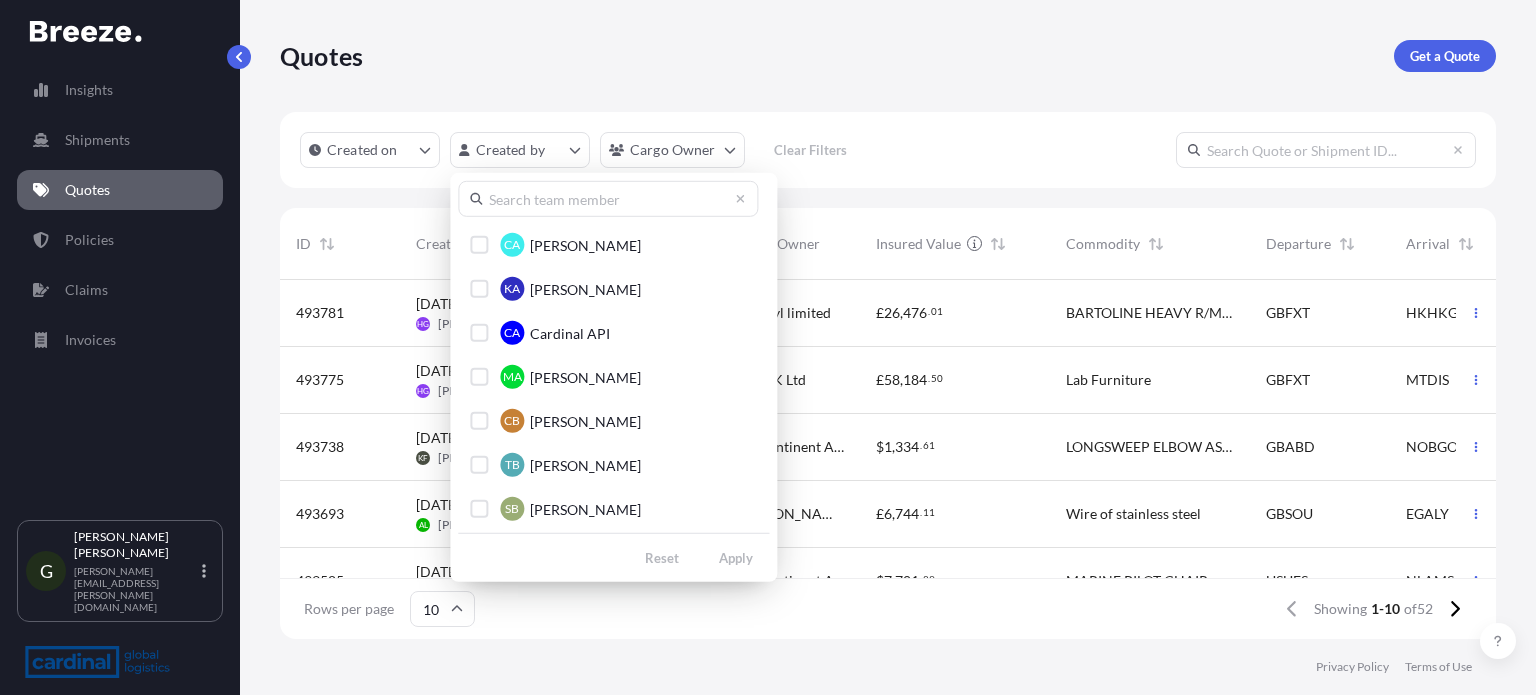 click at bounding box center [608, 199] 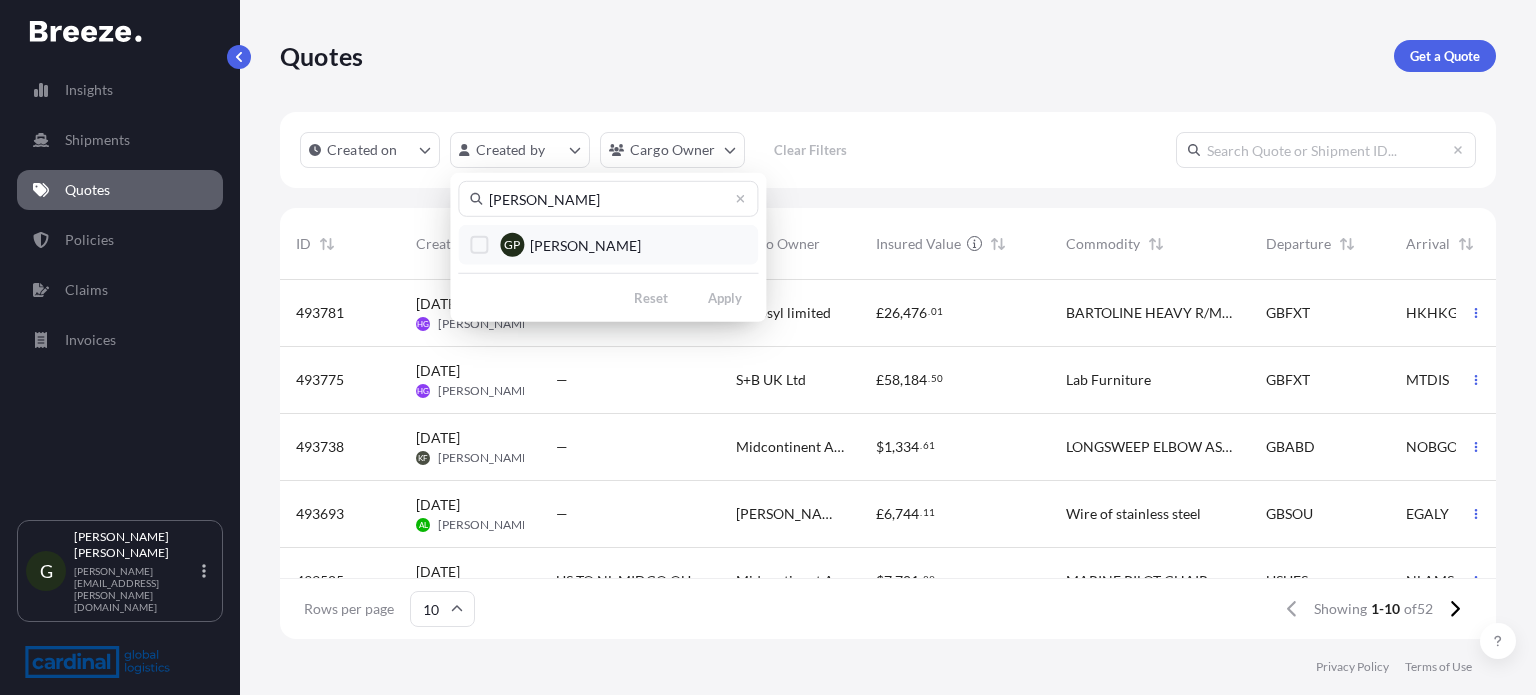 type on "[PERSON_NAME]" 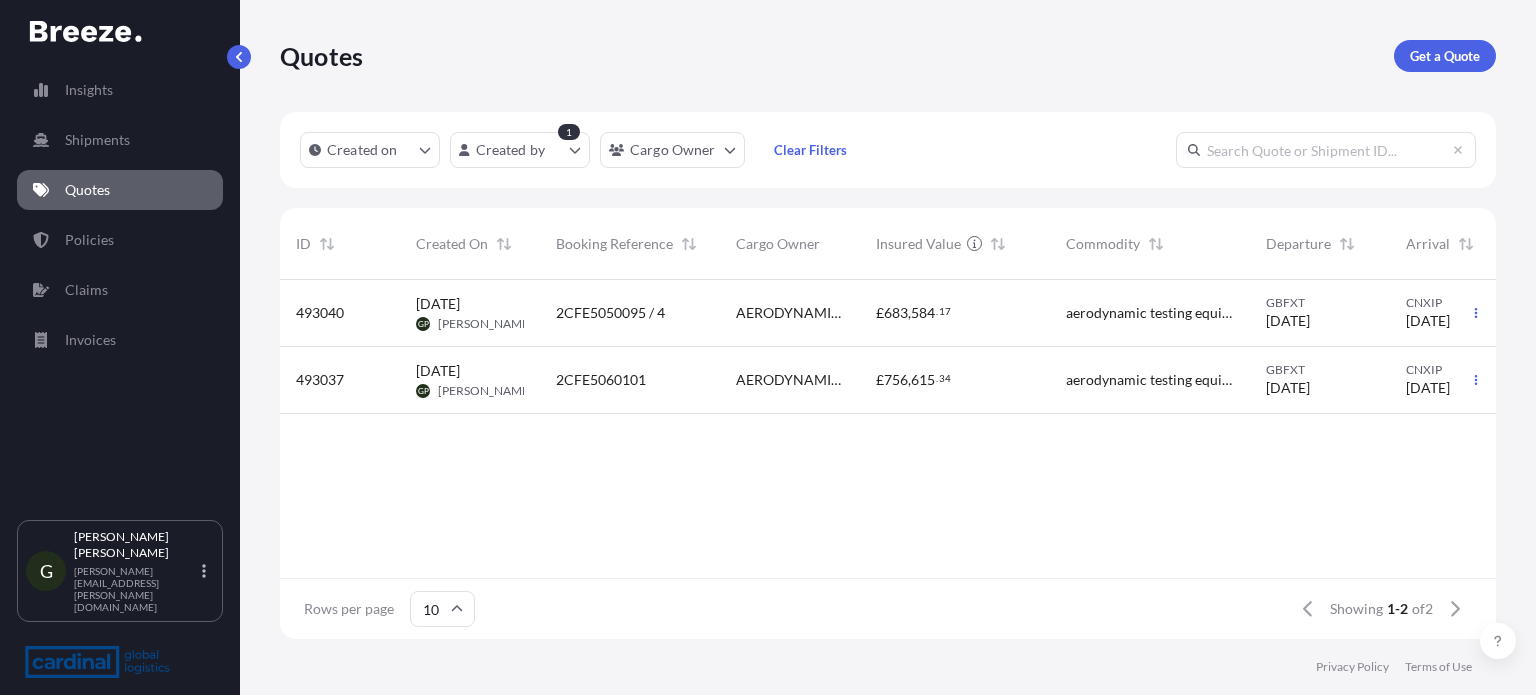 click on "2CFE5050095 / 4" at bounding box center [630, 313] 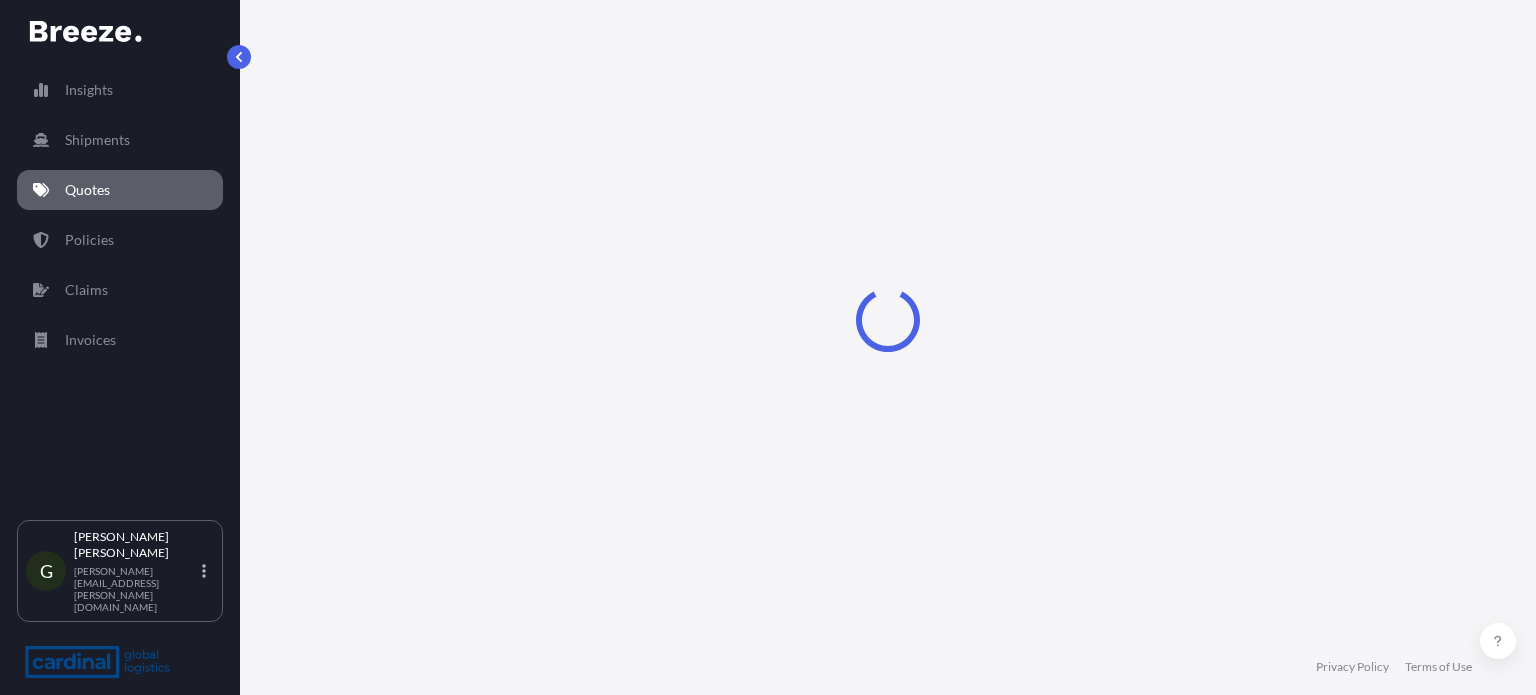 select on "Sea" 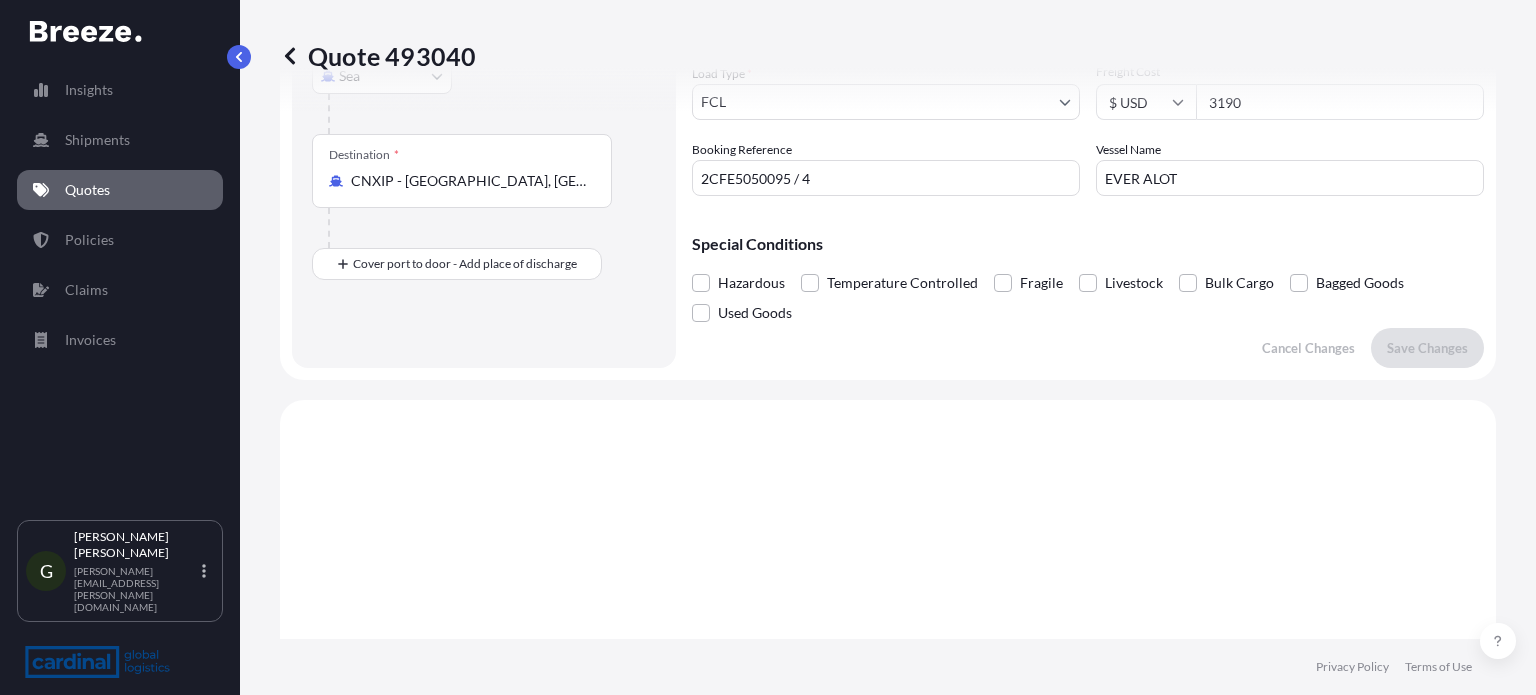 scroll, scrollTop: 32, scrollLeft: 0, axis: vertical 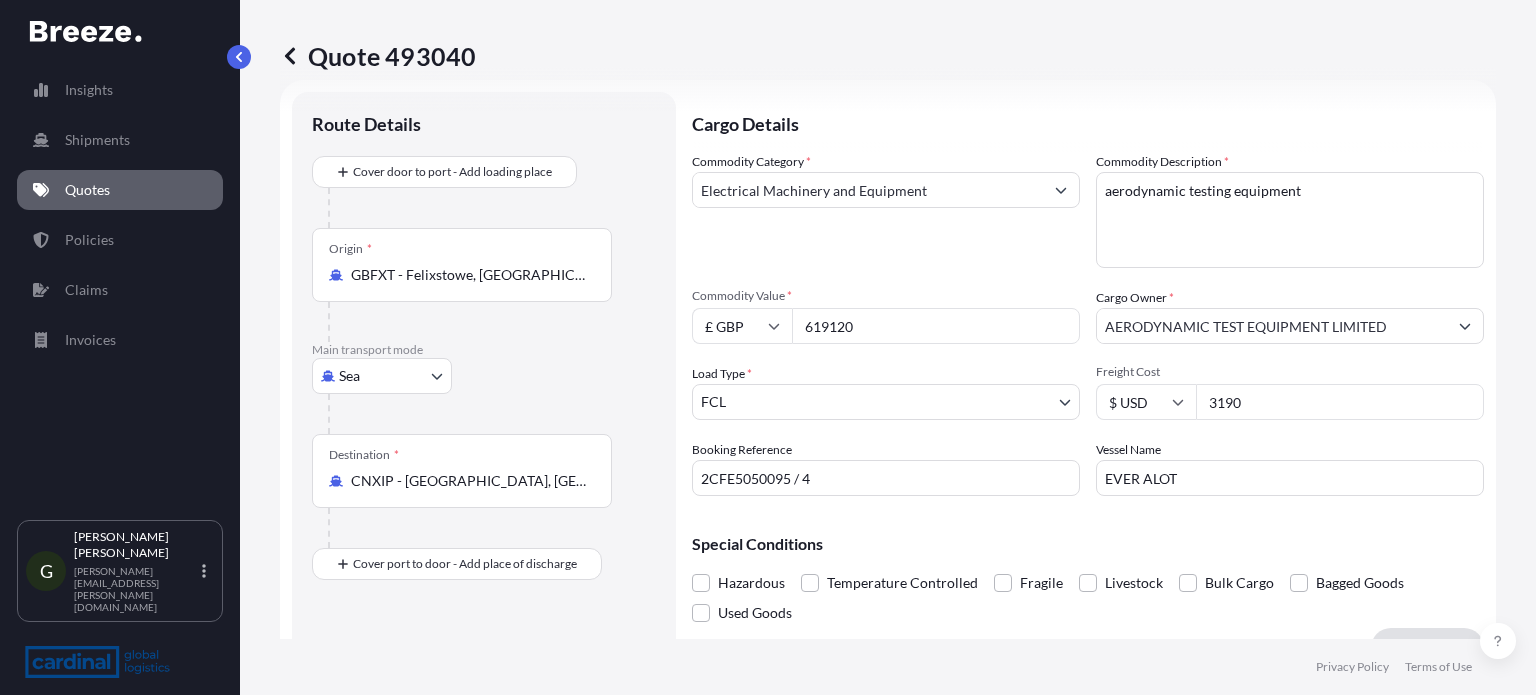 drag, startPoint x: 1299, startPoint y: 406, endPoint x: 867, endPoint y: 405, distance: 432.00116 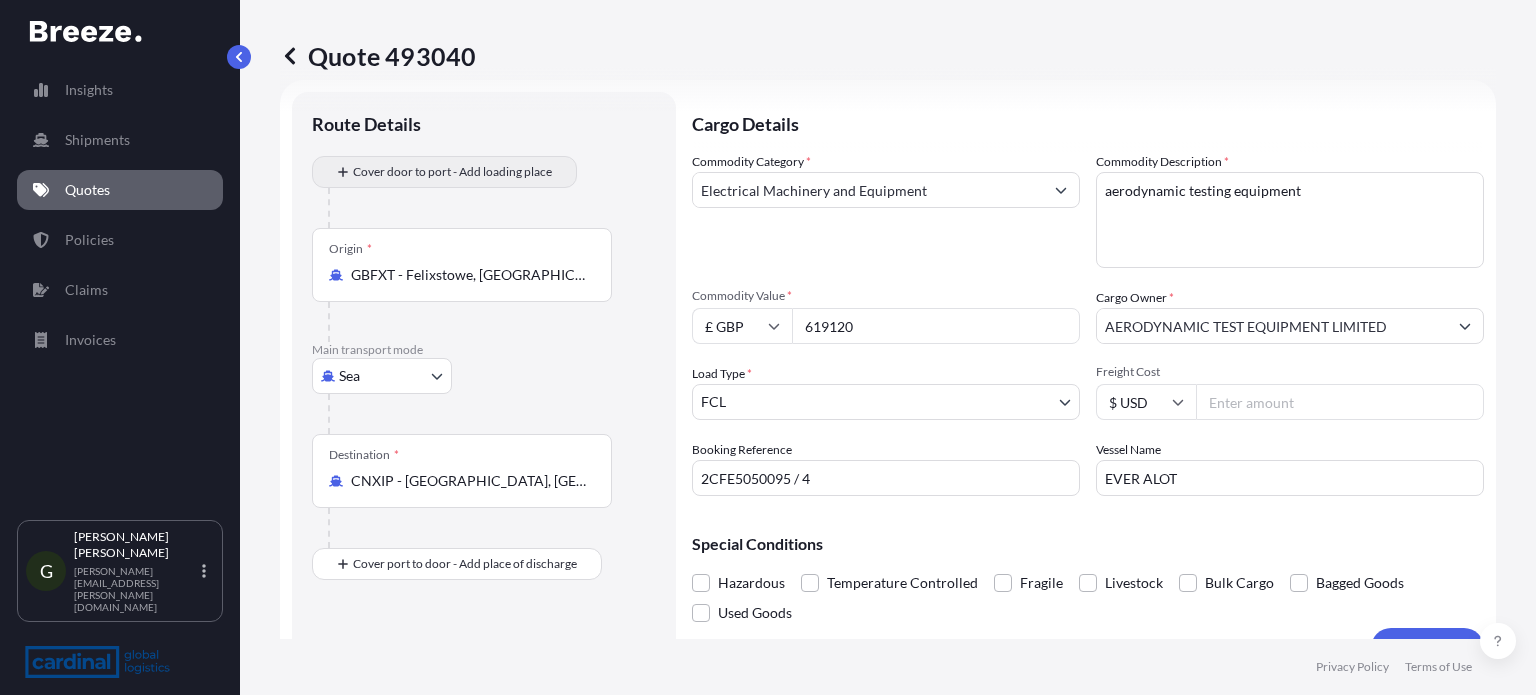 type 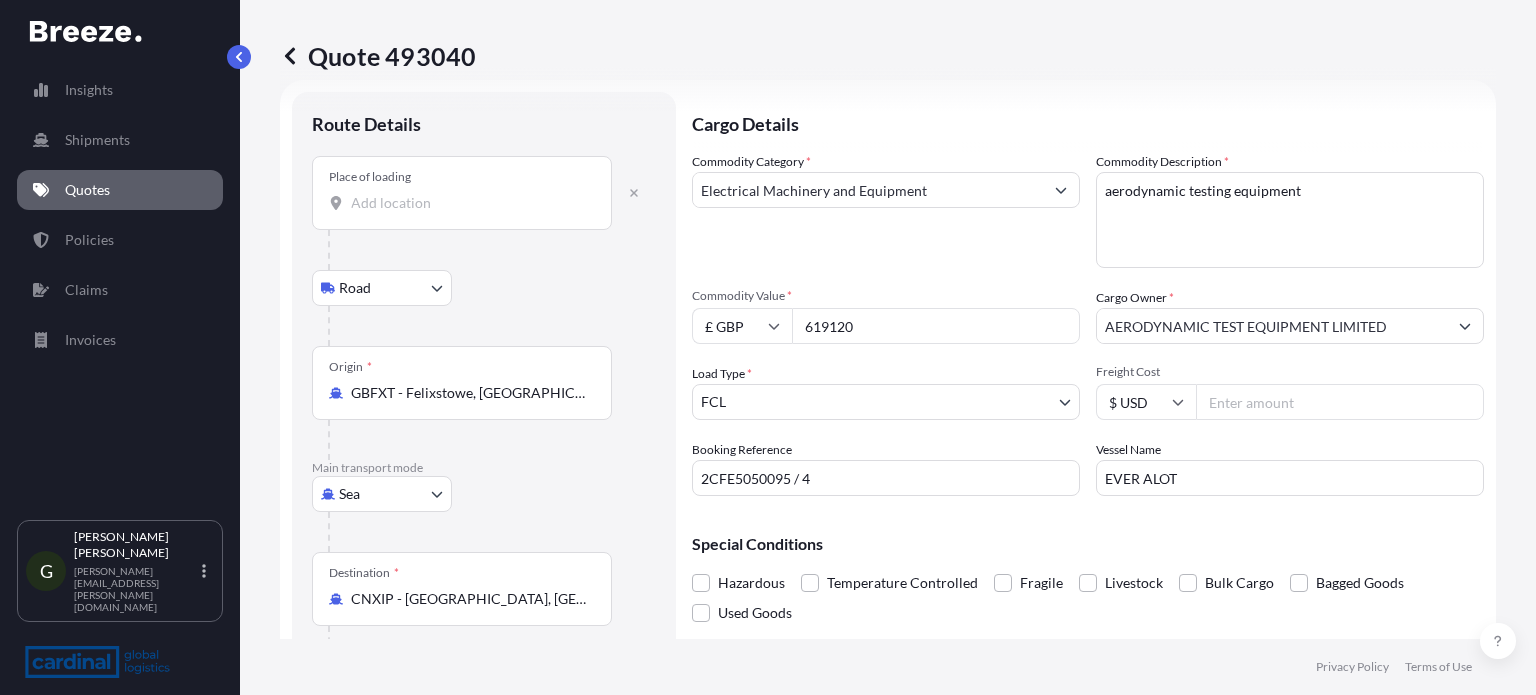 click on "Place of loading" at bounding box center (462, 193) 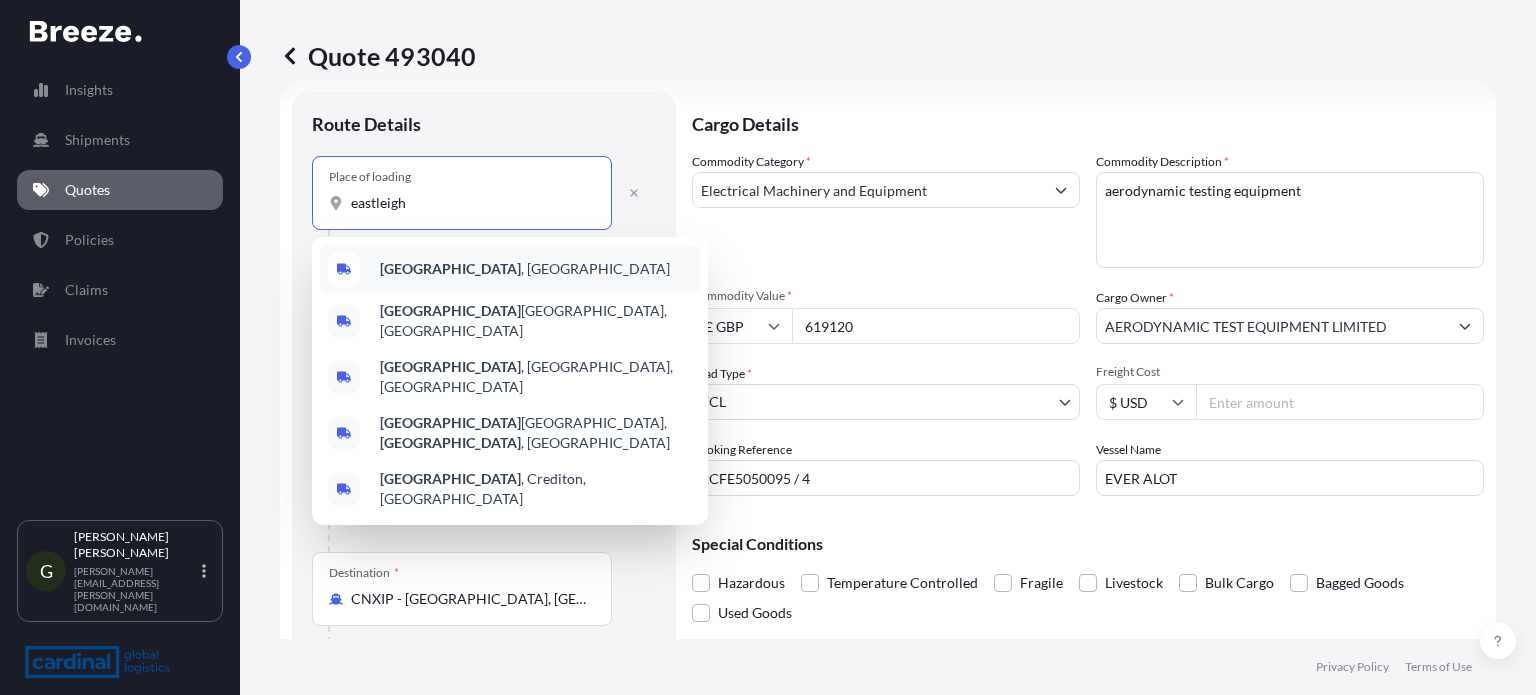 click on "[GEOGRAPHIC_DATA] , [GEOGRAPHIC_DATA]" at bounding box center (510, 269) 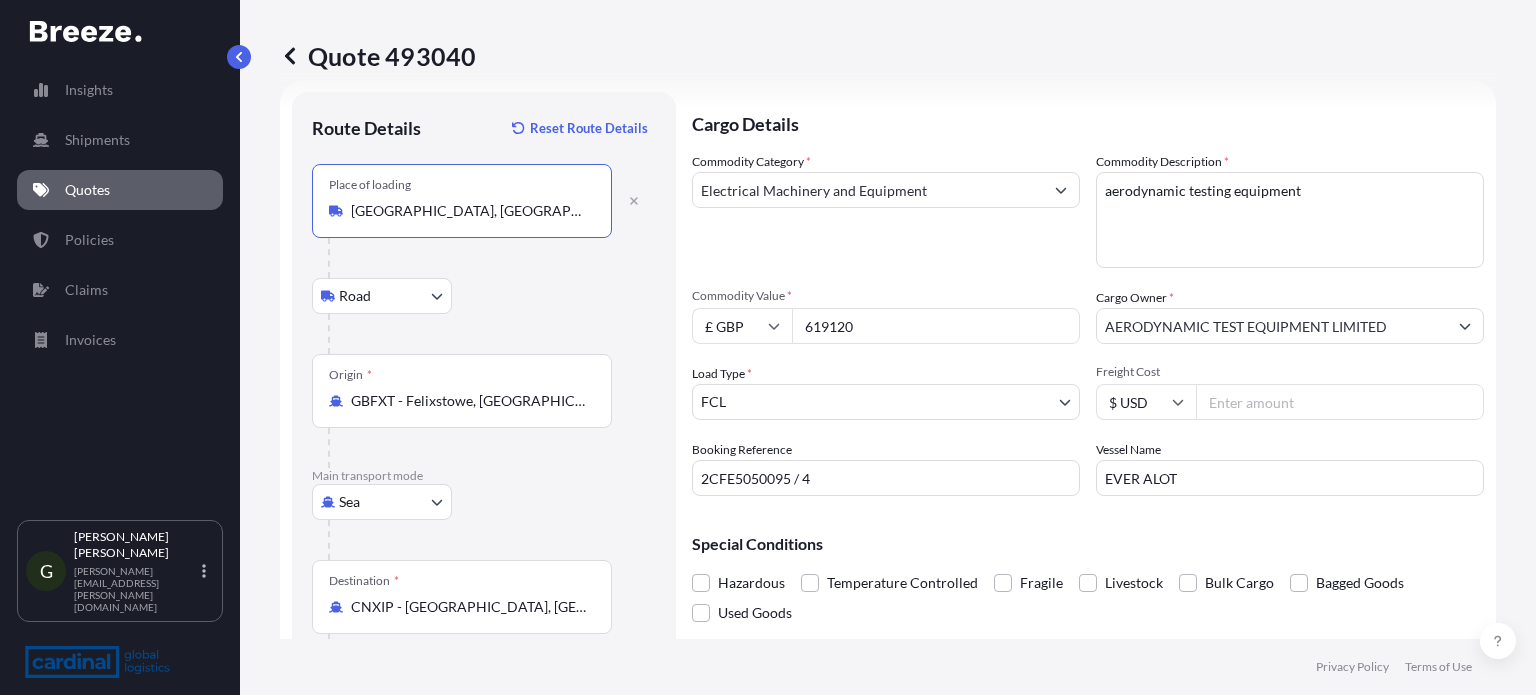 scroll, scrollTop: 232, scrollLeft: 0, axis: vertical 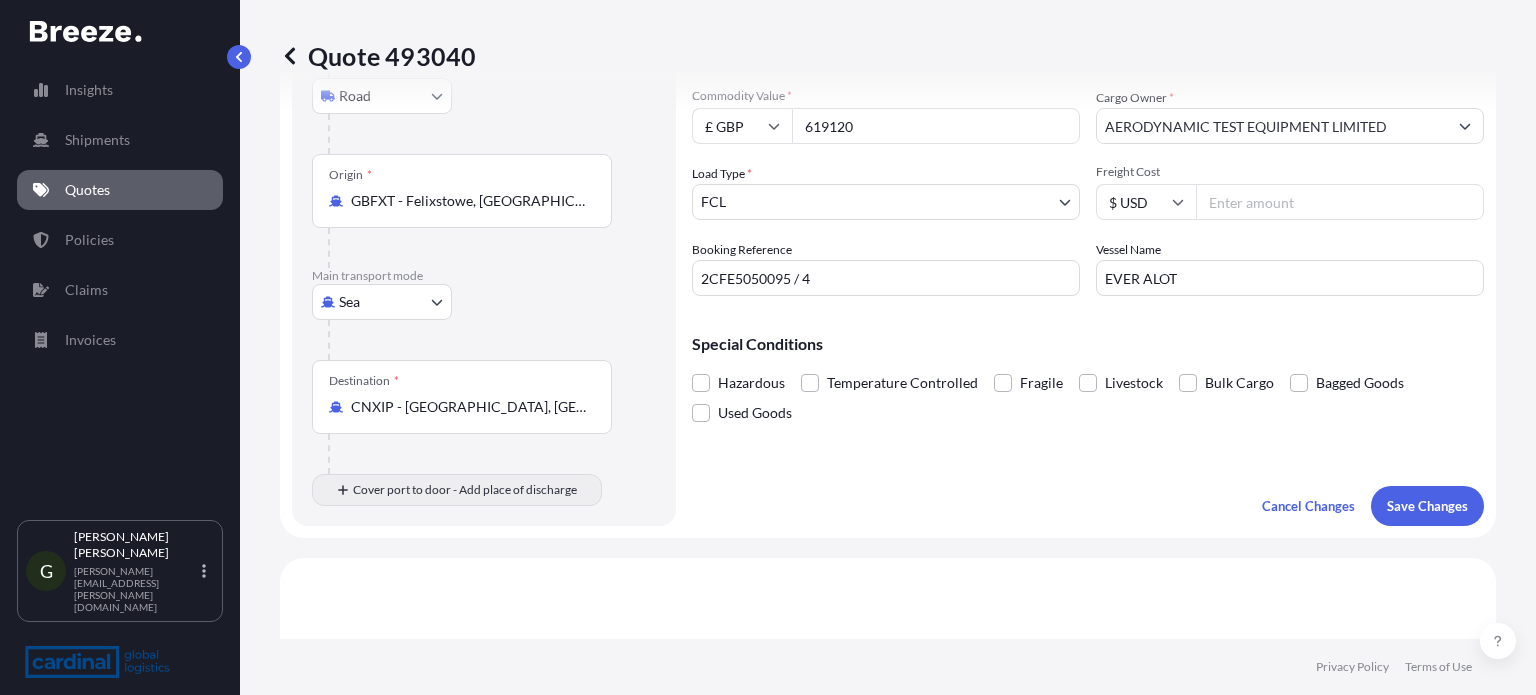 type on "[GEOGRAPHIC_DATA], [GEOGRAPHIC_DATA]" 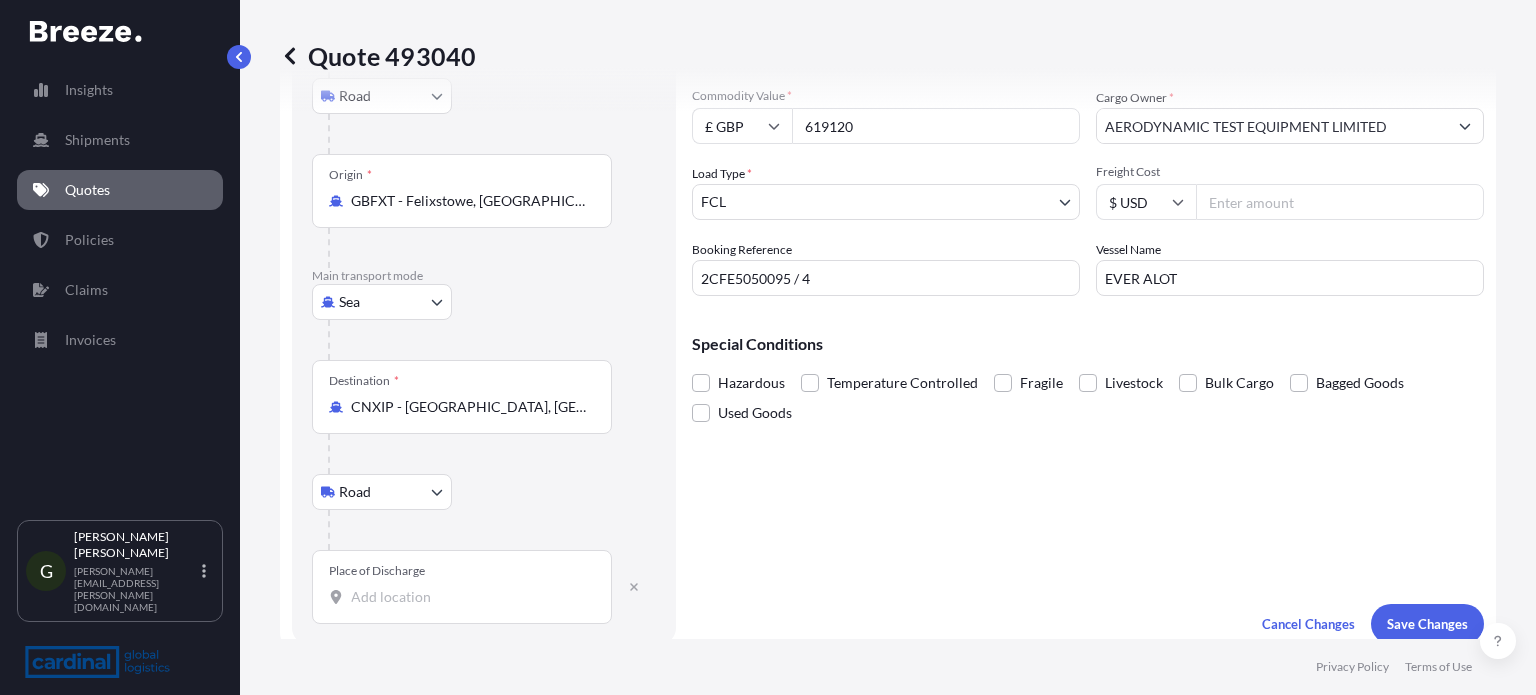 click on "Place of Discharge" at bounding box center [469, 597] 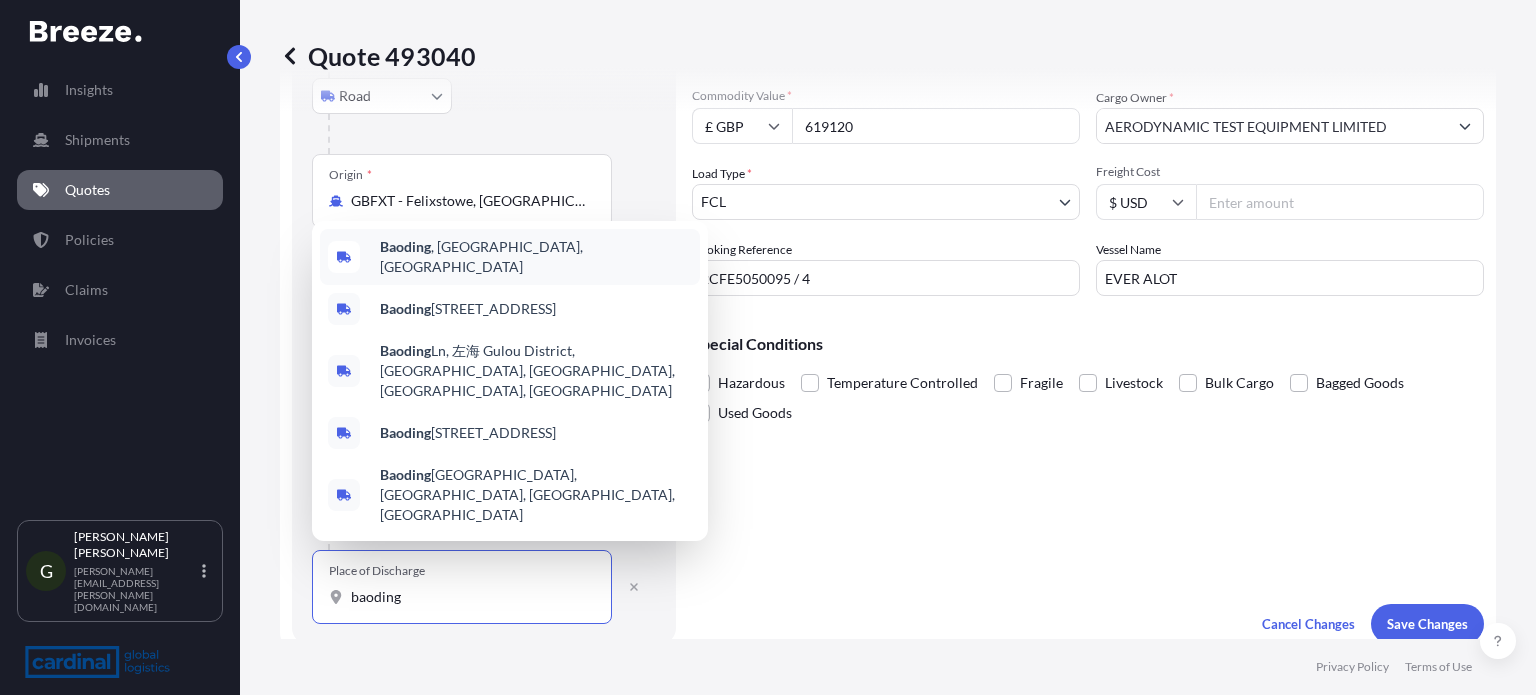 click on "Baoding , [GEOGRAPHIC_DATA], [GEOGRAPHIC_DATA]" at bounding box center (536, 257) 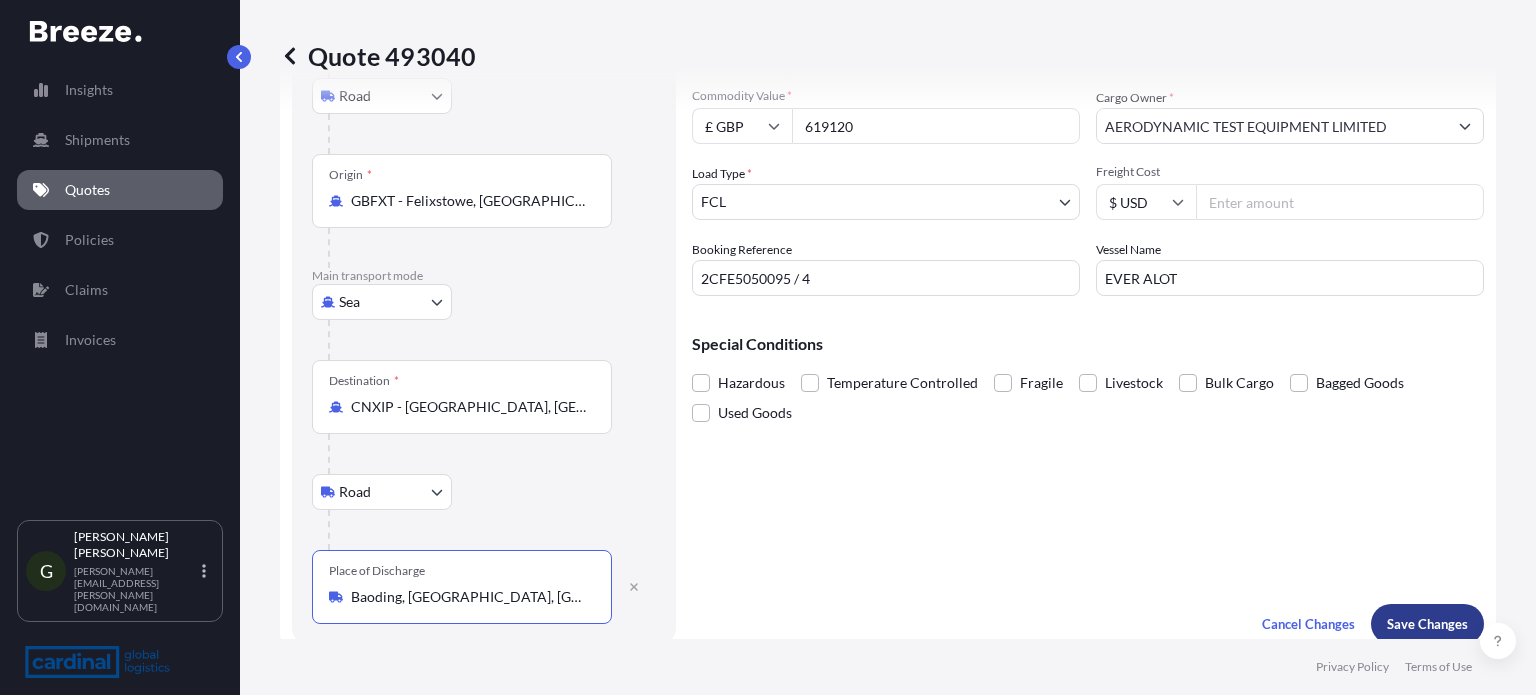 type on "Baoding, [GEOGRAPHIC_DATA], [GEOGRAPHIC_DATA]" 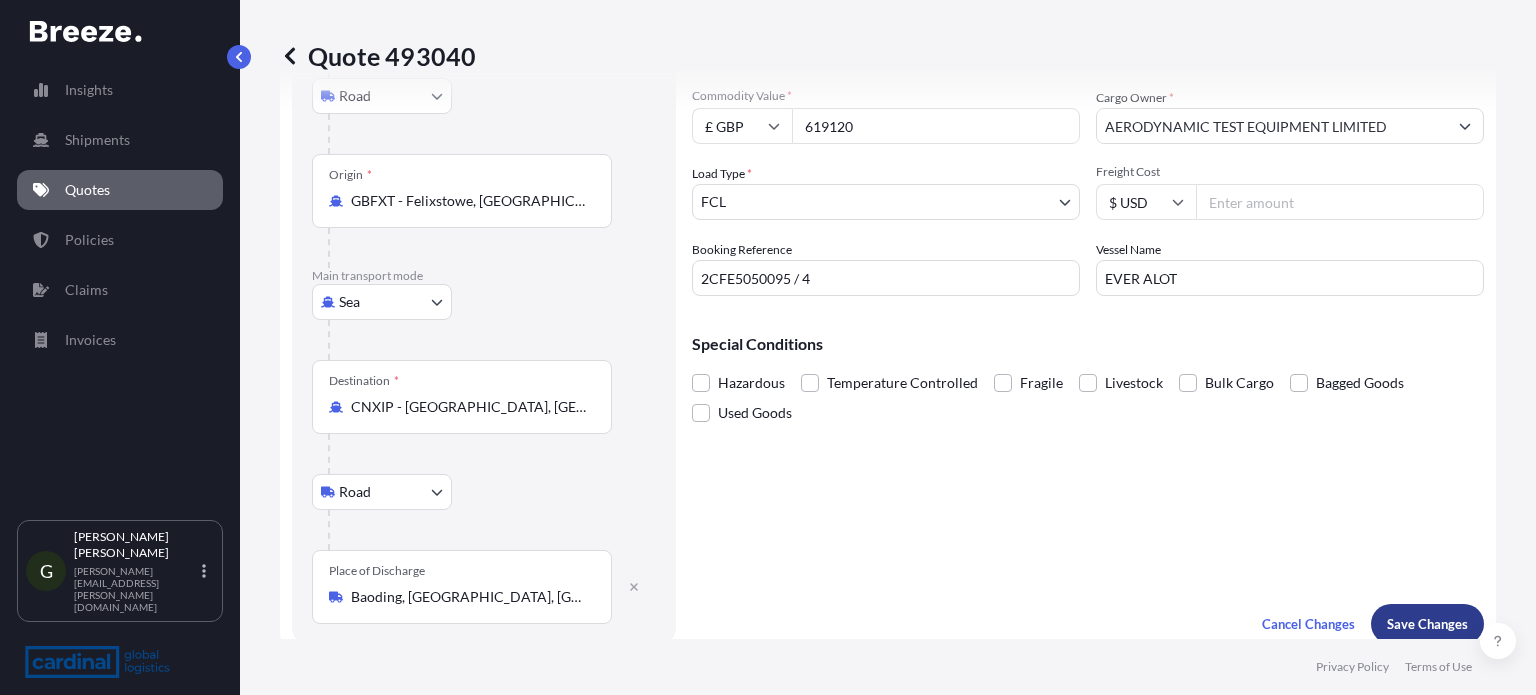 click on "Save Changes" at bounding box center [1427, 624] 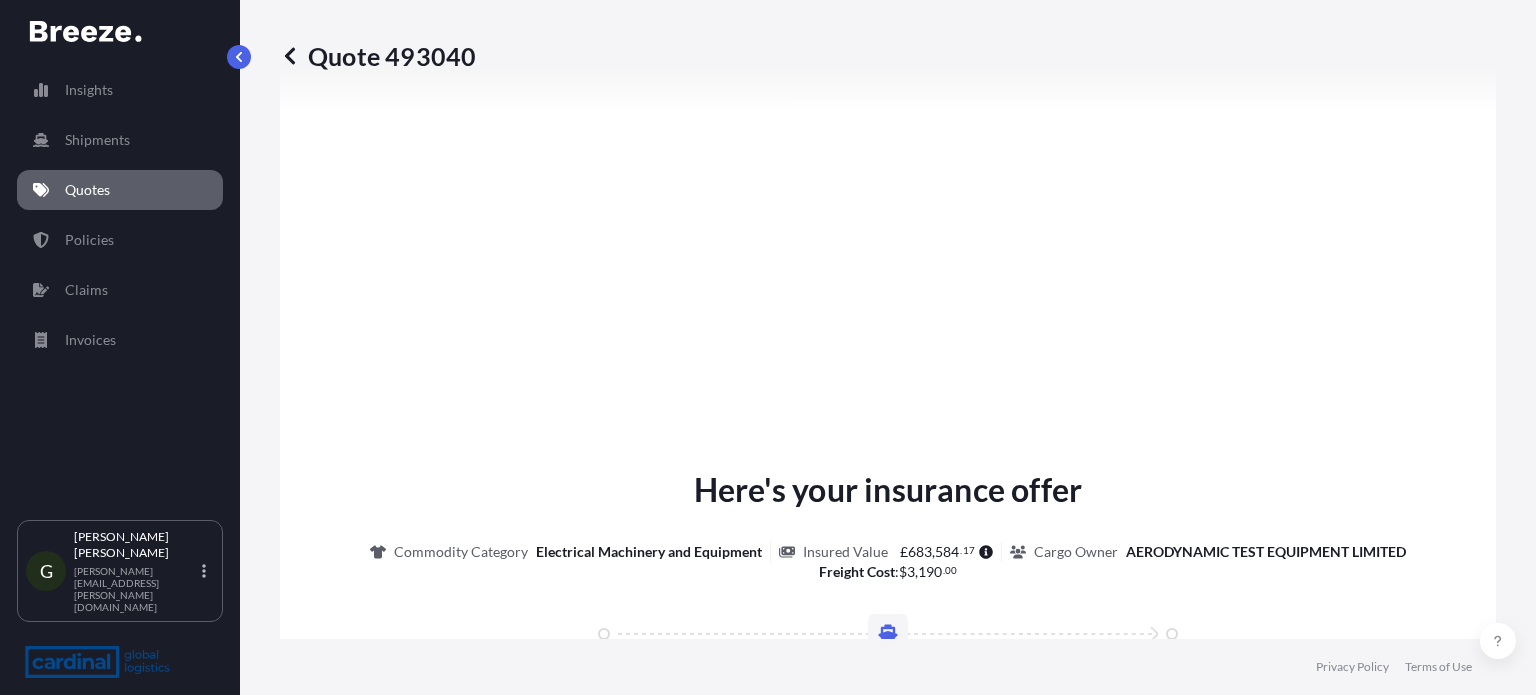 select on "Road" 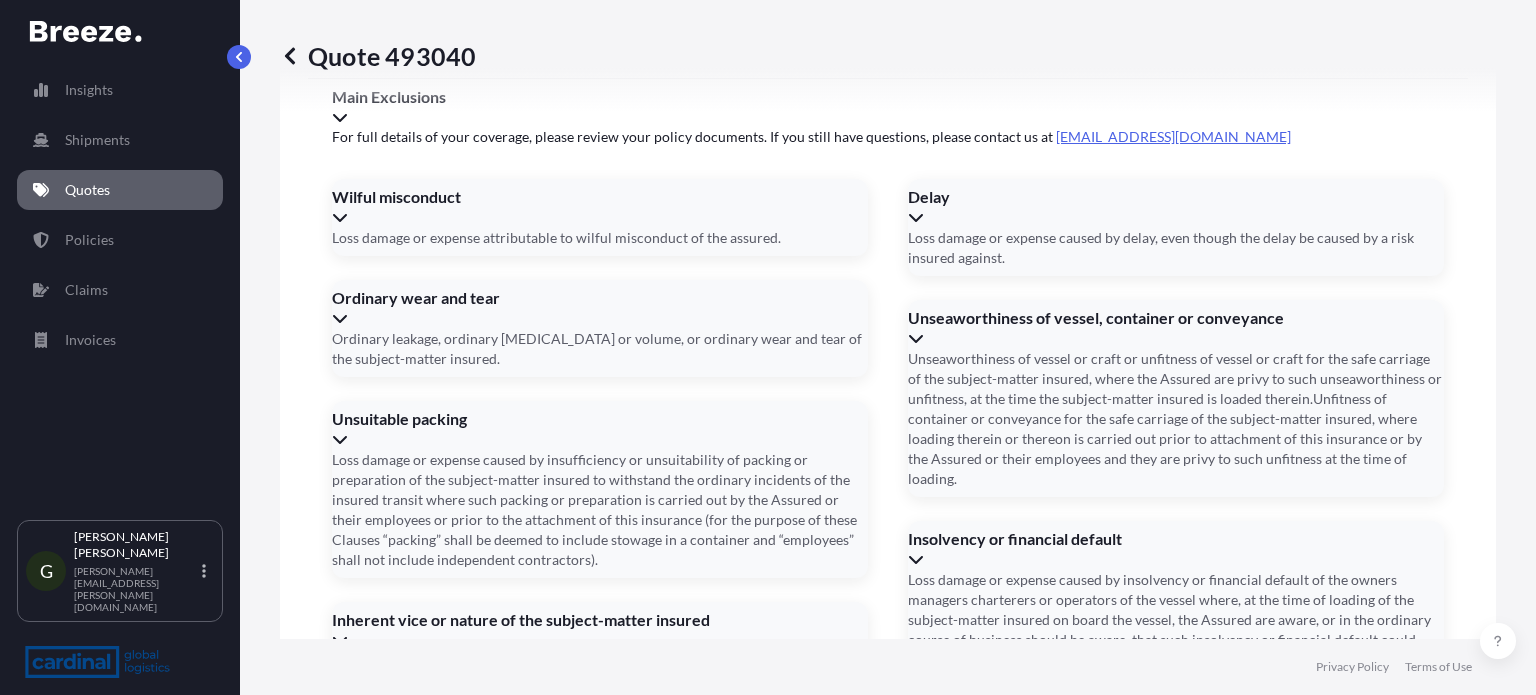 scroll, scrollTop: 2960, scrollLeft: 0, axis: vertical 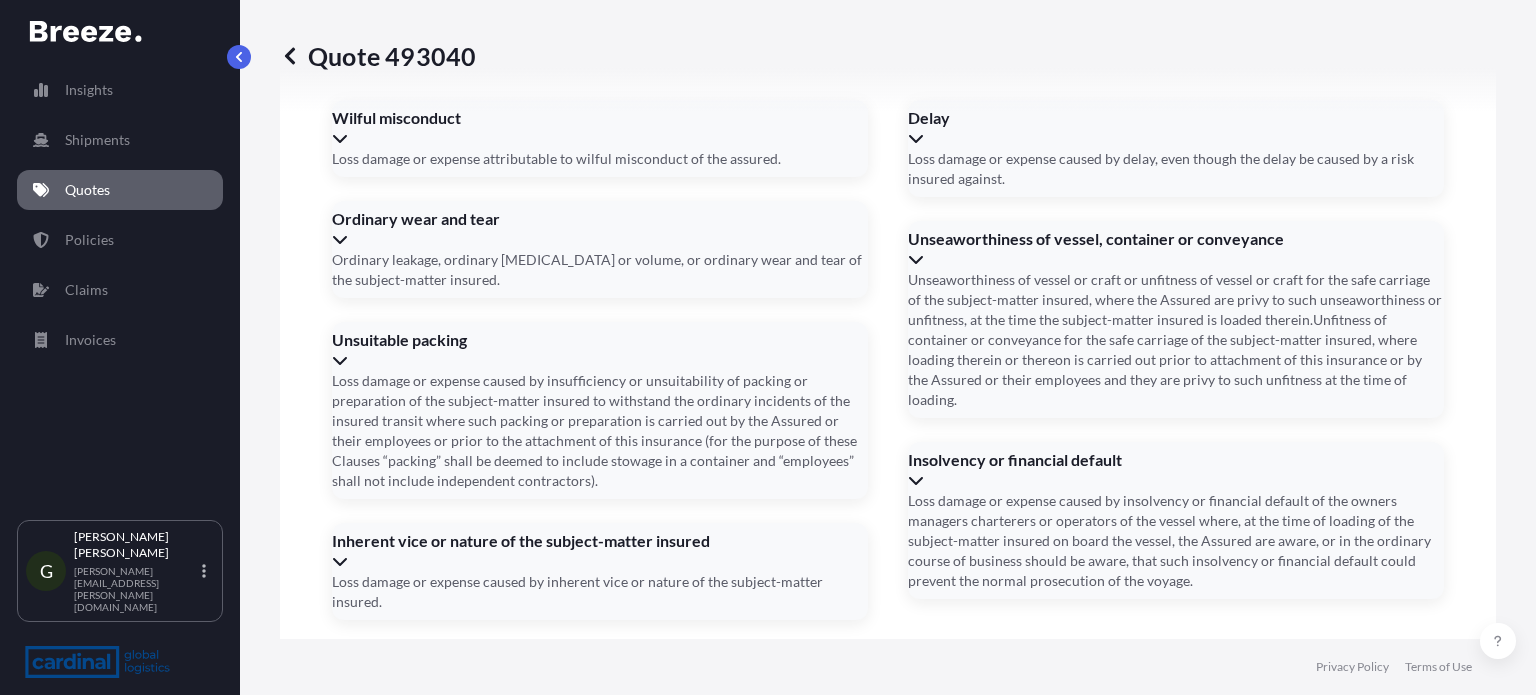 click on "Container Number(s)" at bounding box center [886, 1103] 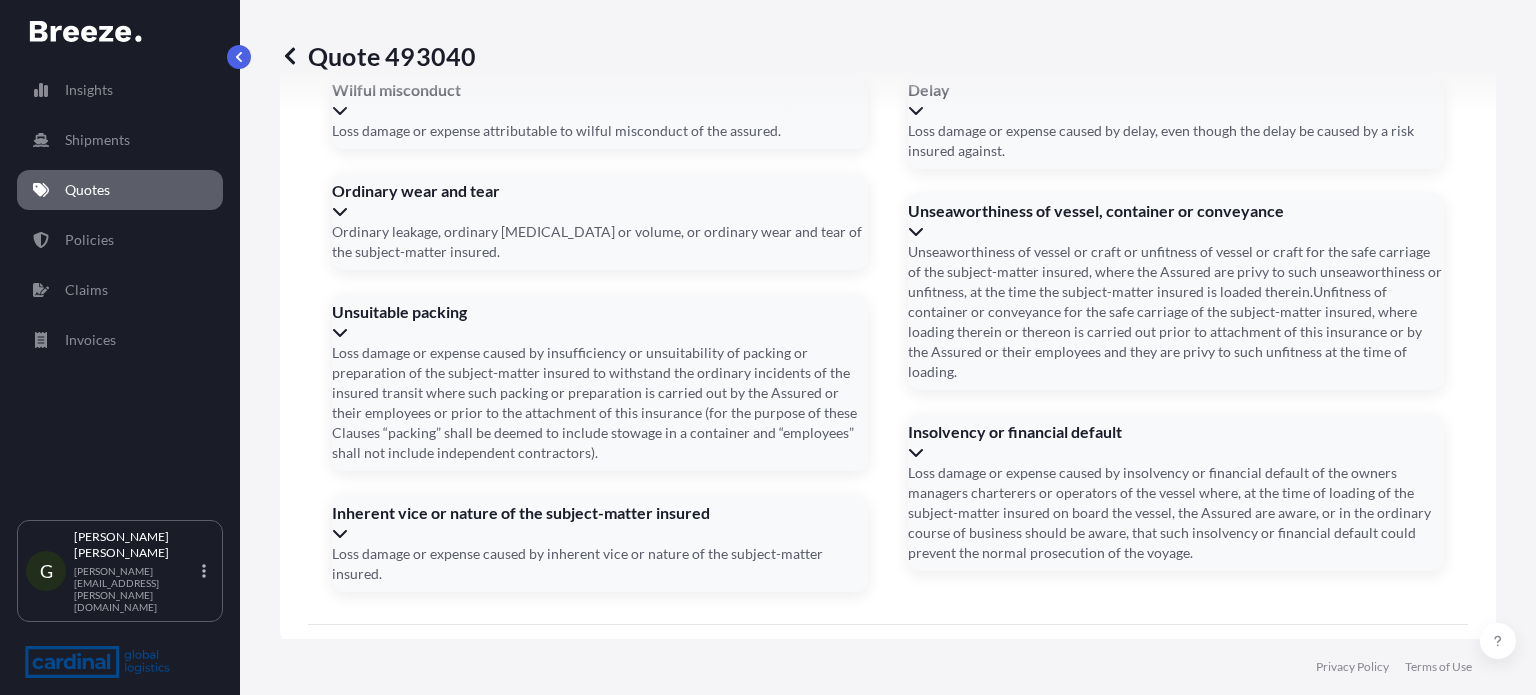 scroll, scrollTop: 3004, scrollLeft: 0, axis: vertical 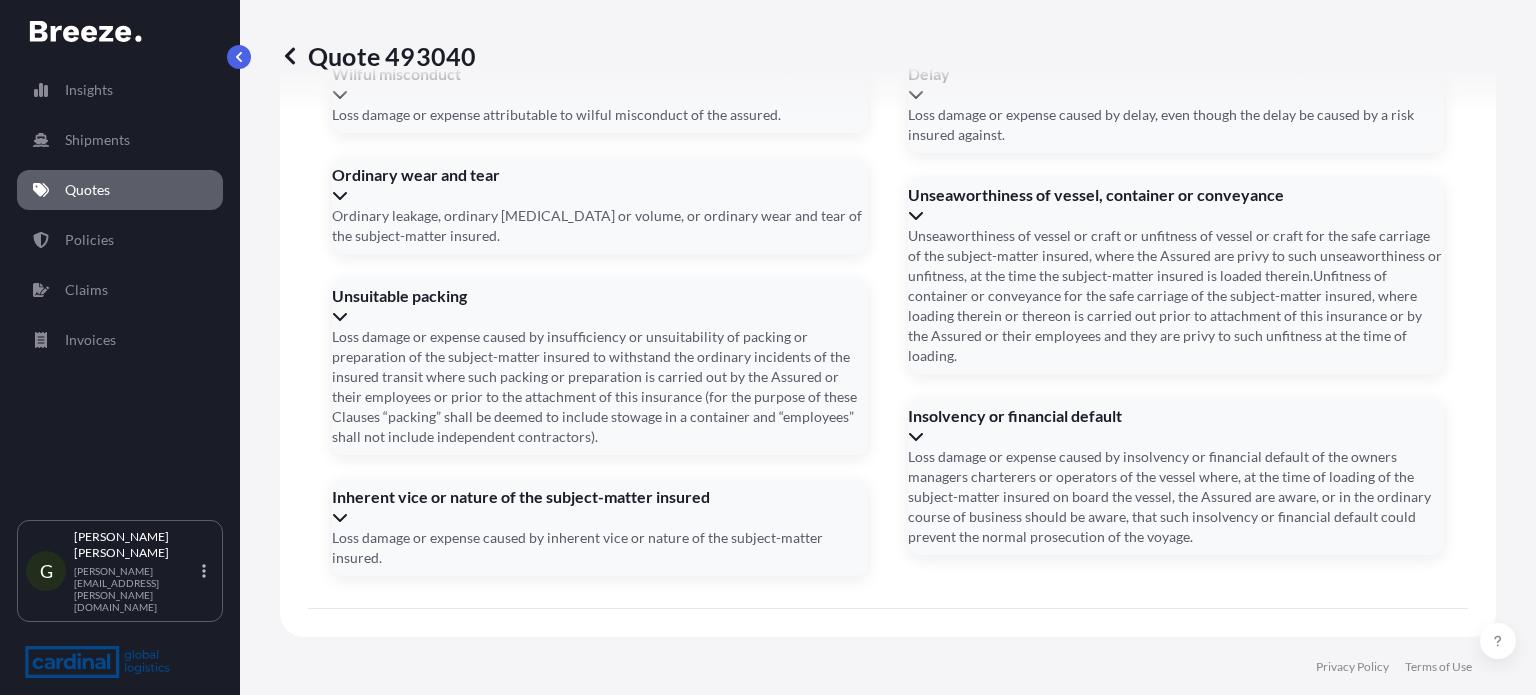 type on "OOCU6828014" 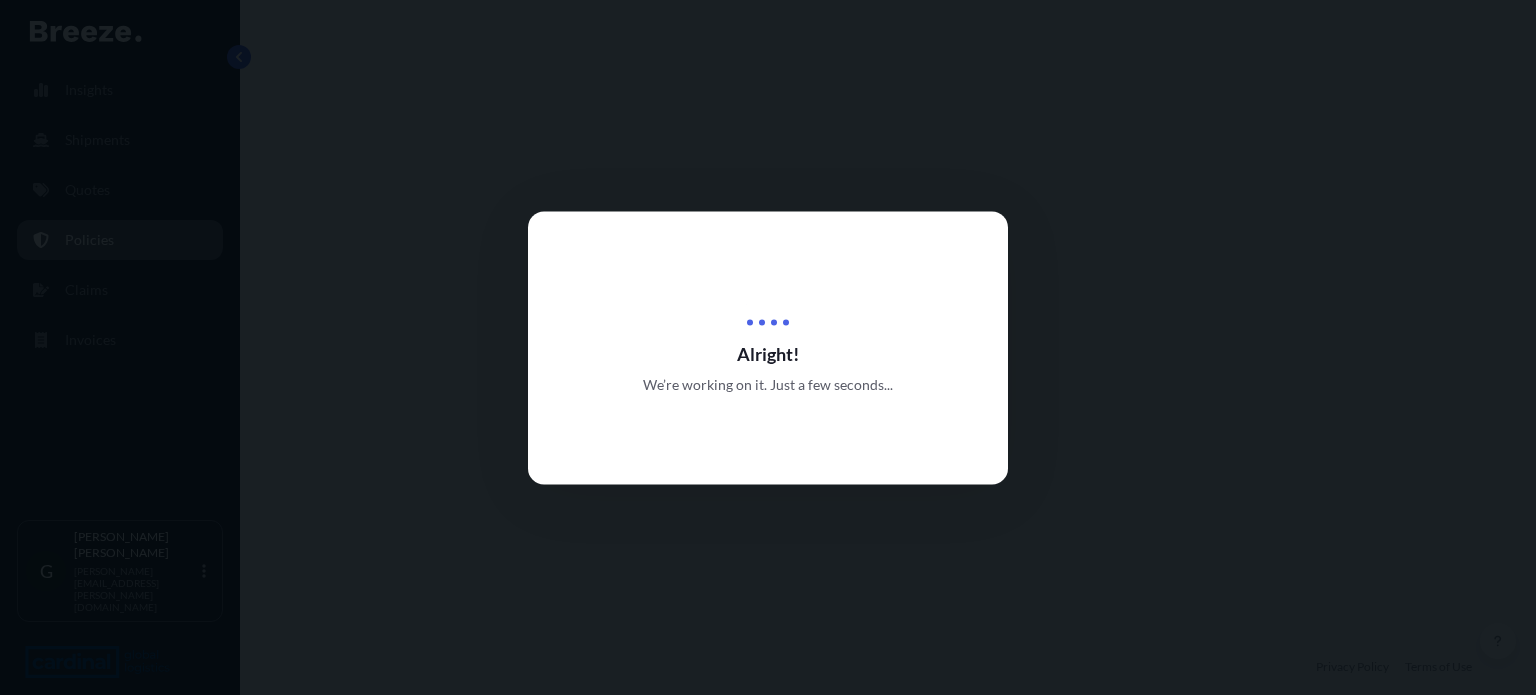 scroll, scrollTop: 0, scrollLeft: 0, axis: both 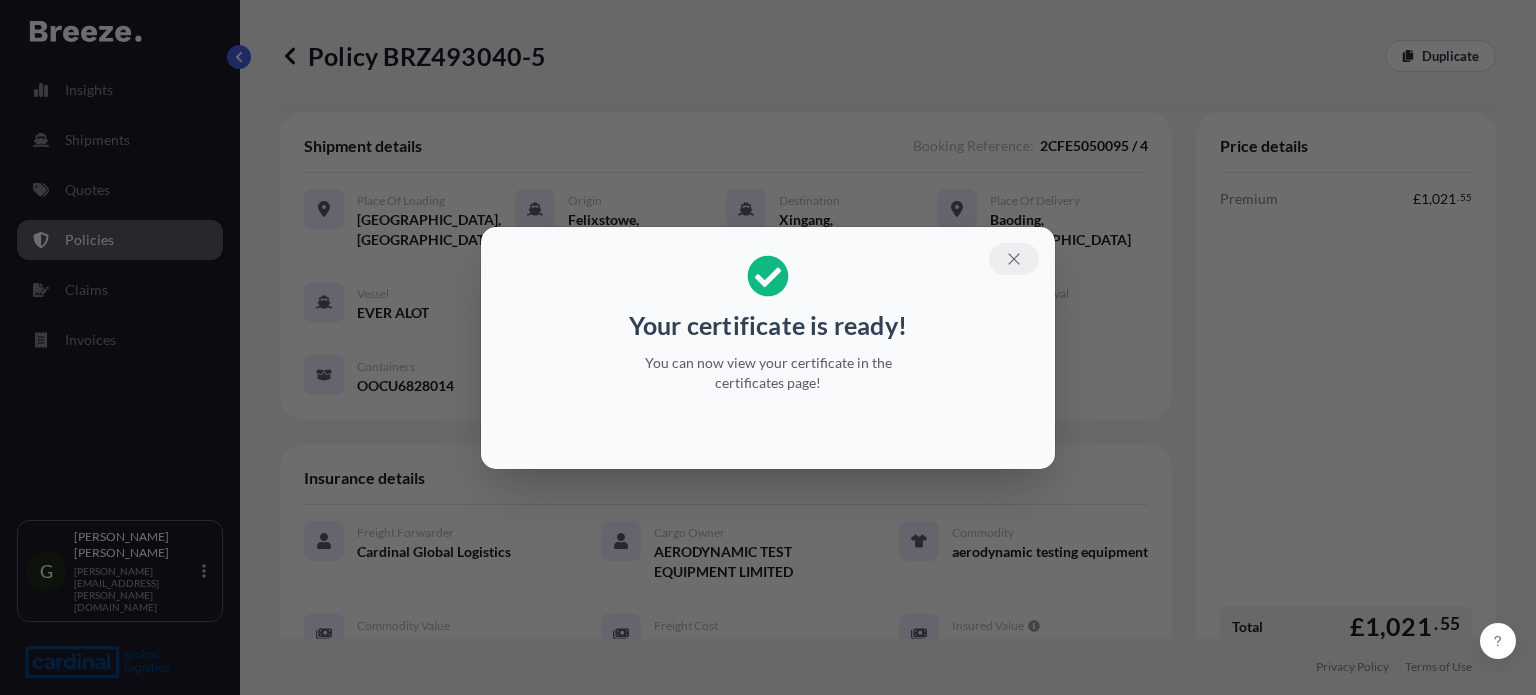 click 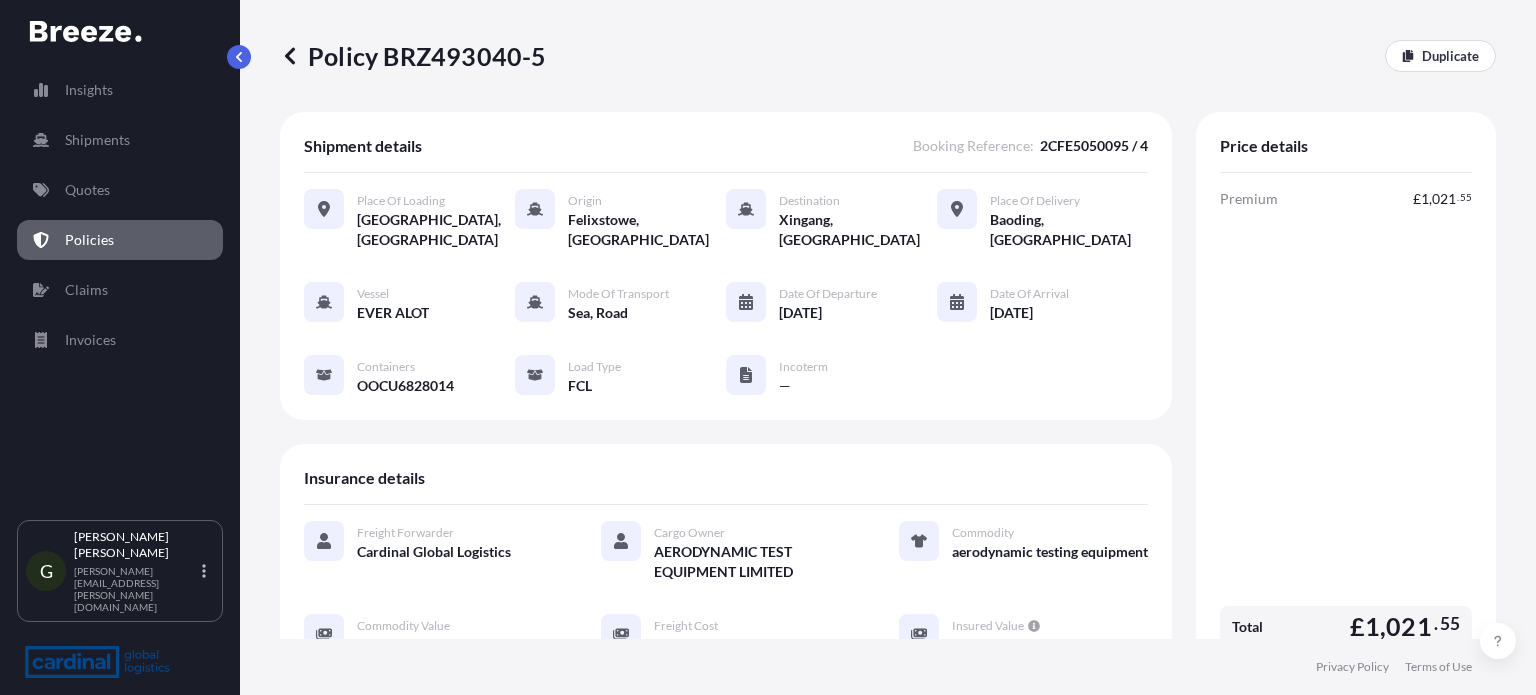click on "Policies" at bounding box center [120, 240] 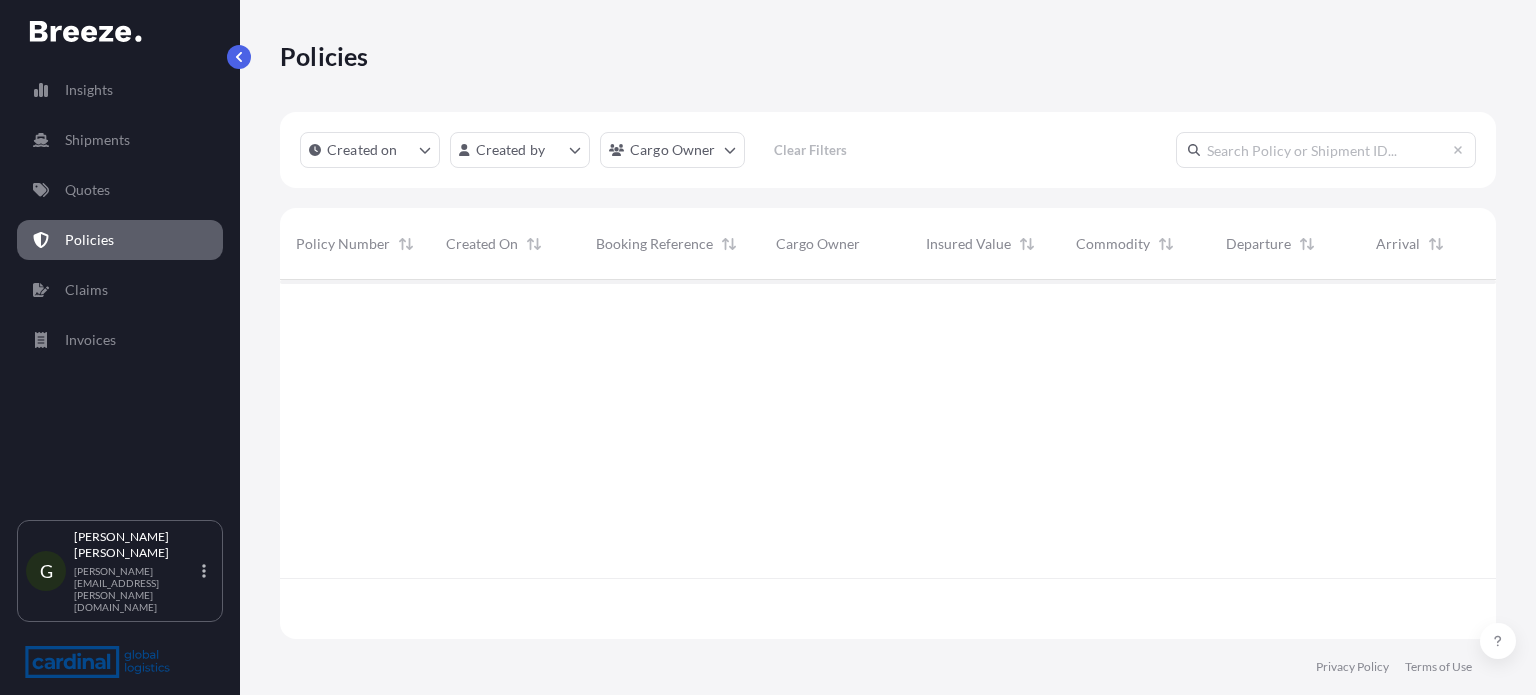 scroll, scrollTop: 16, scrollLeft: 16, axis: both 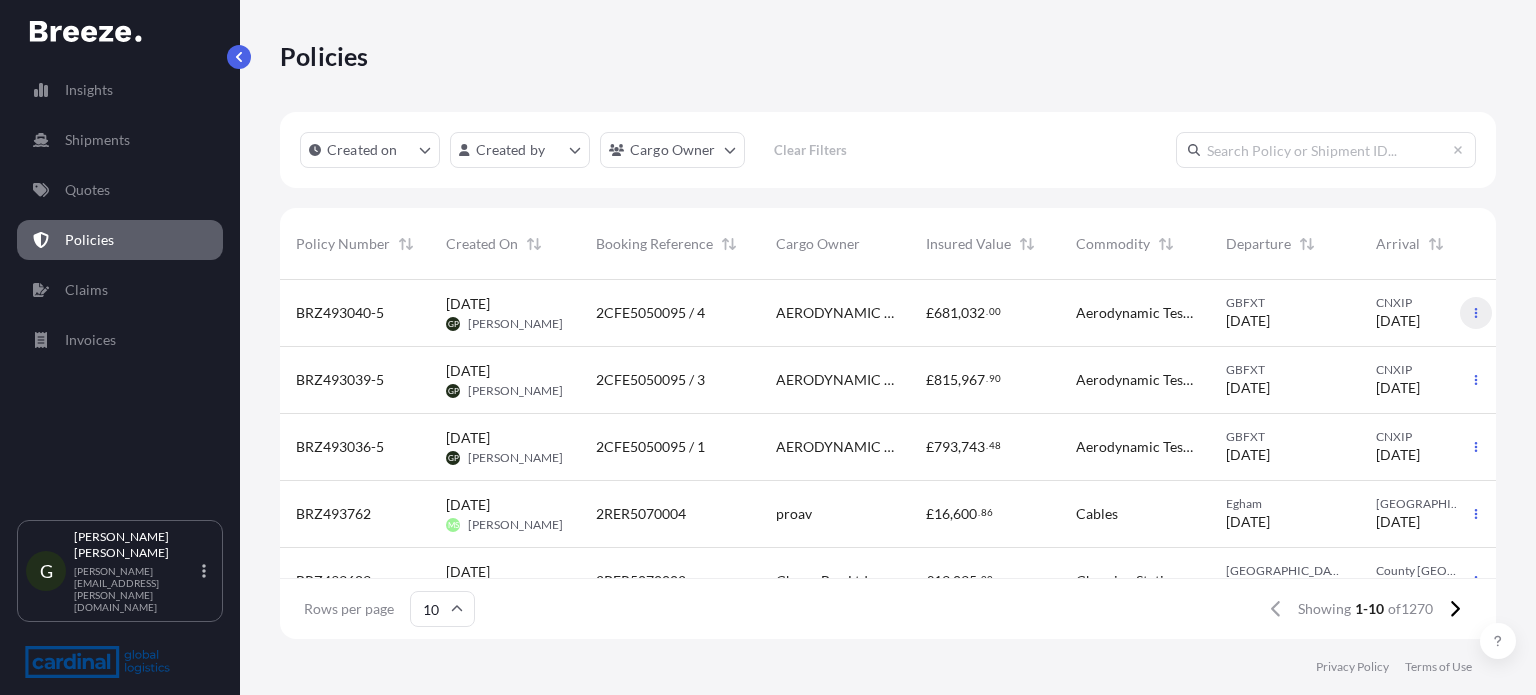 click 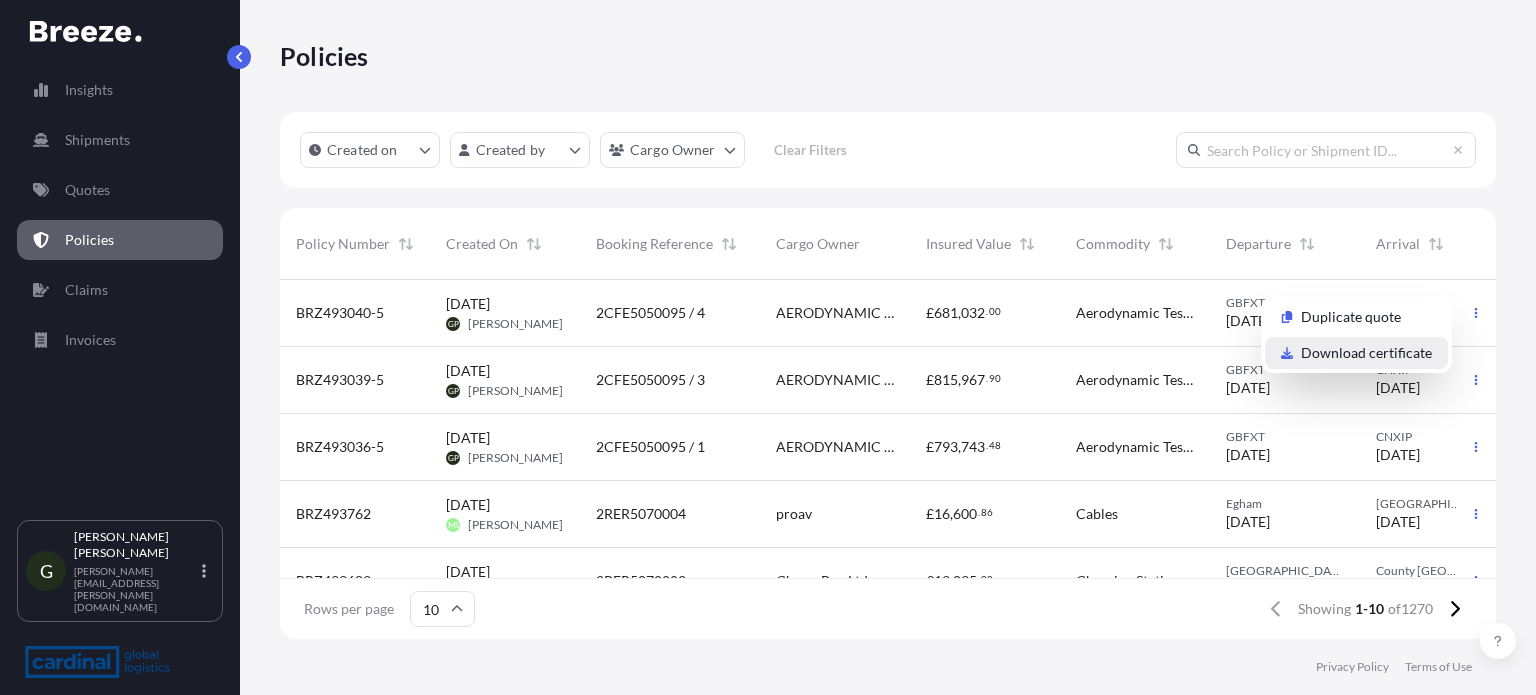 click on "Download certificate" at bounding box center (1366, 353) 